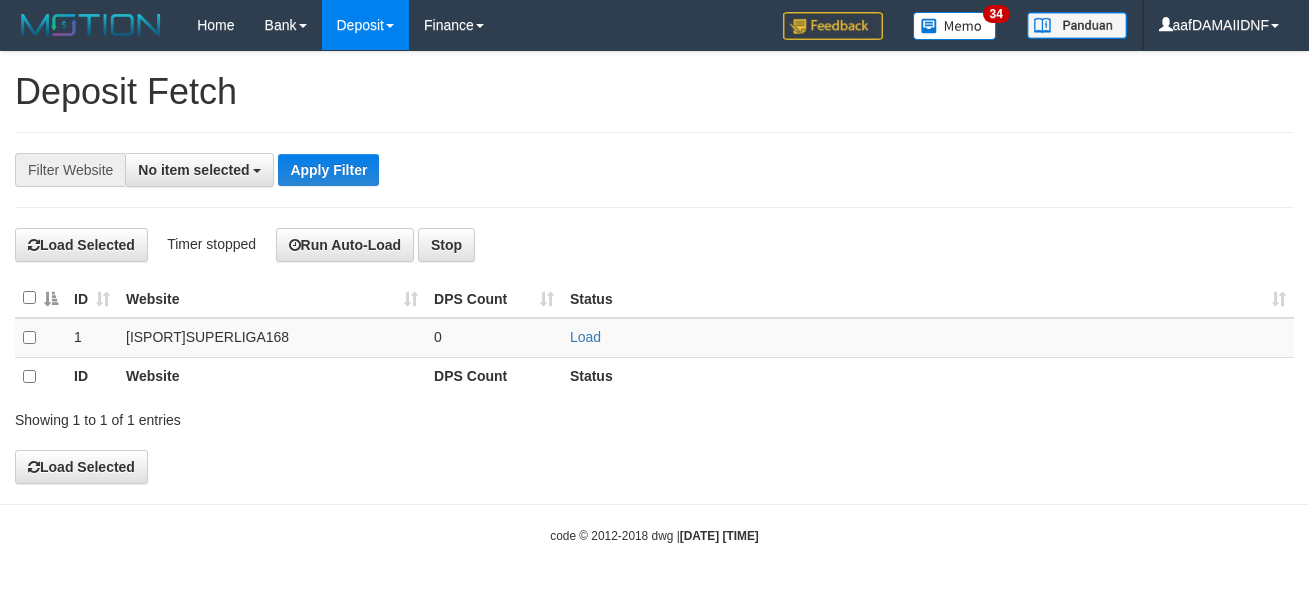 select 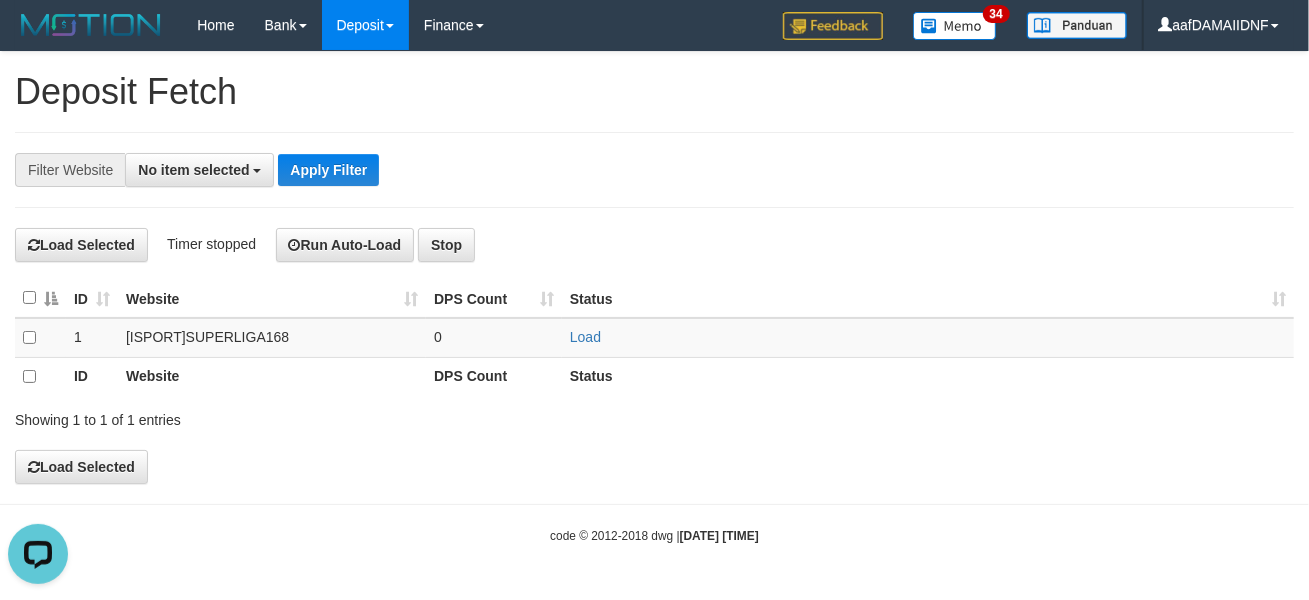 scroll, scrollTop: 0, scrollLeft: 0, axis: both 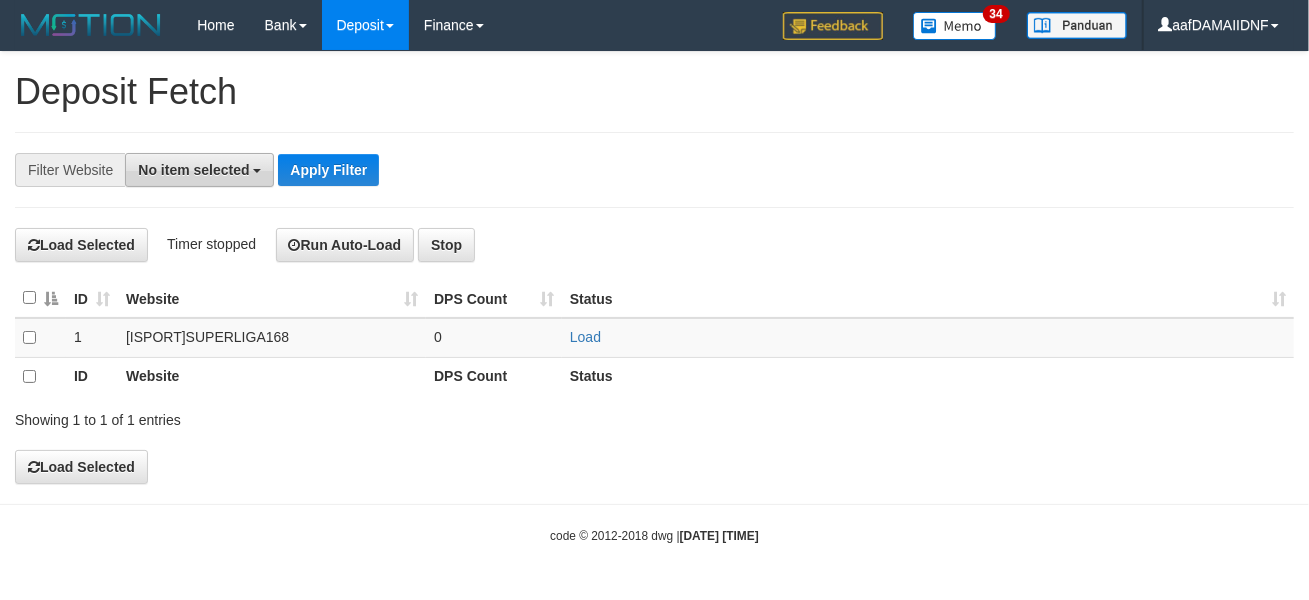 click on "No item selected" at bounding box center (193, 170) 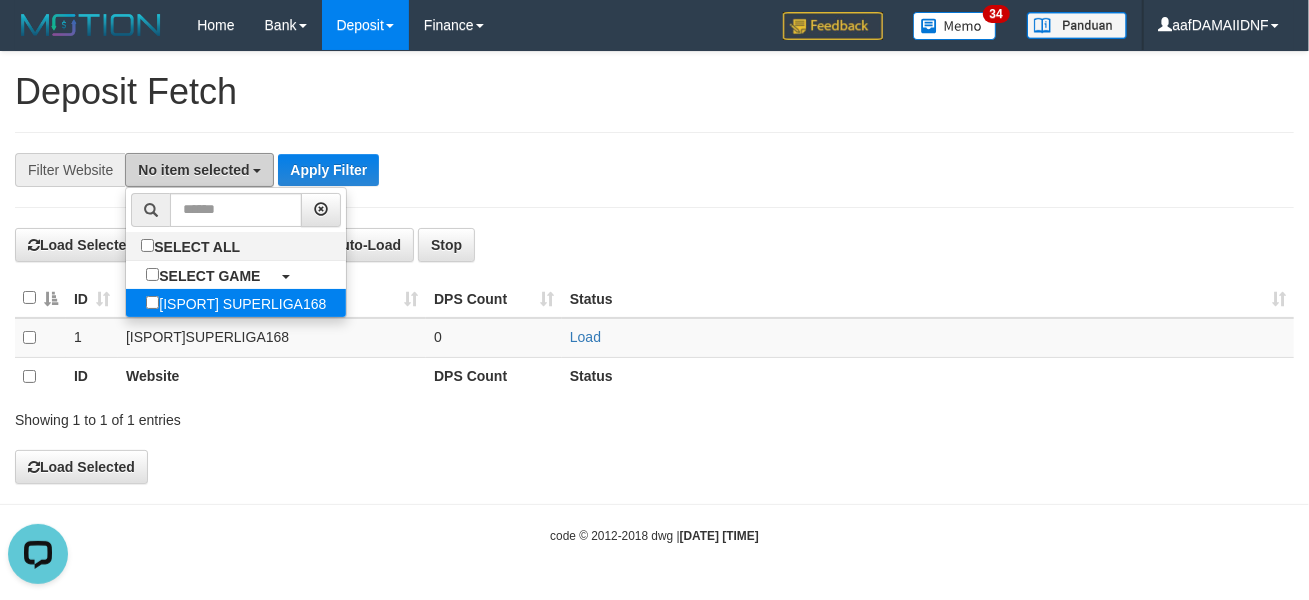 scroll, scrollTop: 0, scrollLeft: 0, axis: both 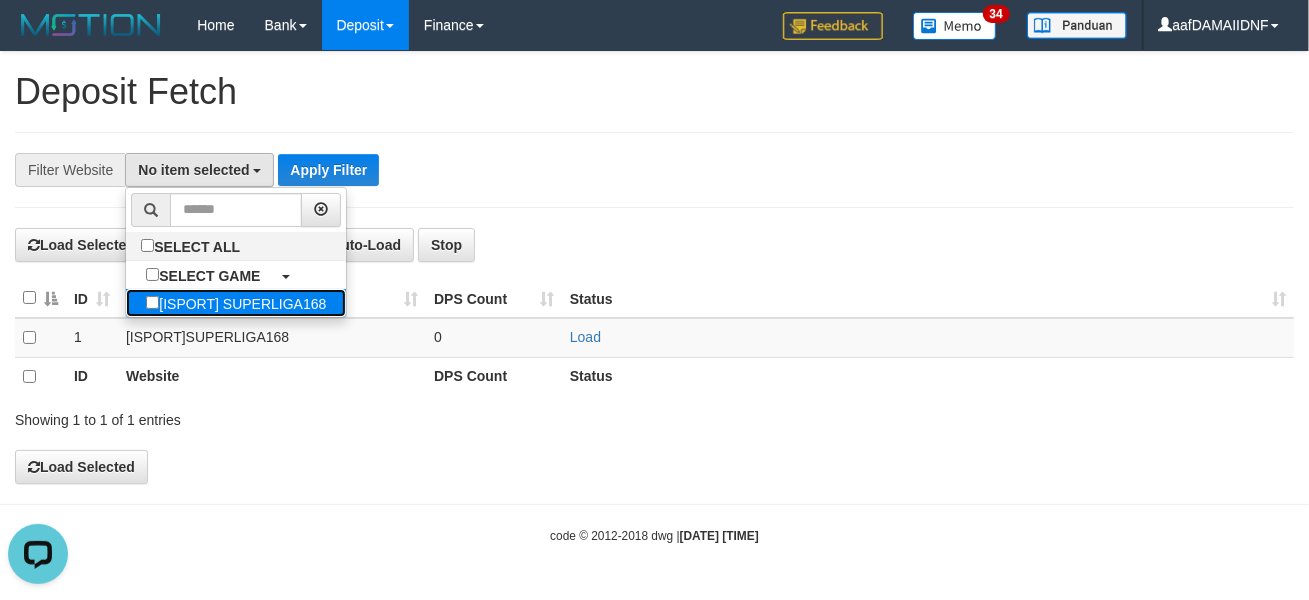 click on "[ISPORT] SUPERLIGA168" at bounding box center [236, 303] 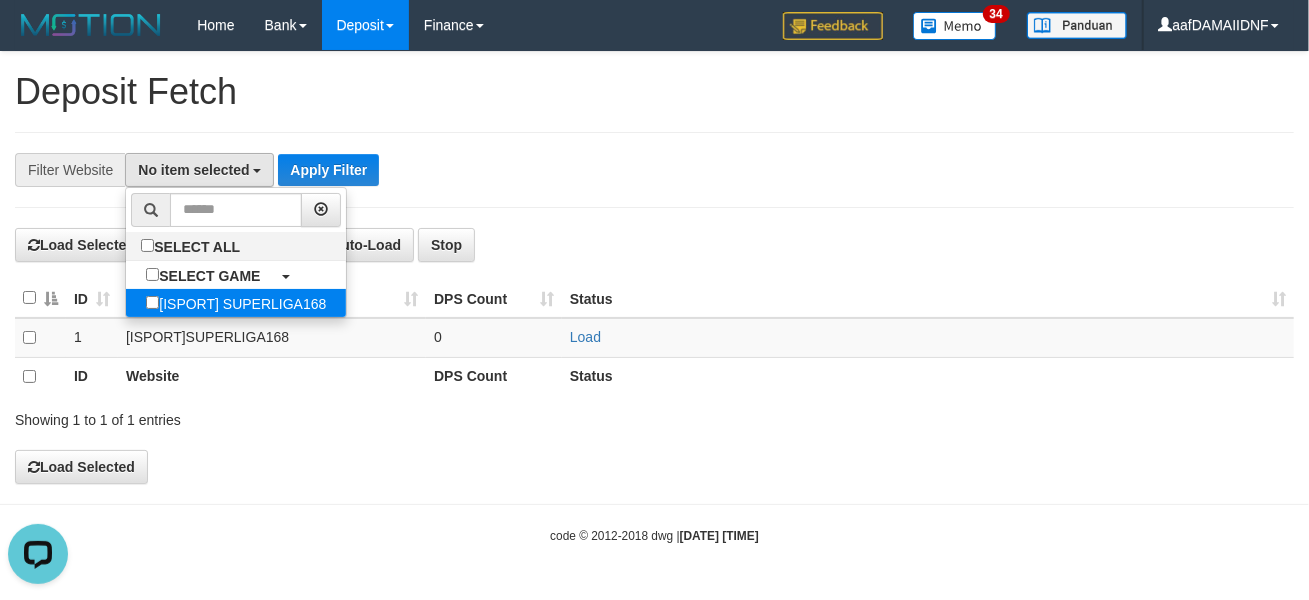 select on "***" 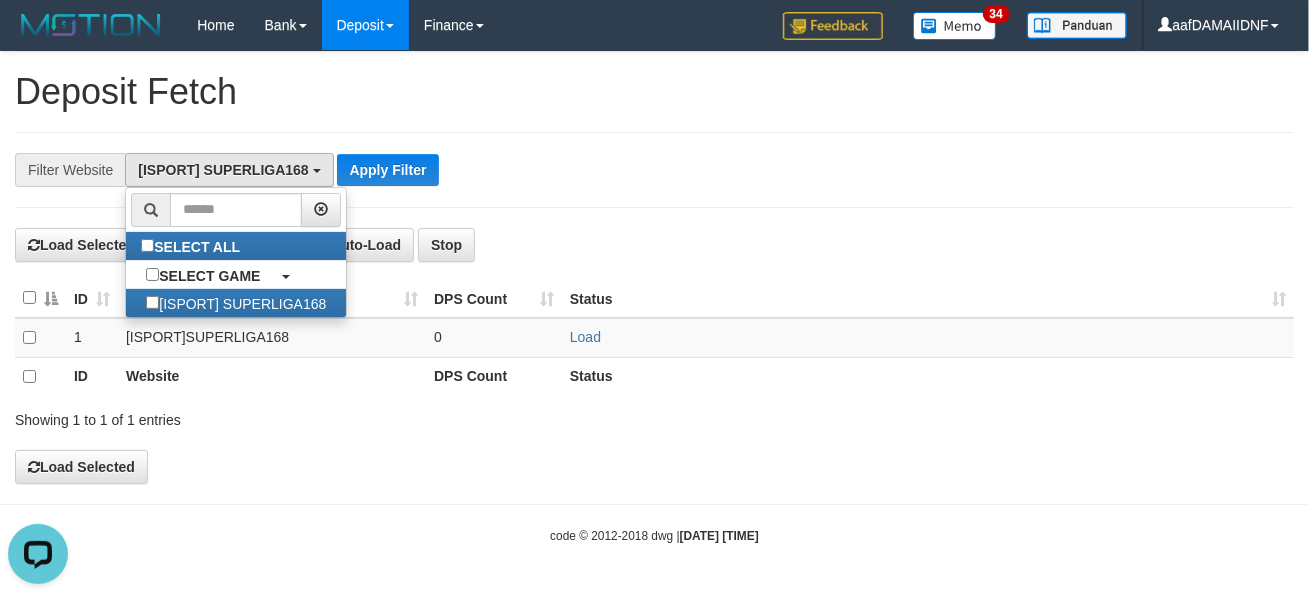 scroll, scrollTop: 17, scrollLeft: 0, axis: vertical 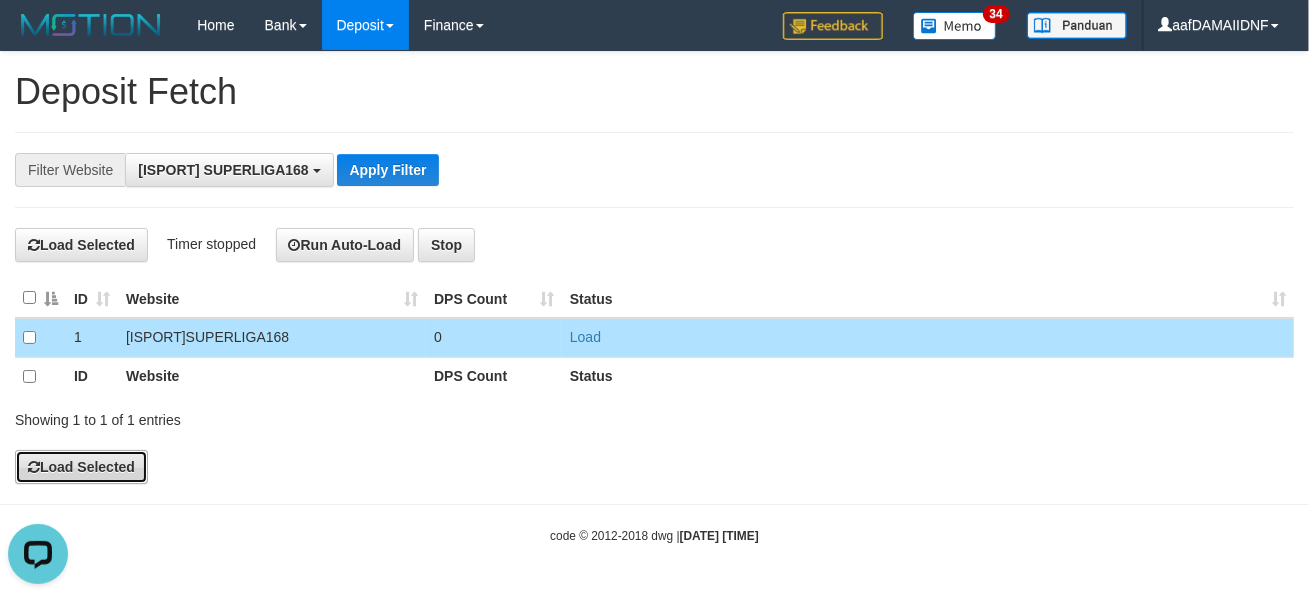 click on "Load Selected" at bounding box center (81, 467) 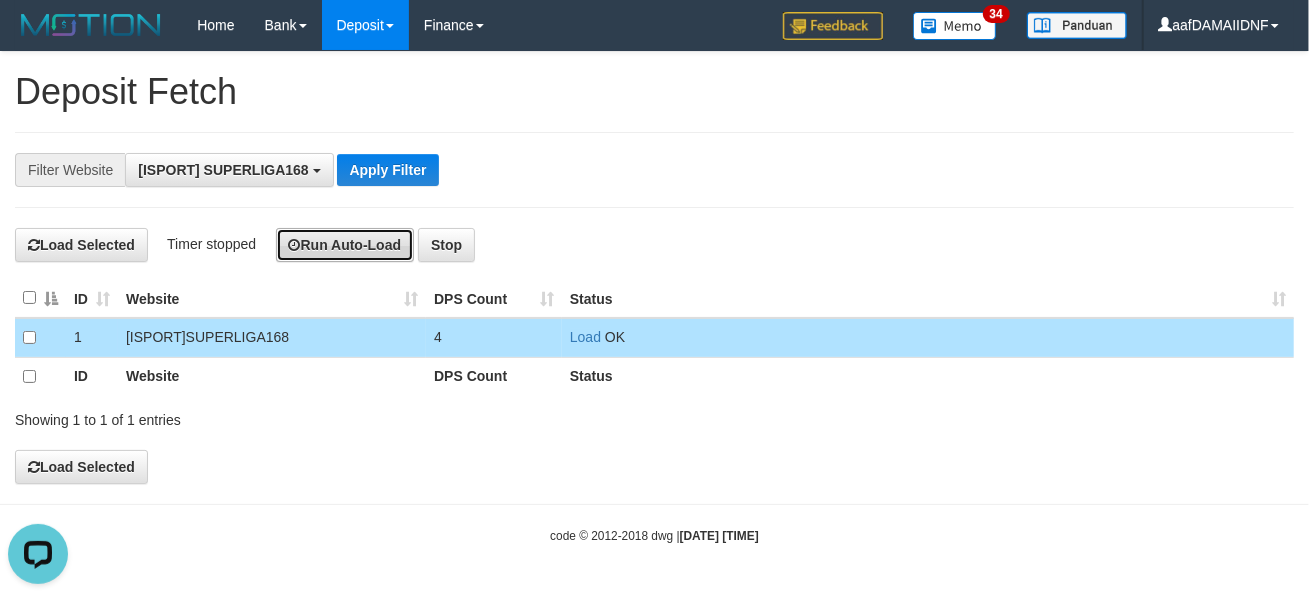click on "Run Auto-Load" at bounding box center [345, 245] 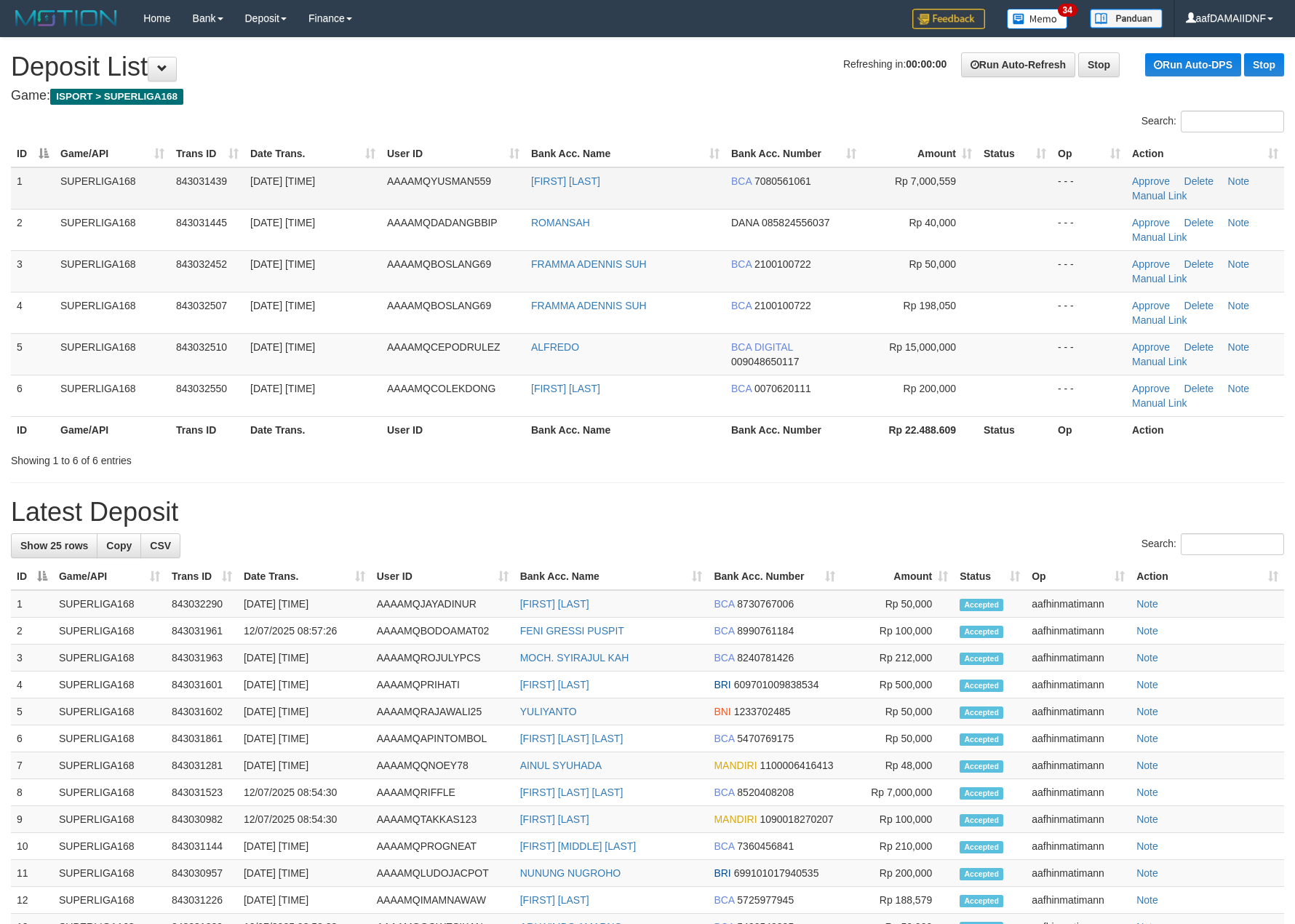 click on "AAAAMQCOLEKDONG" at bounding box center (441, 389) 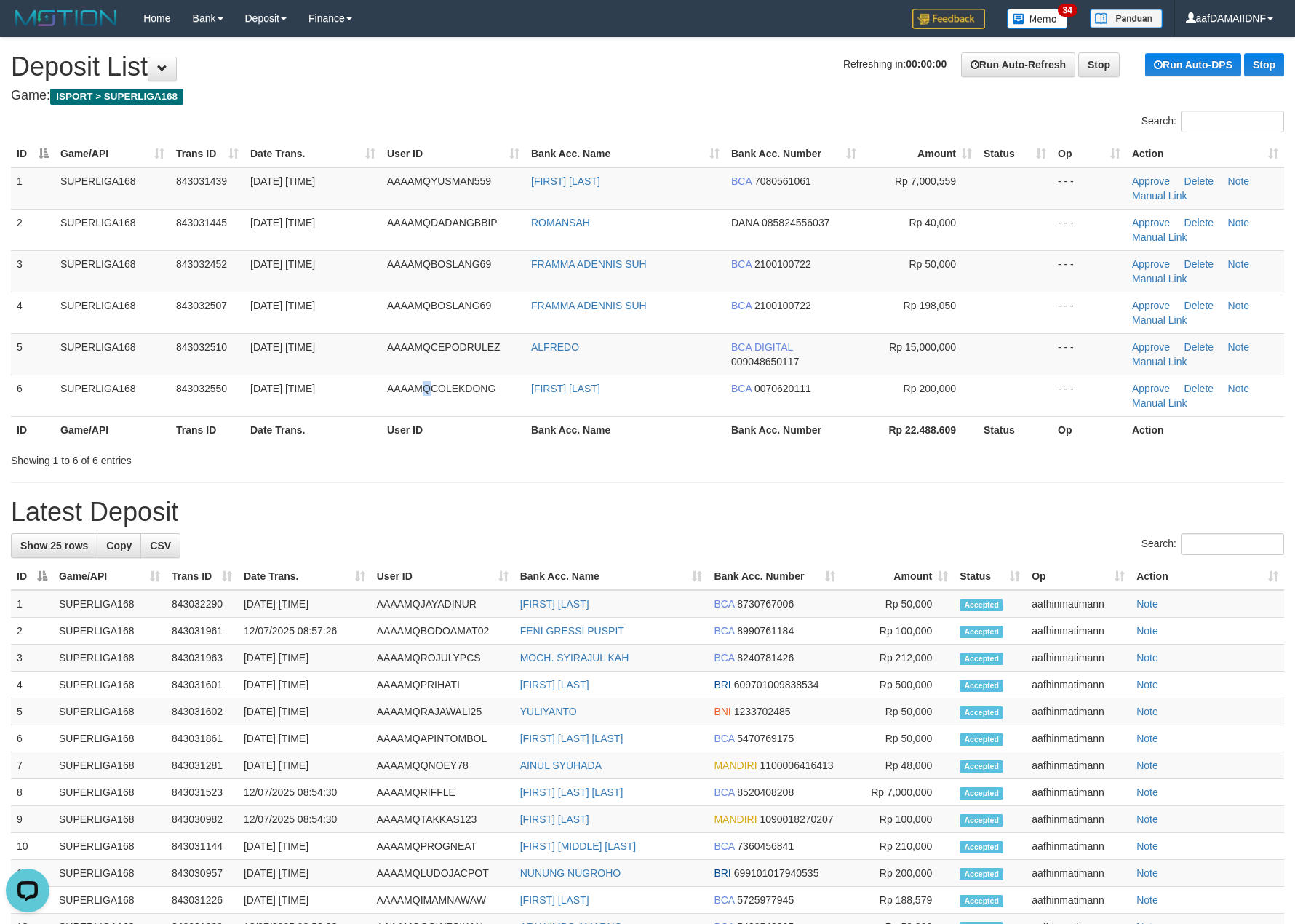 scroll, scrollTop: 0, scrollLeft: 0, axis: both 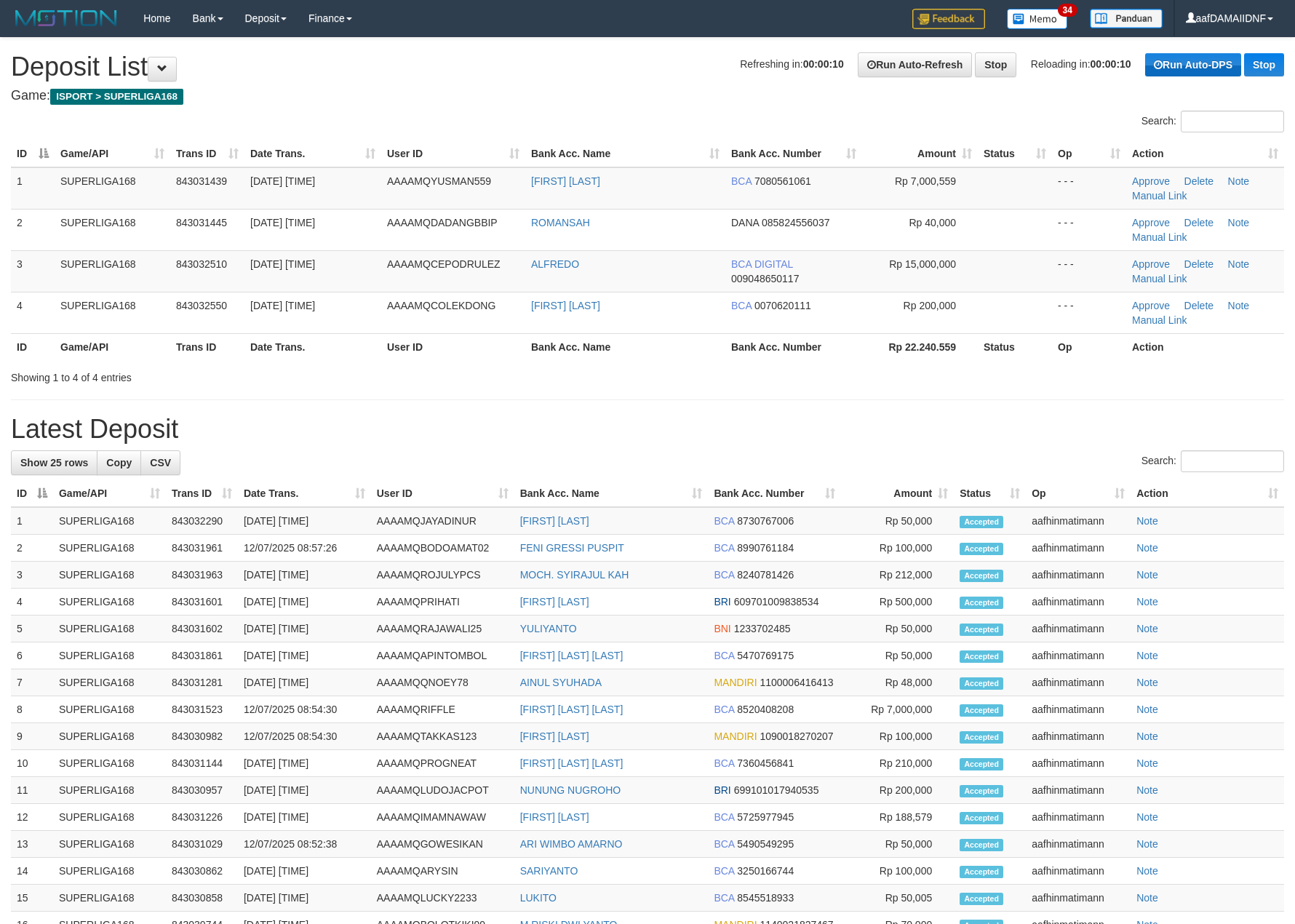 click on "Run Auto-DPS" at bounding box center (1193, 65) 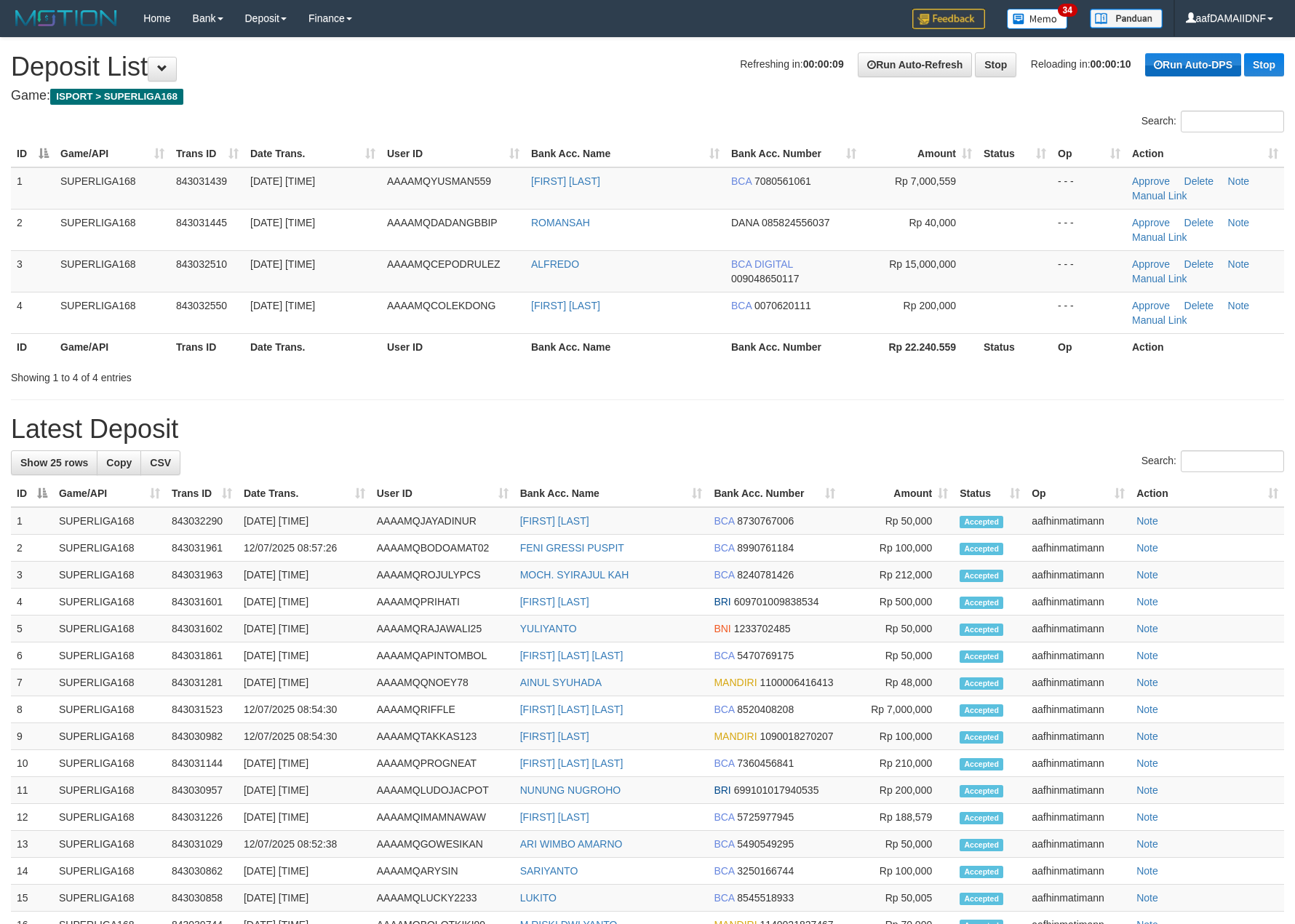 click on "Run Auto-DPS" at bounding box center (1193, 65) 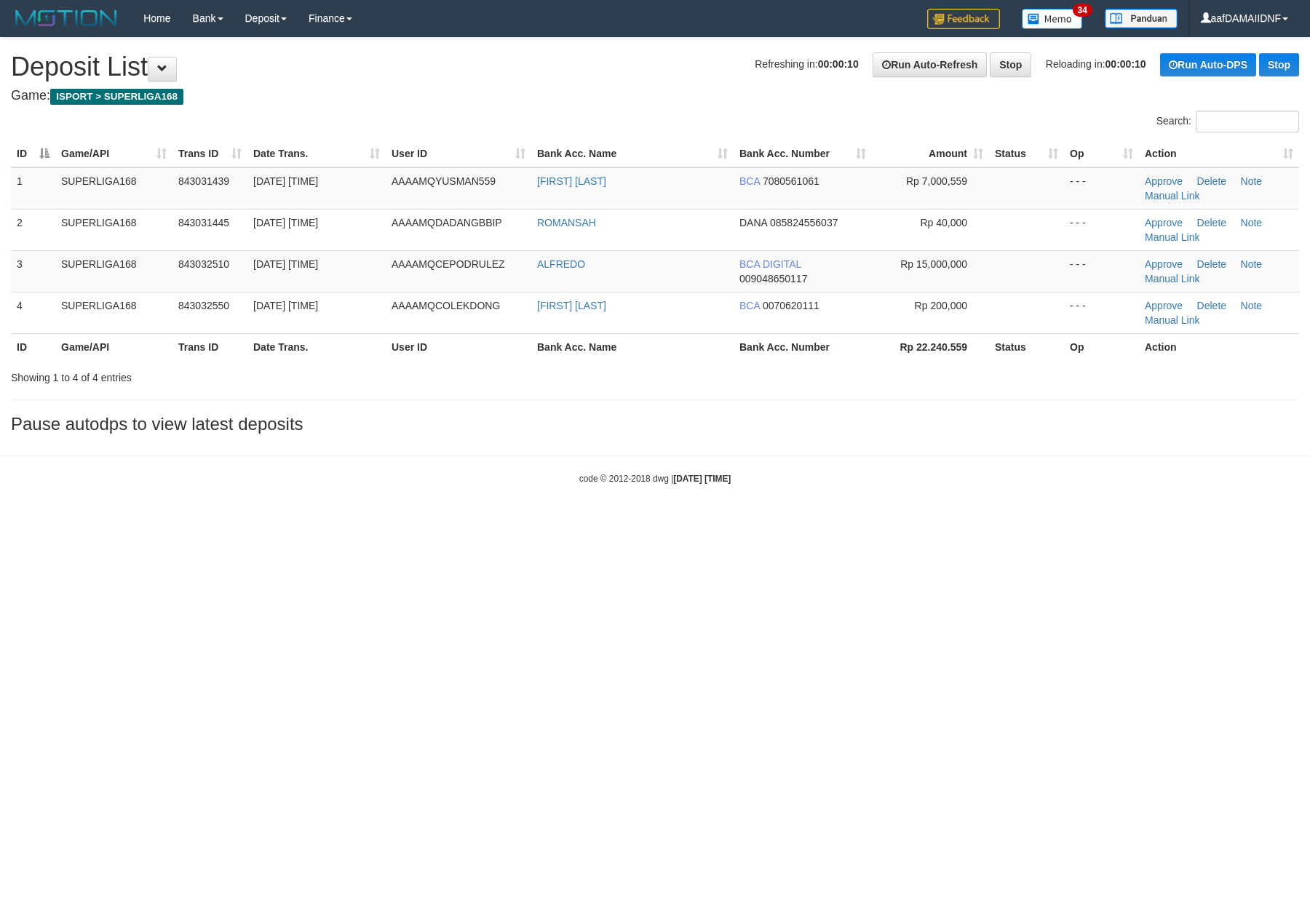 scroll, scrollTop: 0, scrollLeft: 0, axis: both 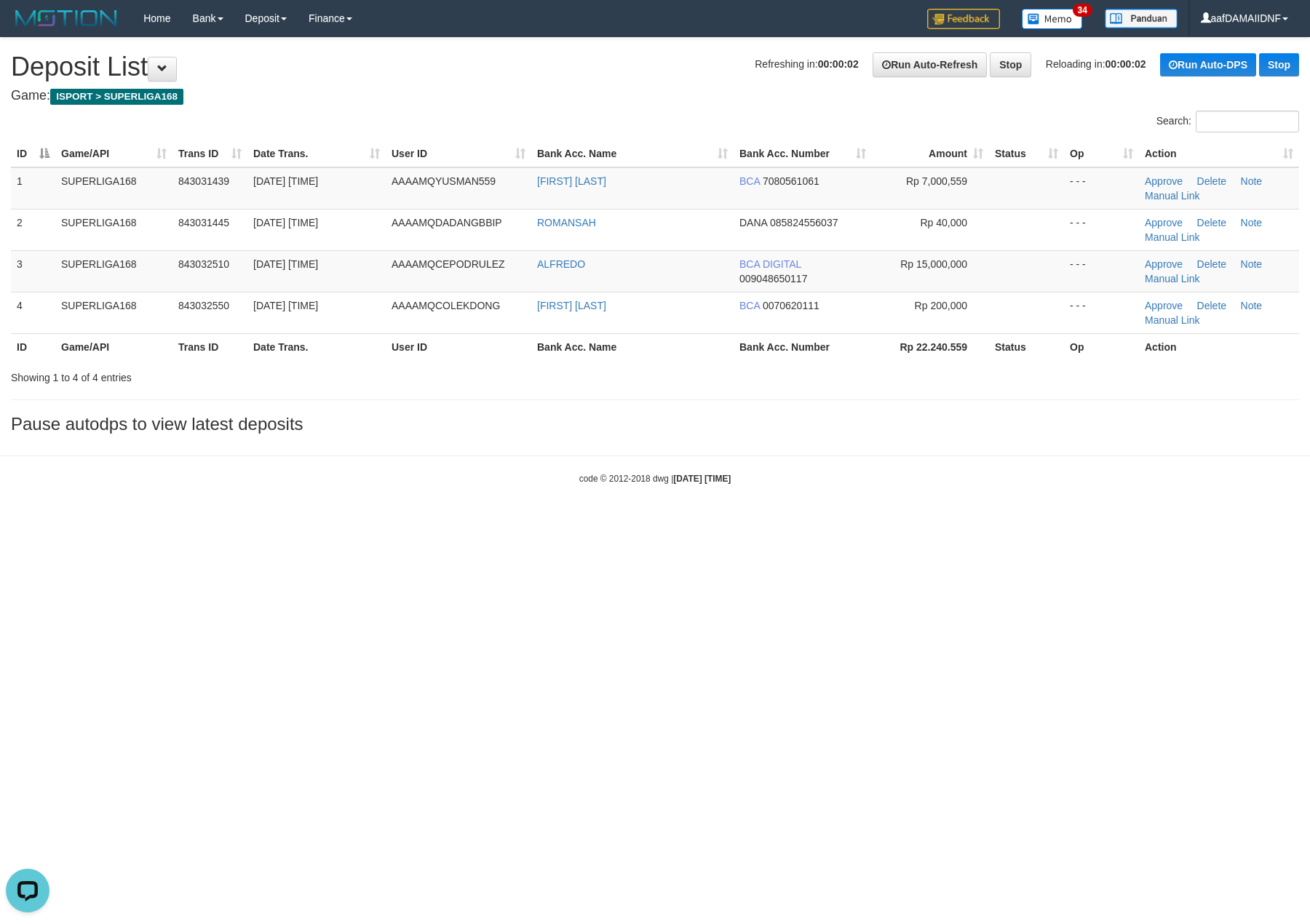 drag, startPoint x: 553, startPoint y: 592, endPoint x: 9, endPoint y: 655, distance: 547.6358 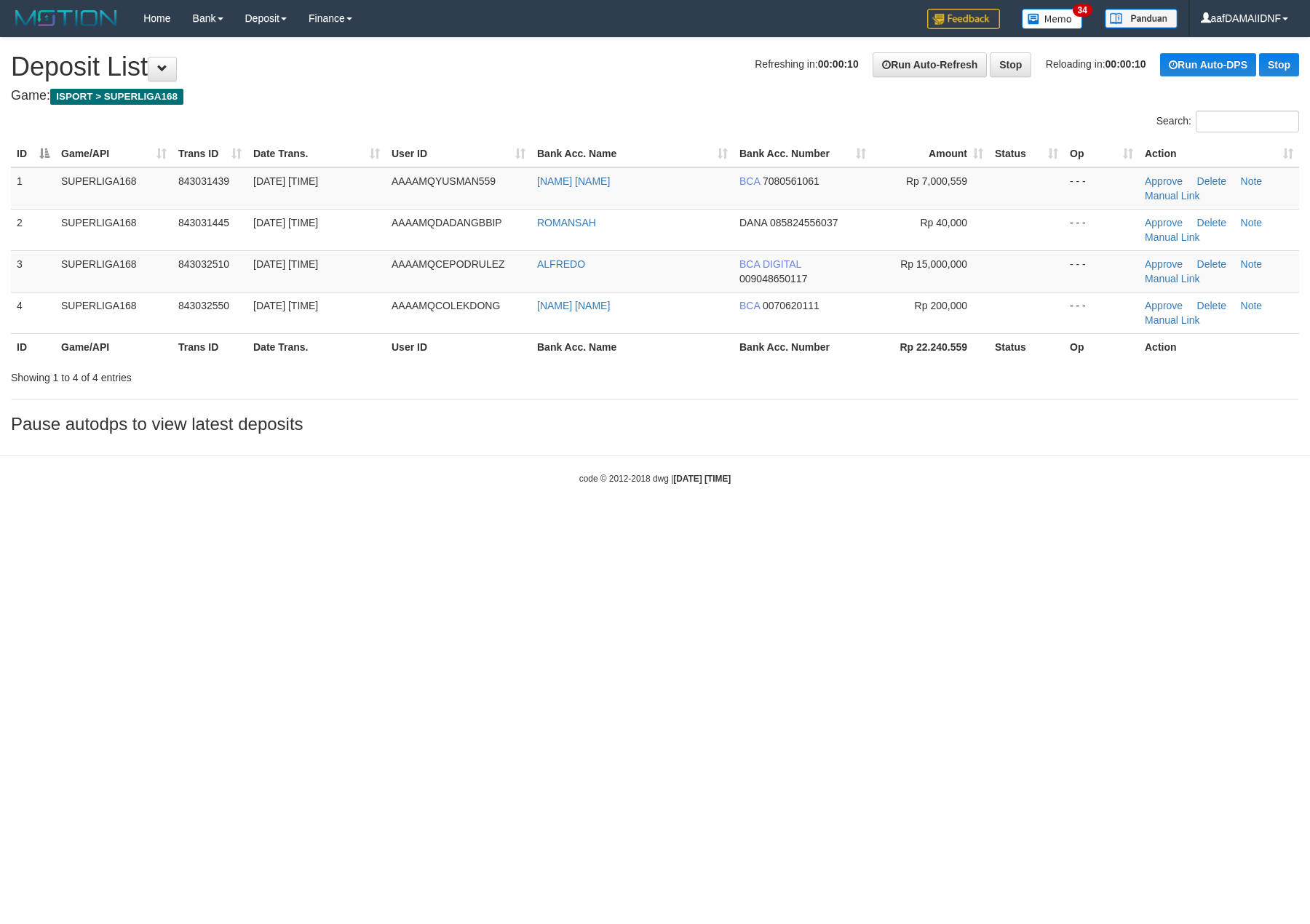 scroll, scrollTop: 0, scrollLeft: 0, axis: both 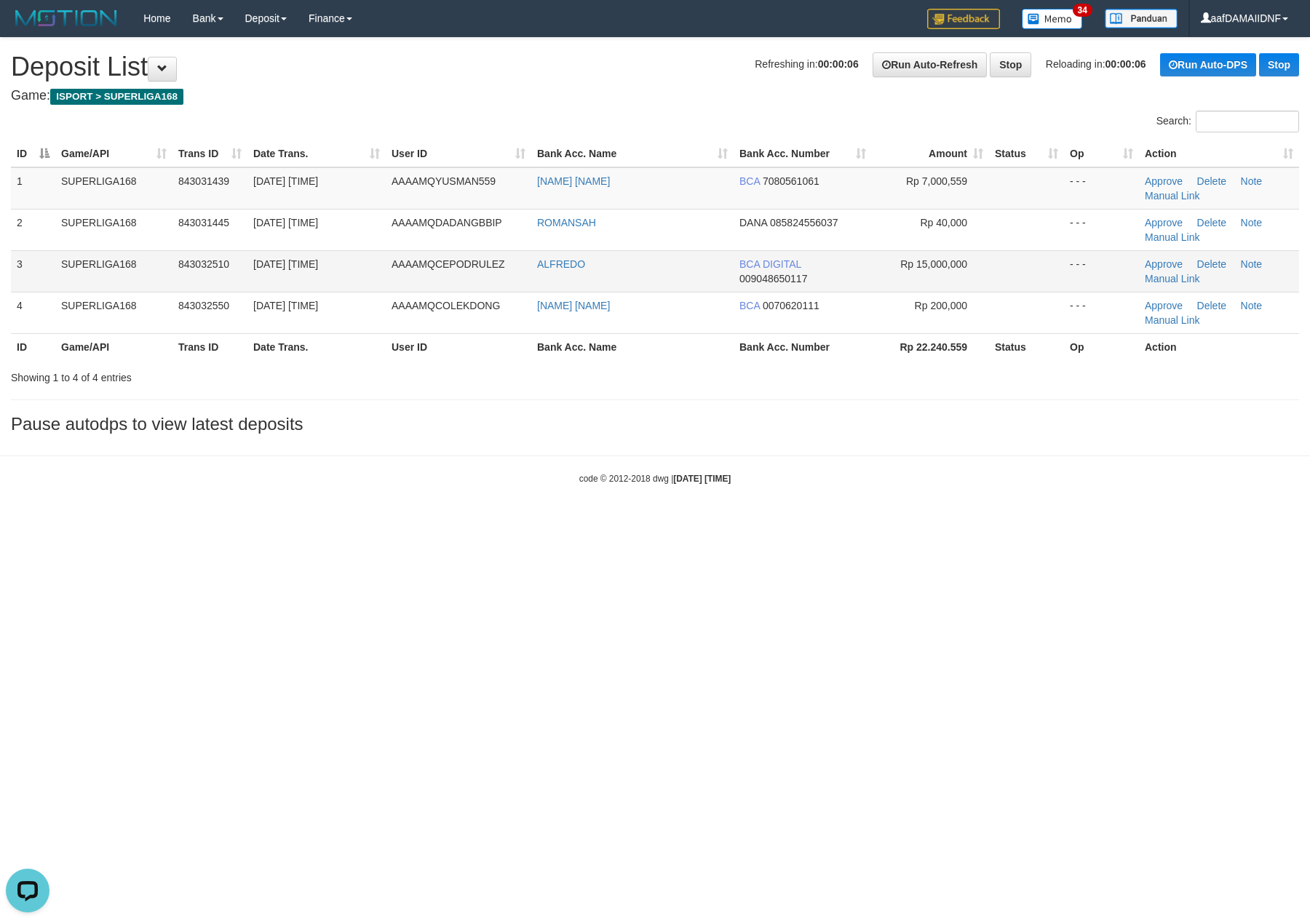 click on "Rp 15,000,000" at bounding box center (930, 271) 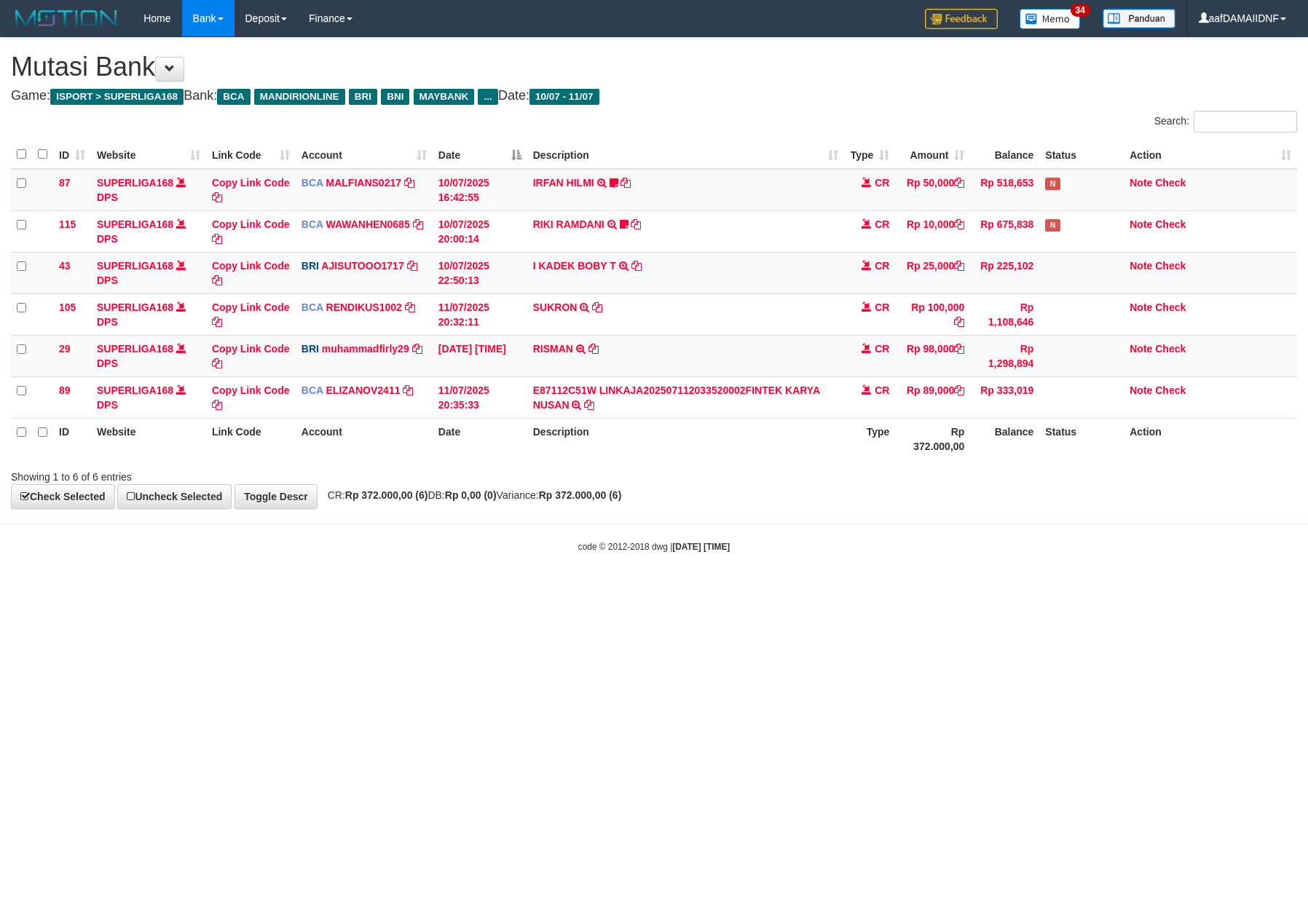 scroll, scrollTop: 0, scrollLeft: 0, axis: both 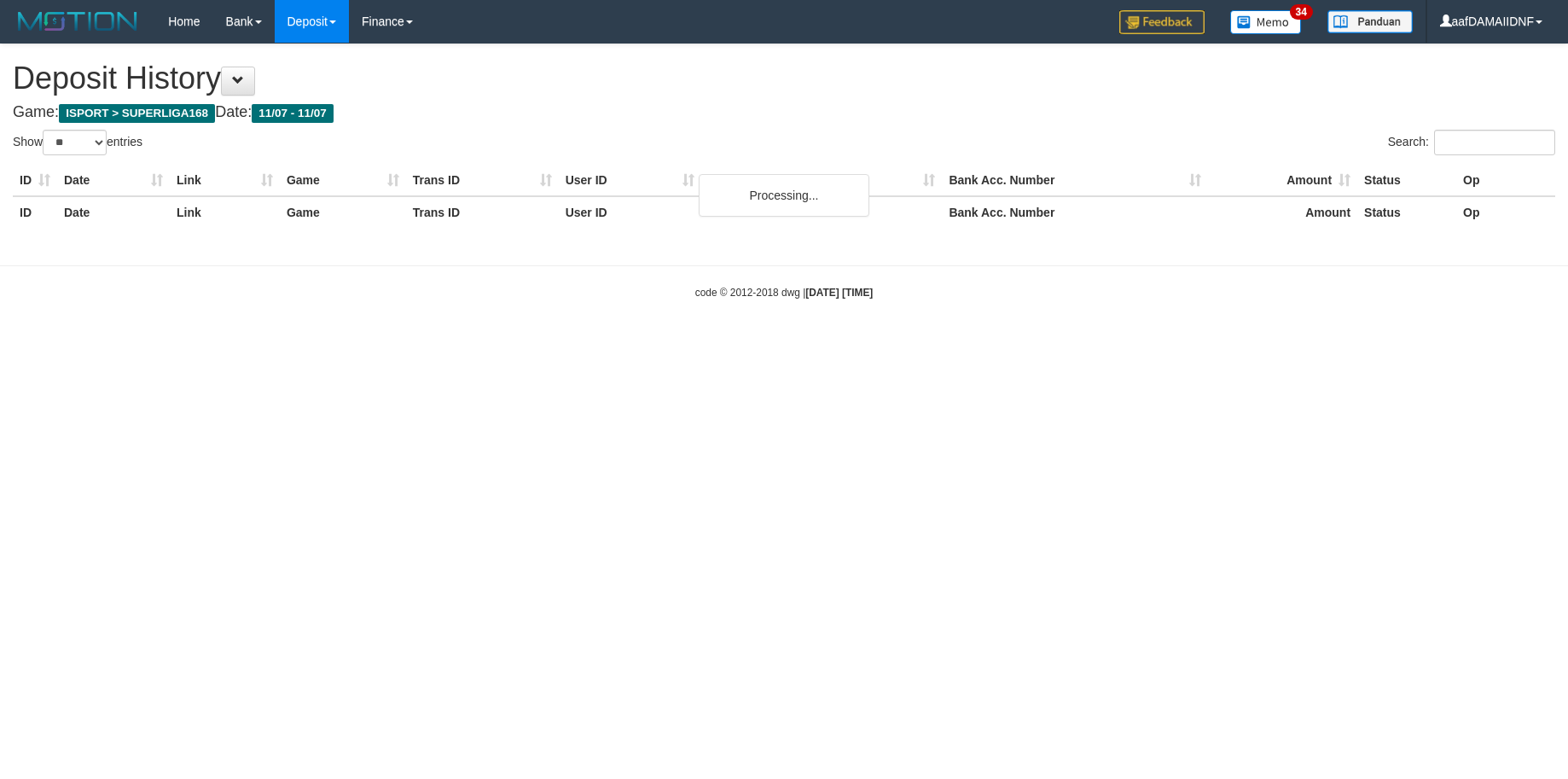 select on "**" 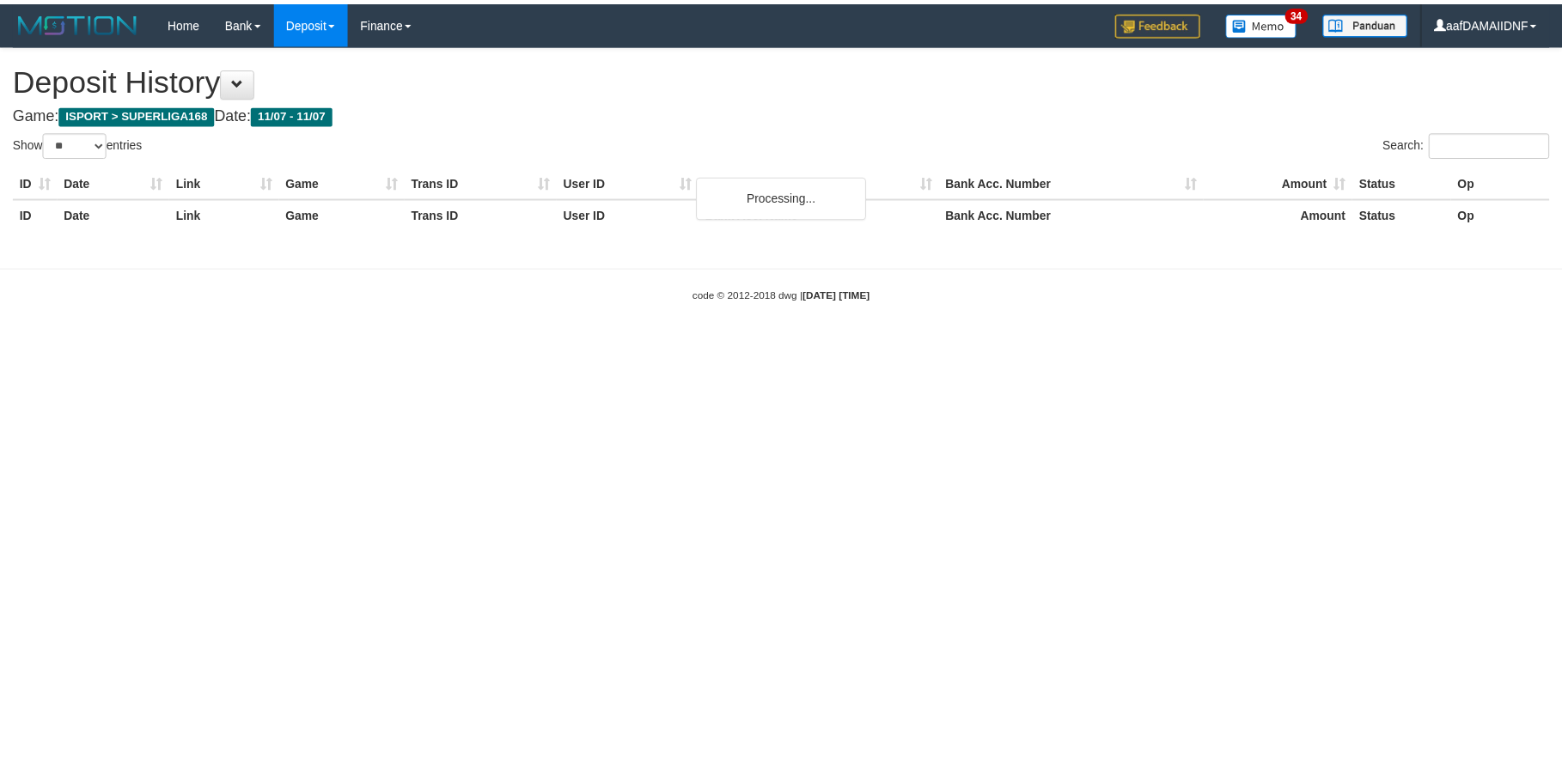 scroll, scrollTop: 0, scrollLeft: 0, axis: both 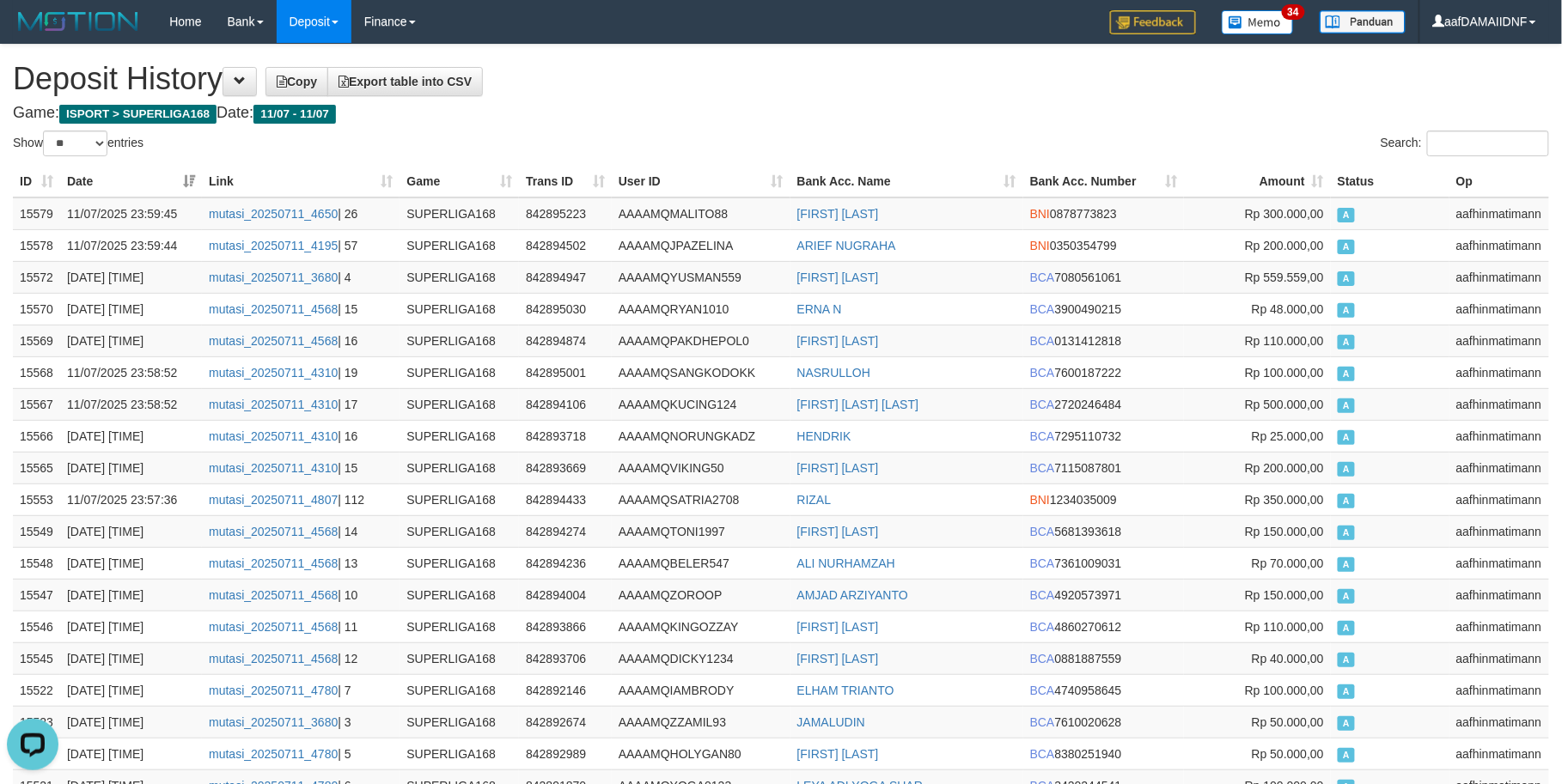 click on "Show  ** ** ** ***  entries" at bounding box center (390, 145) 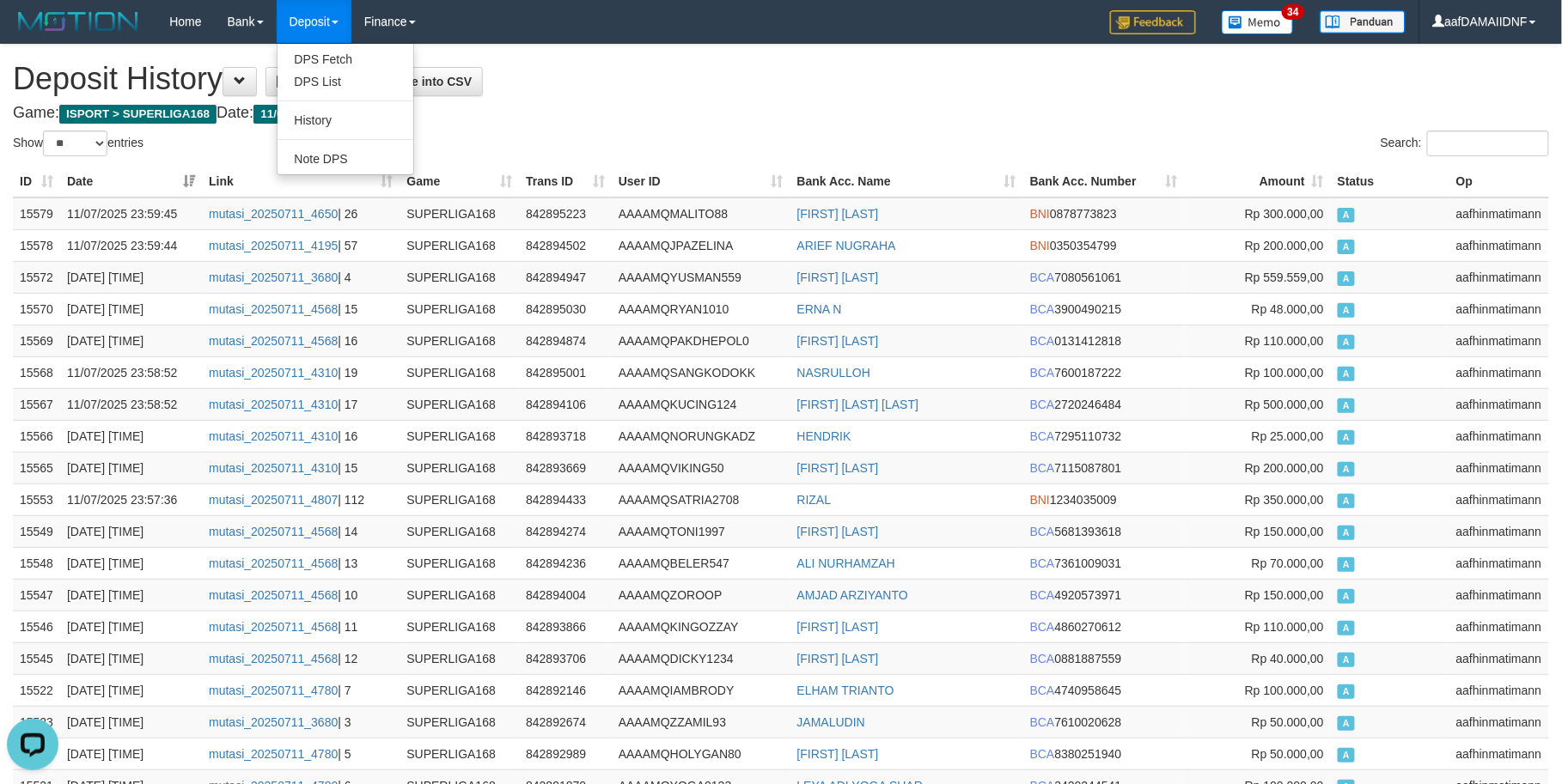 click on "DPS Fetch
DPS List
History
Note DPS" at bounding box center (345, 109) 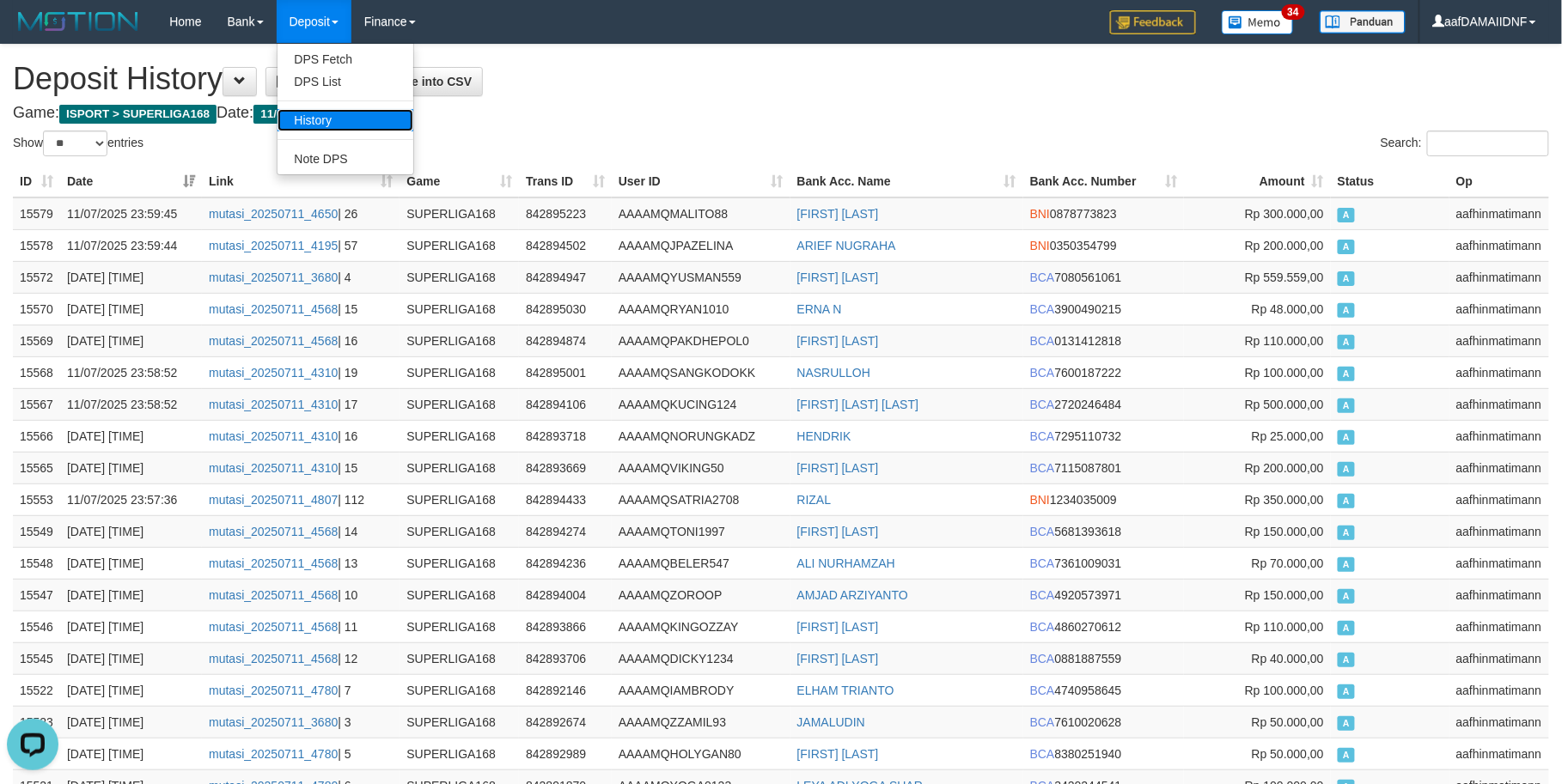 click on "History" at bounding box center [345, 120] 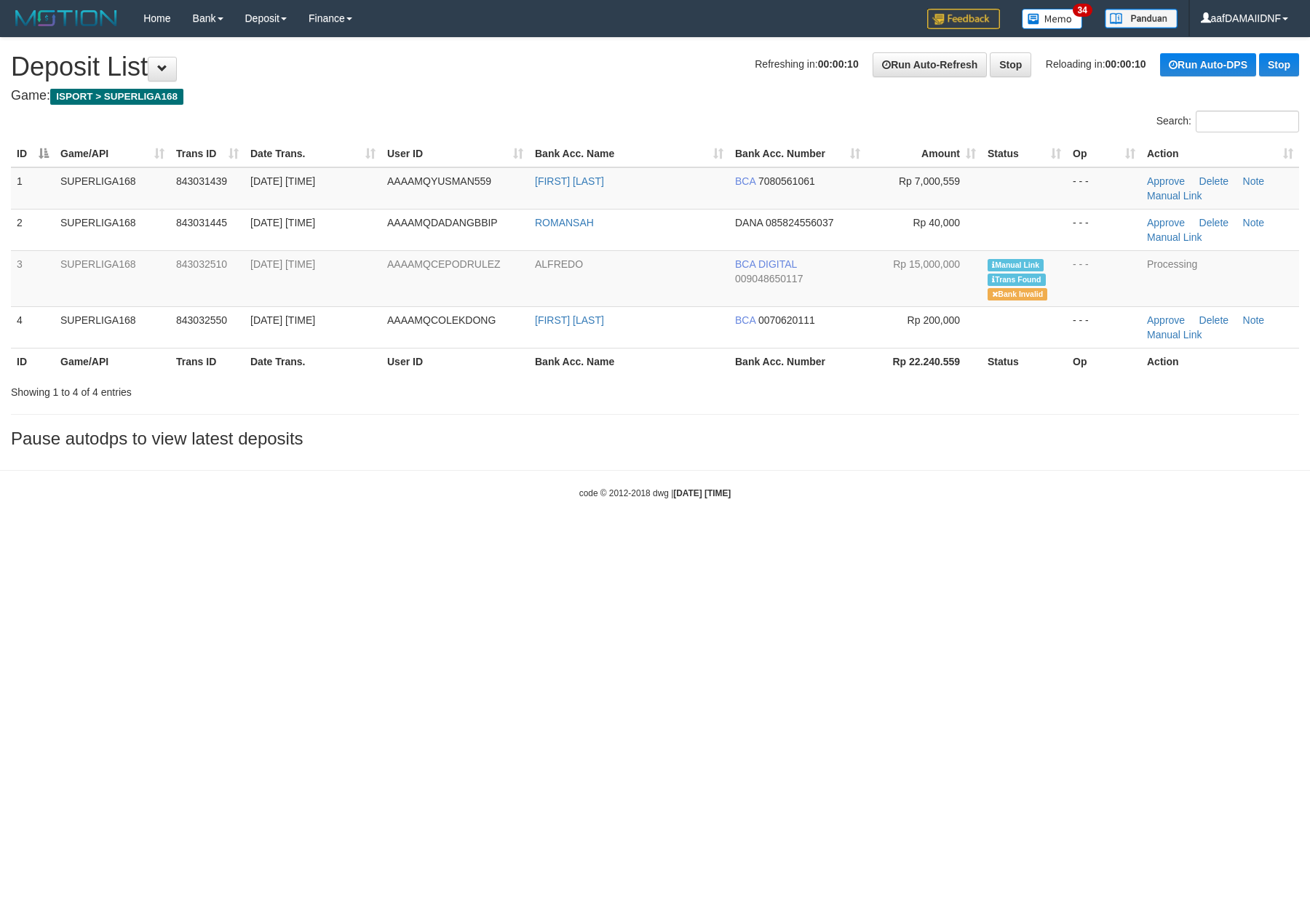 scroll, scrollTop: 0, scrollLeft: 0, axis: both 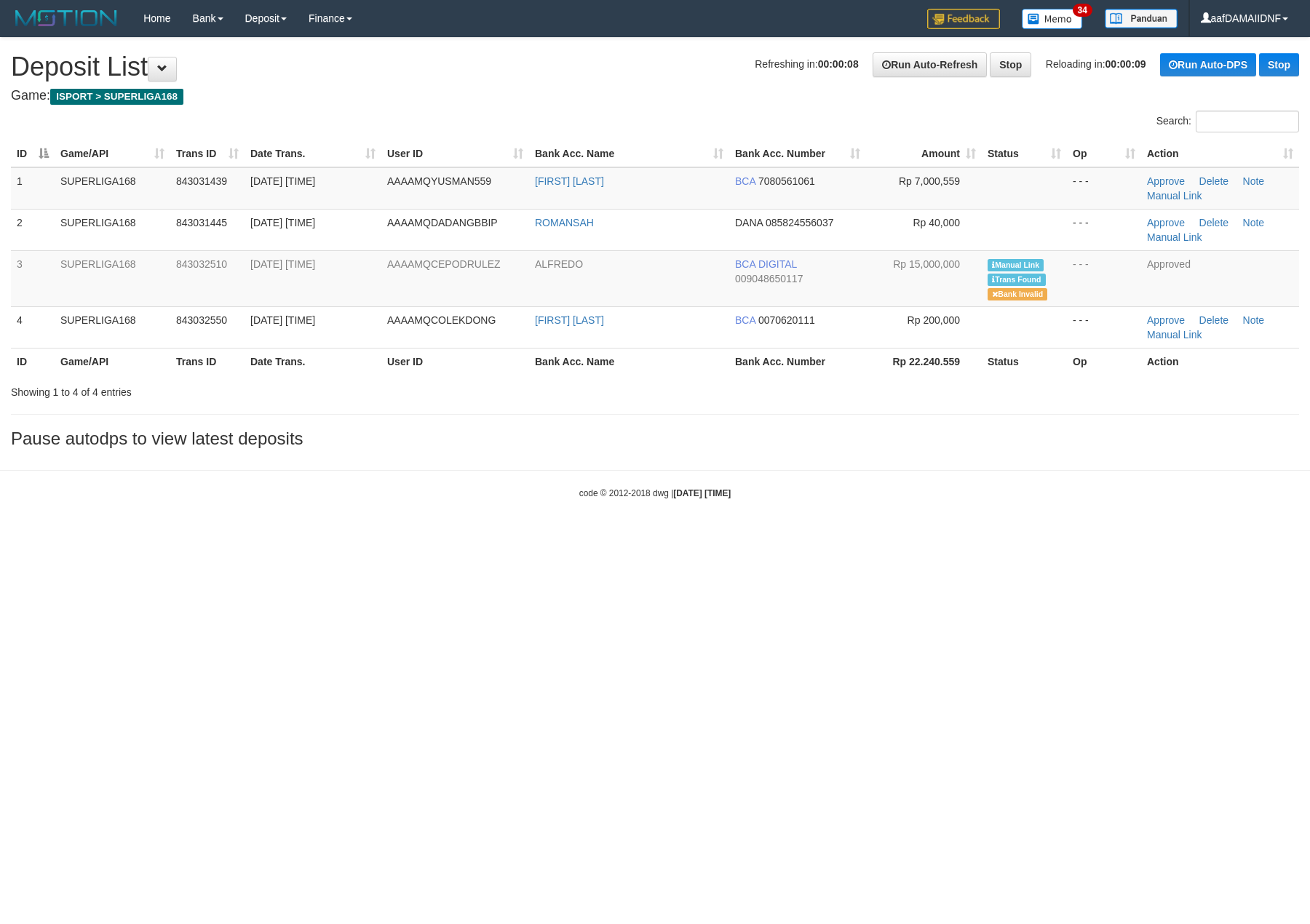 click on "Toggle navigation
Home
Bank
Account List
Load
By Website
Group
[ISPORT]													SUPERLIGA168
By Load Group (DPS)
34" at bounding box center (655, 268) 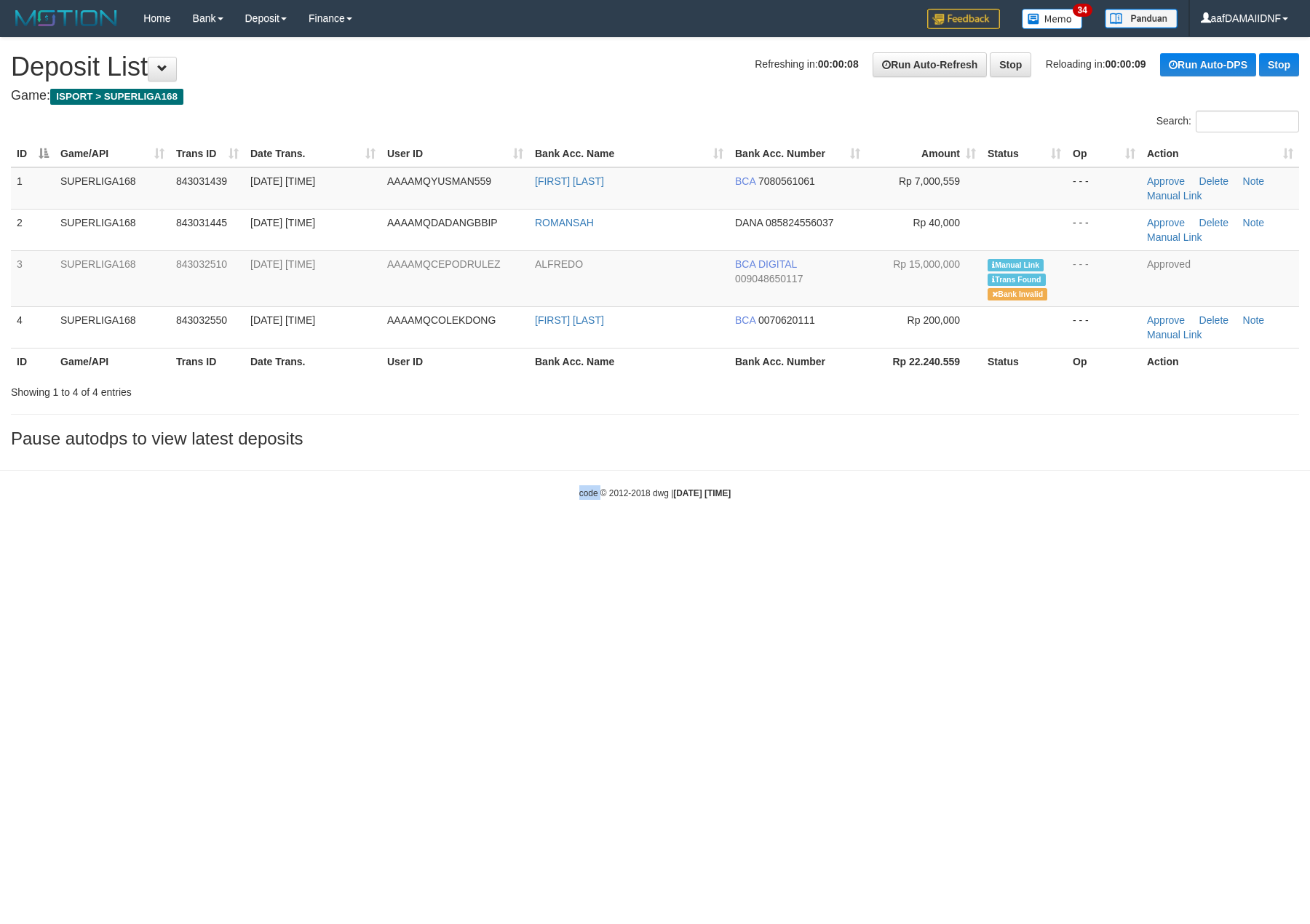 click on "Toggle navigation
Home
Bank
Account List
Load
By Website
Group
[ISPORT]													SUPERLIGA168
By Load Group (DPS)
34" at bounding box center (655, 268) 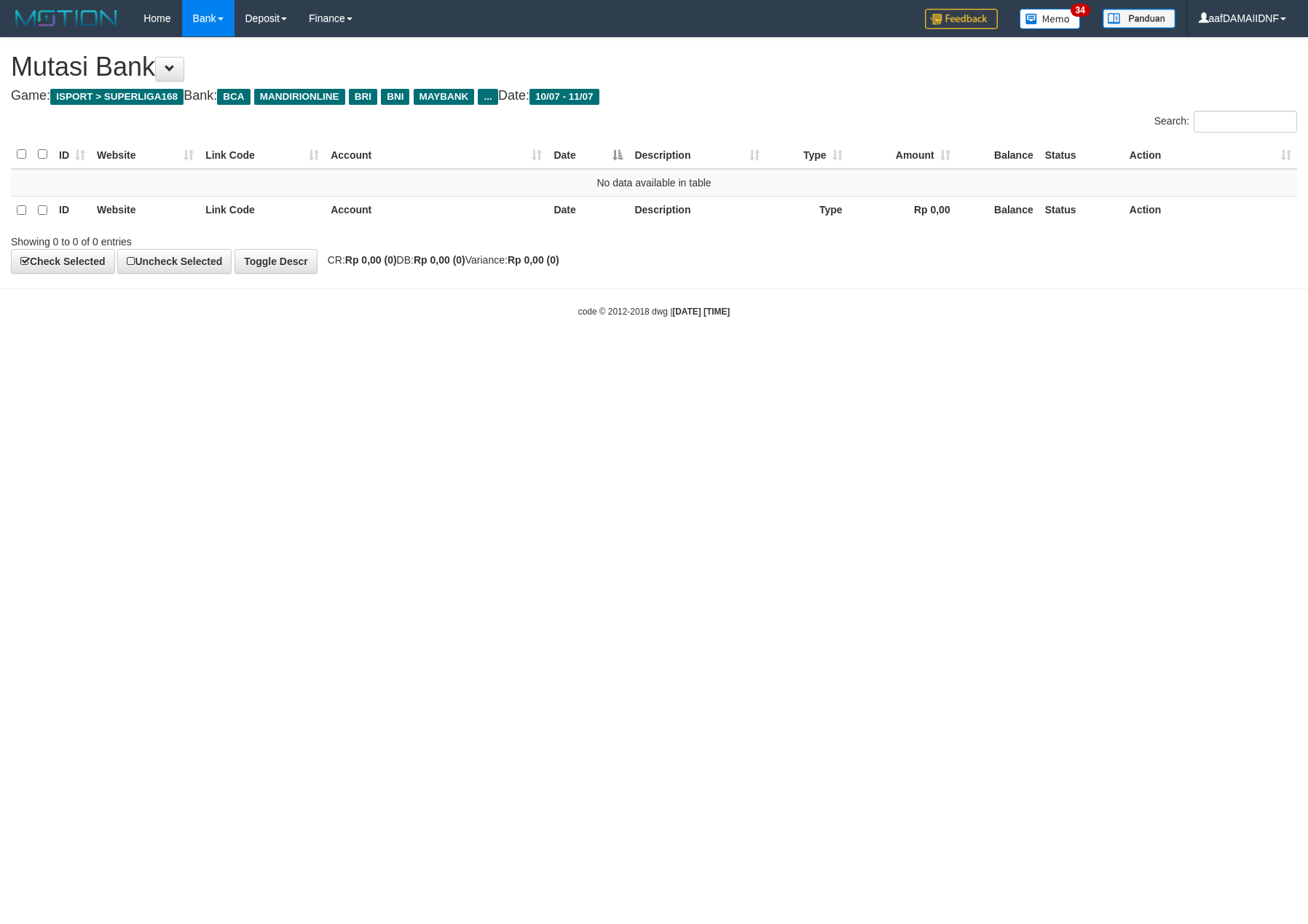 scroll, scrollTop: 0, scrollLeft: 0, axis: both 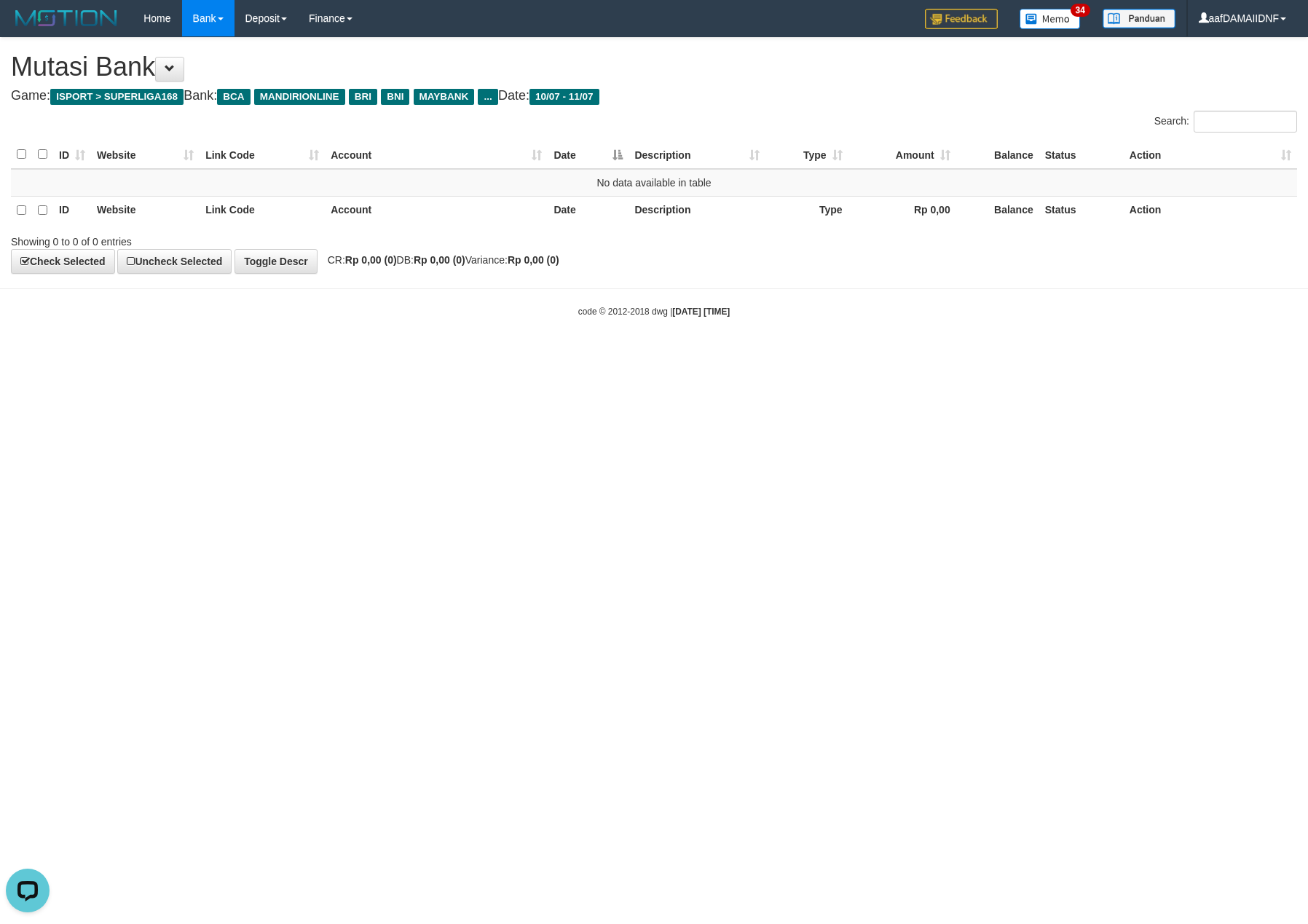 click on "Toggle navigation
Home
Bank
Account List
Load
By Website
Group
[ISPORT]													SUPERLIGA168
By Load Group (DPS)
34" at bounding box center (654, 177) 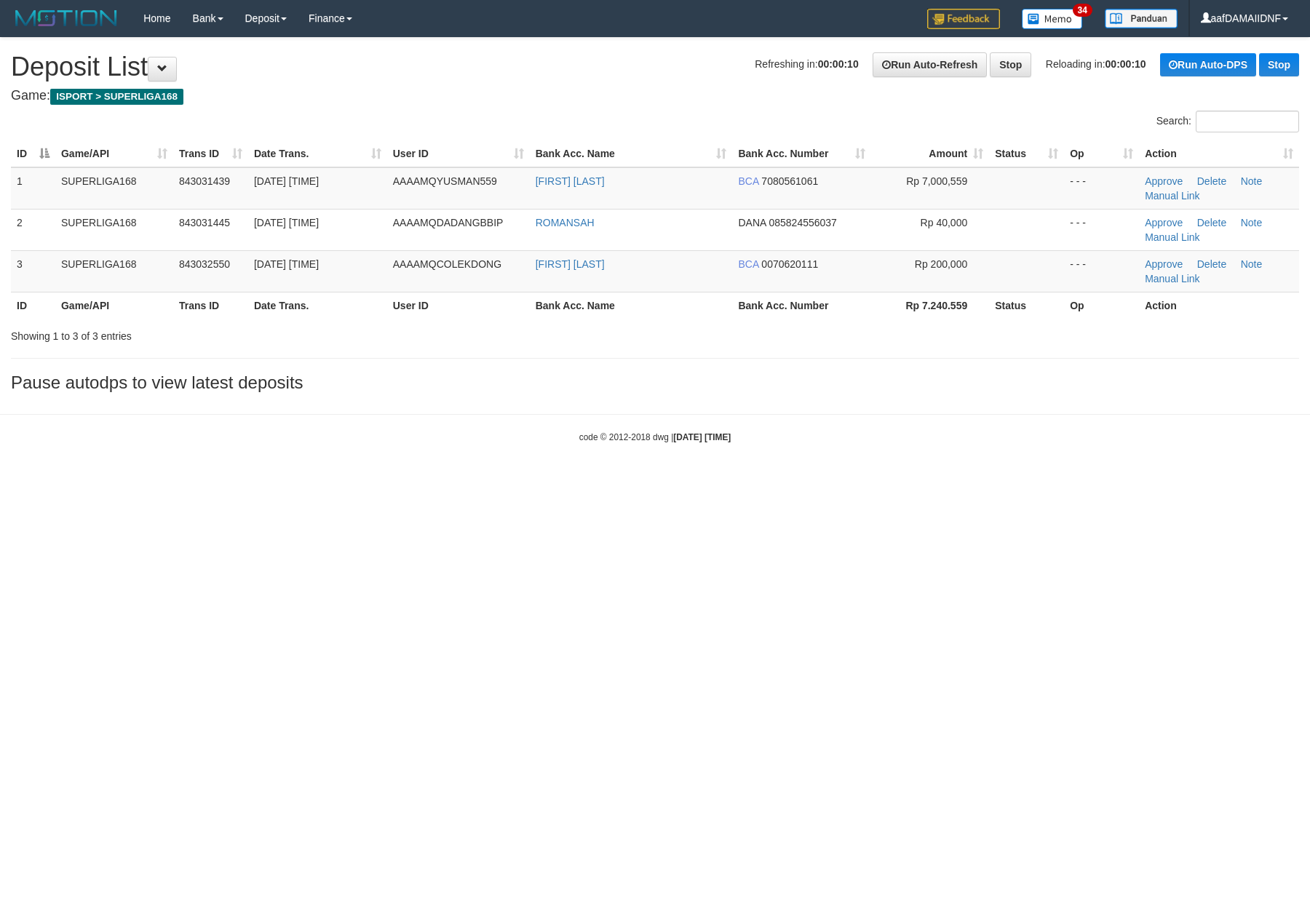 scroll, scrollTop: 0, scrollLeft: 0, axis: both 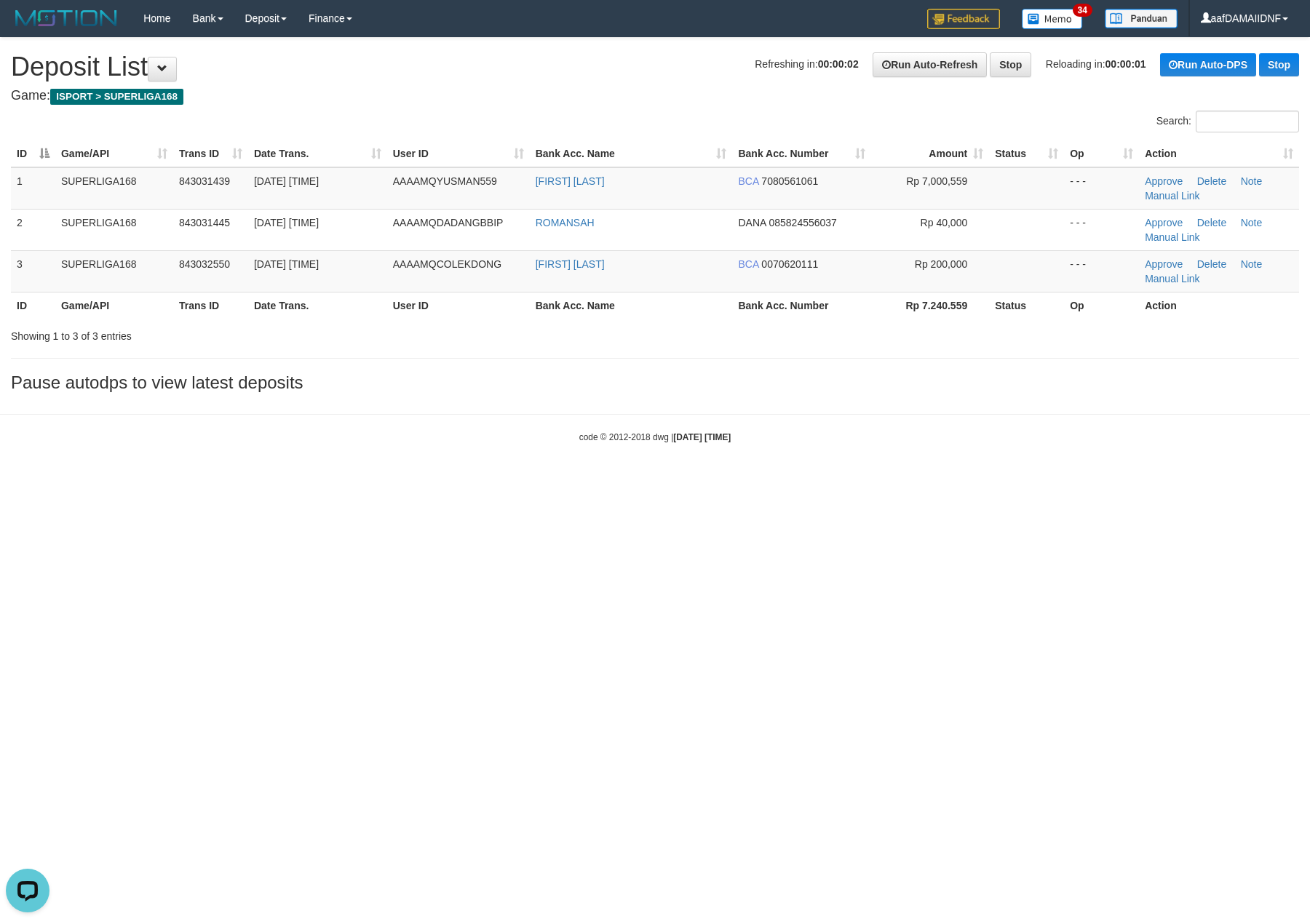 click on "Toggle navigation
Home
Bank
Account List
Load
By Website
Group
[ISPORT]													SUPERLIGA168
By Load Group (DPS)" at bounding box center (655, 240) 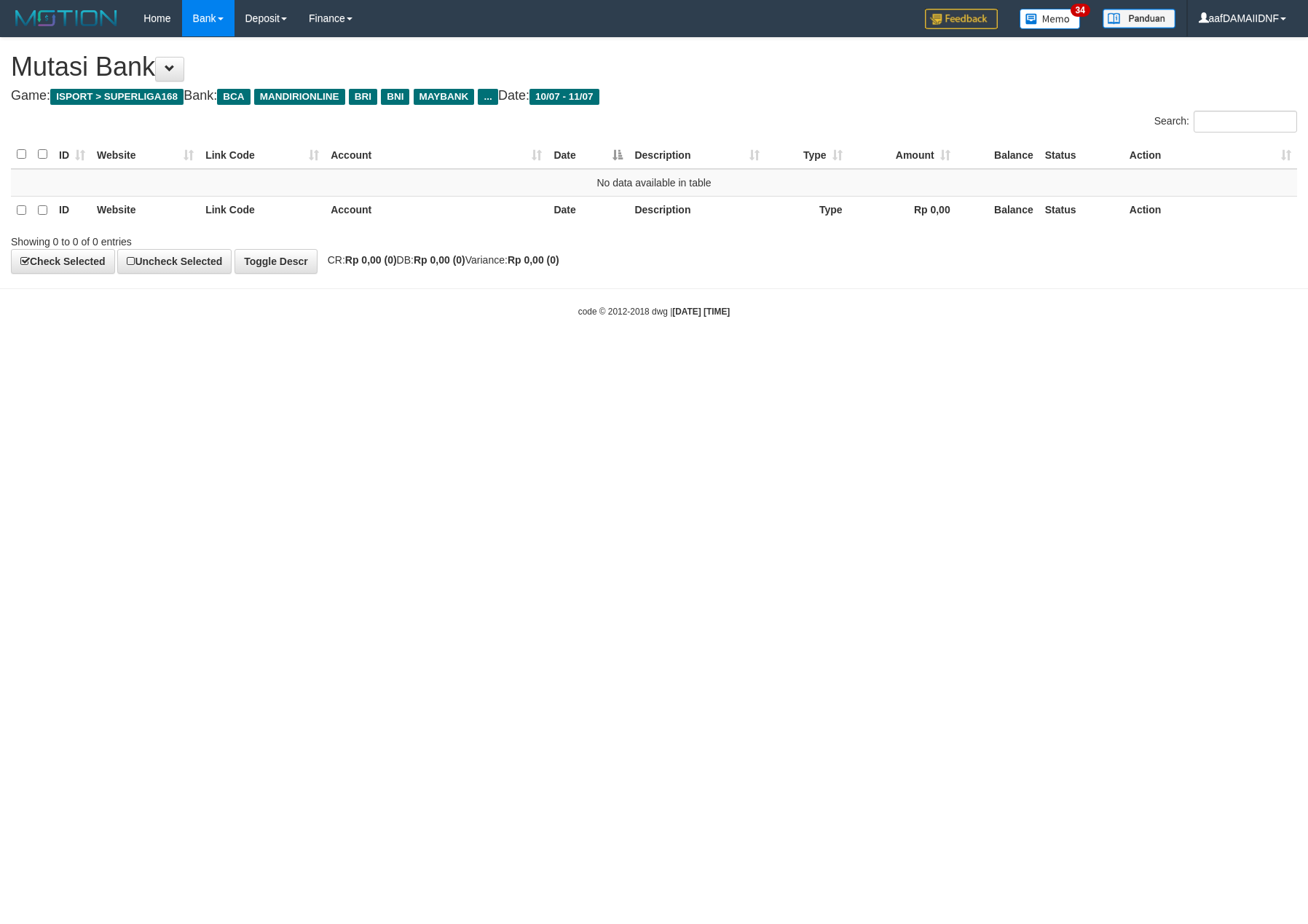 scroll, scrollTop: 0, scrollLeft: 0, axis: both 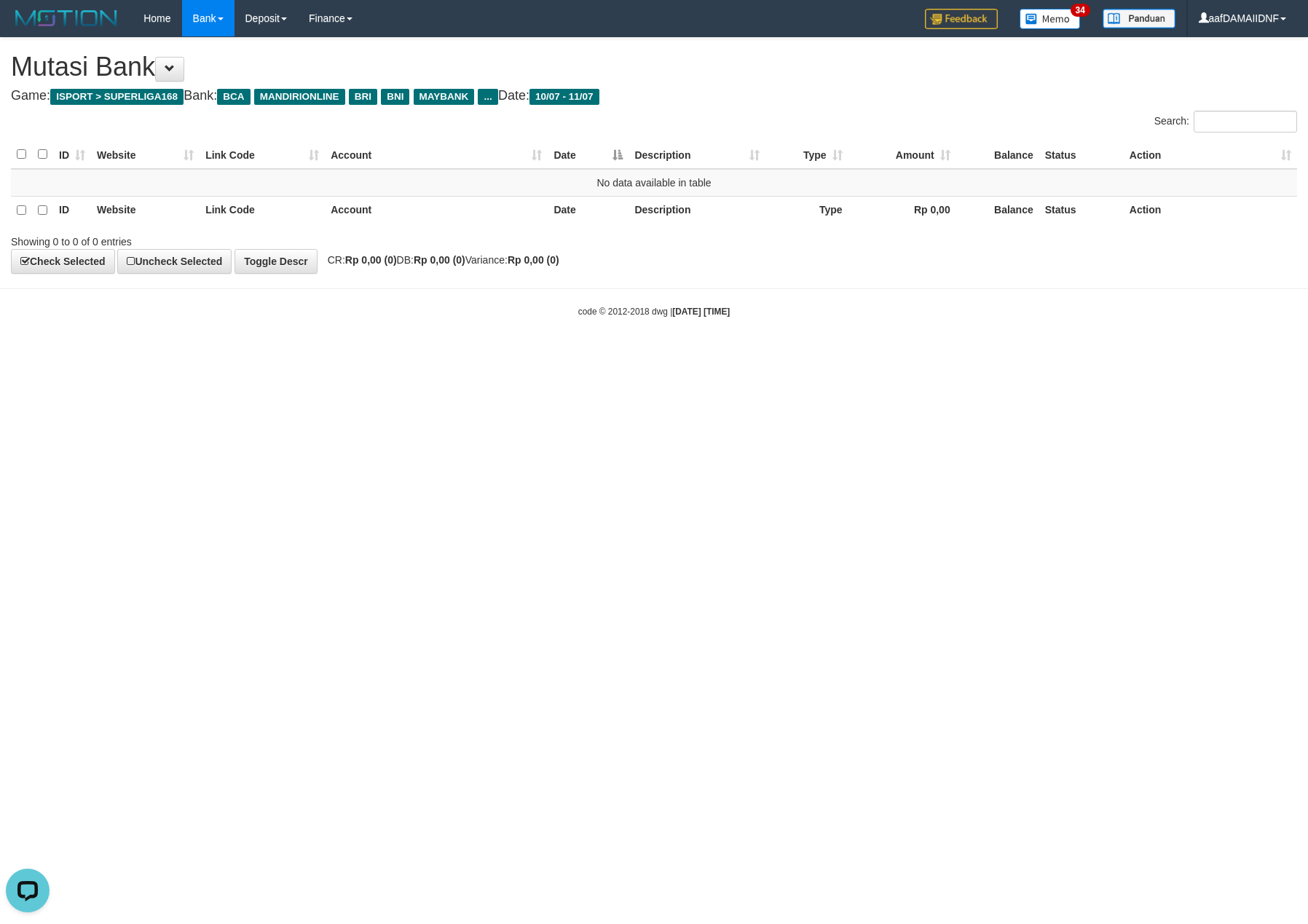 click on "Toggle navigation
Home
Bank
Account List
Load
By Website
Group
[ISPORT]													SUPERLIGA168
By Load Group (DPS)" at bounding box center (654, 177) 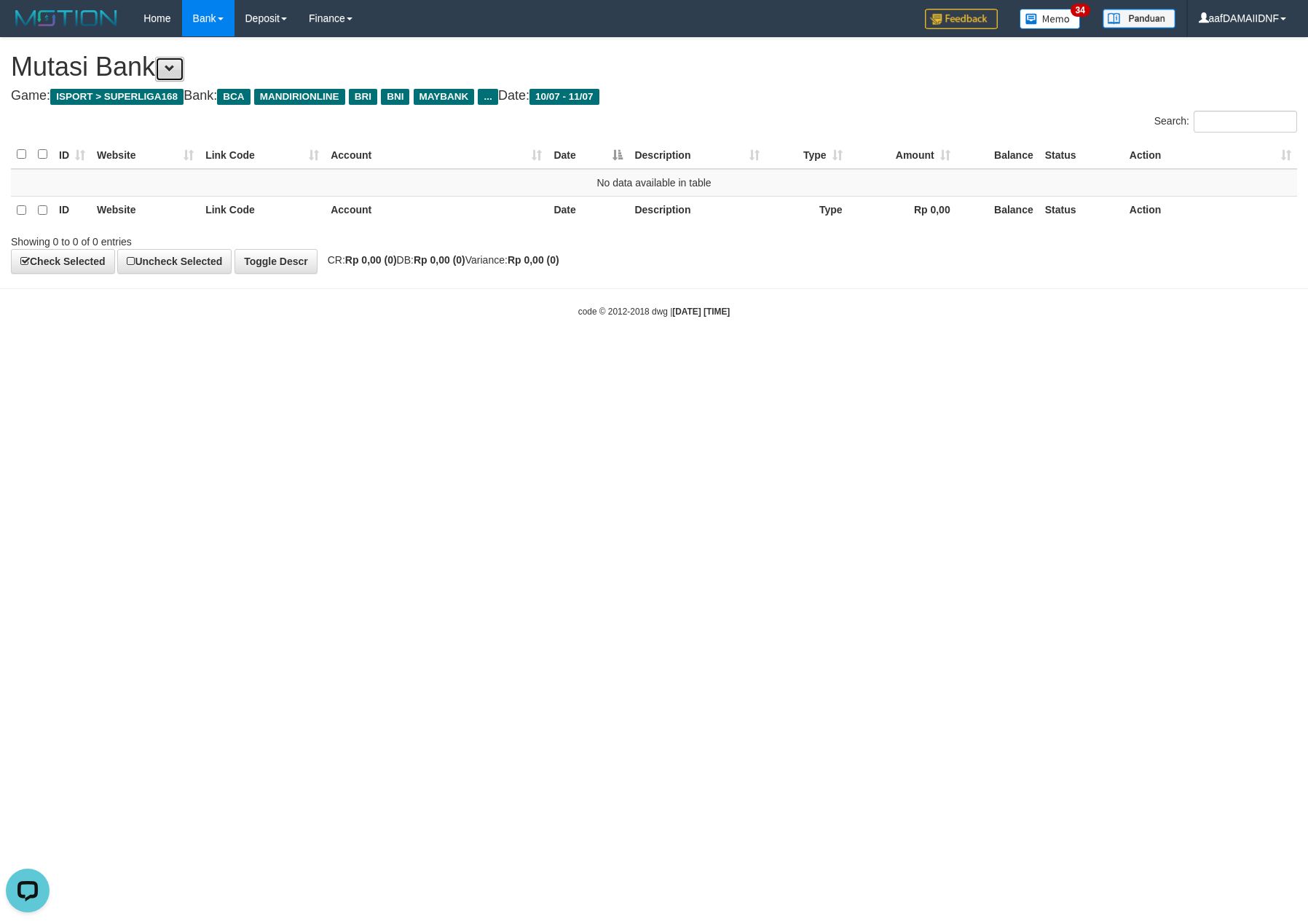 click at bounding box center (170, 69) 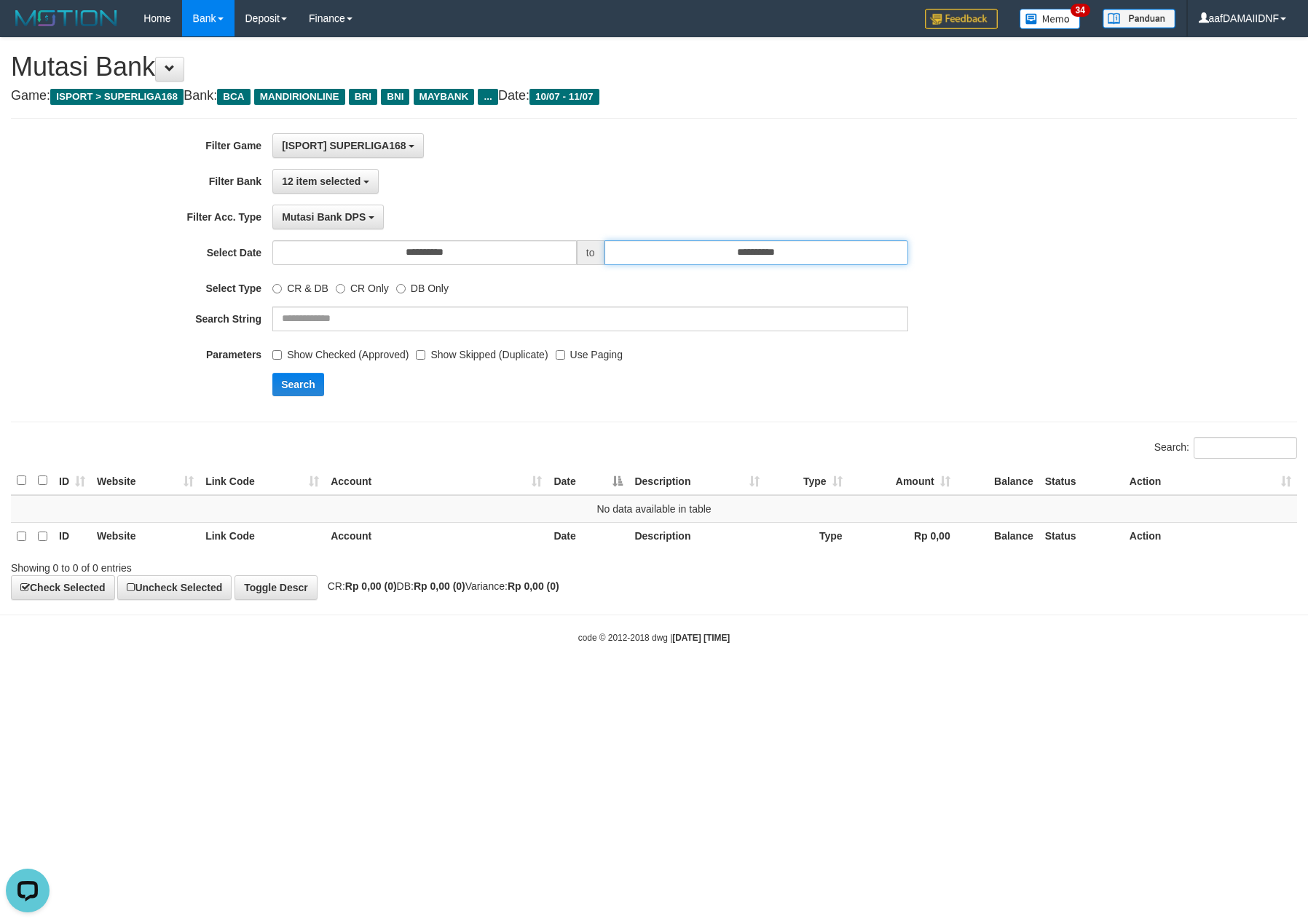 click on "**********" at bounding box center [757, 253] 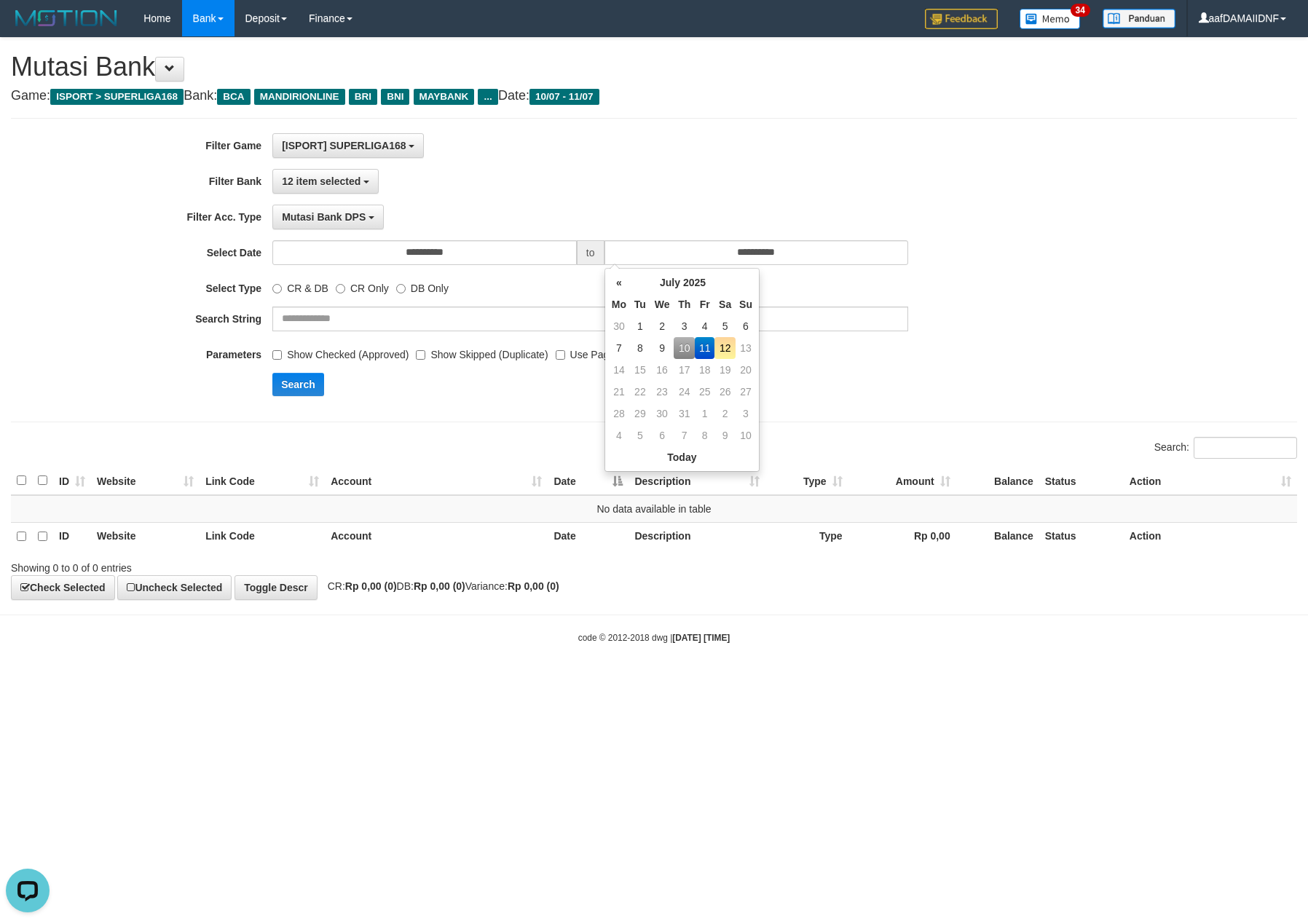 click on "12" at bounding box center (725, 348) 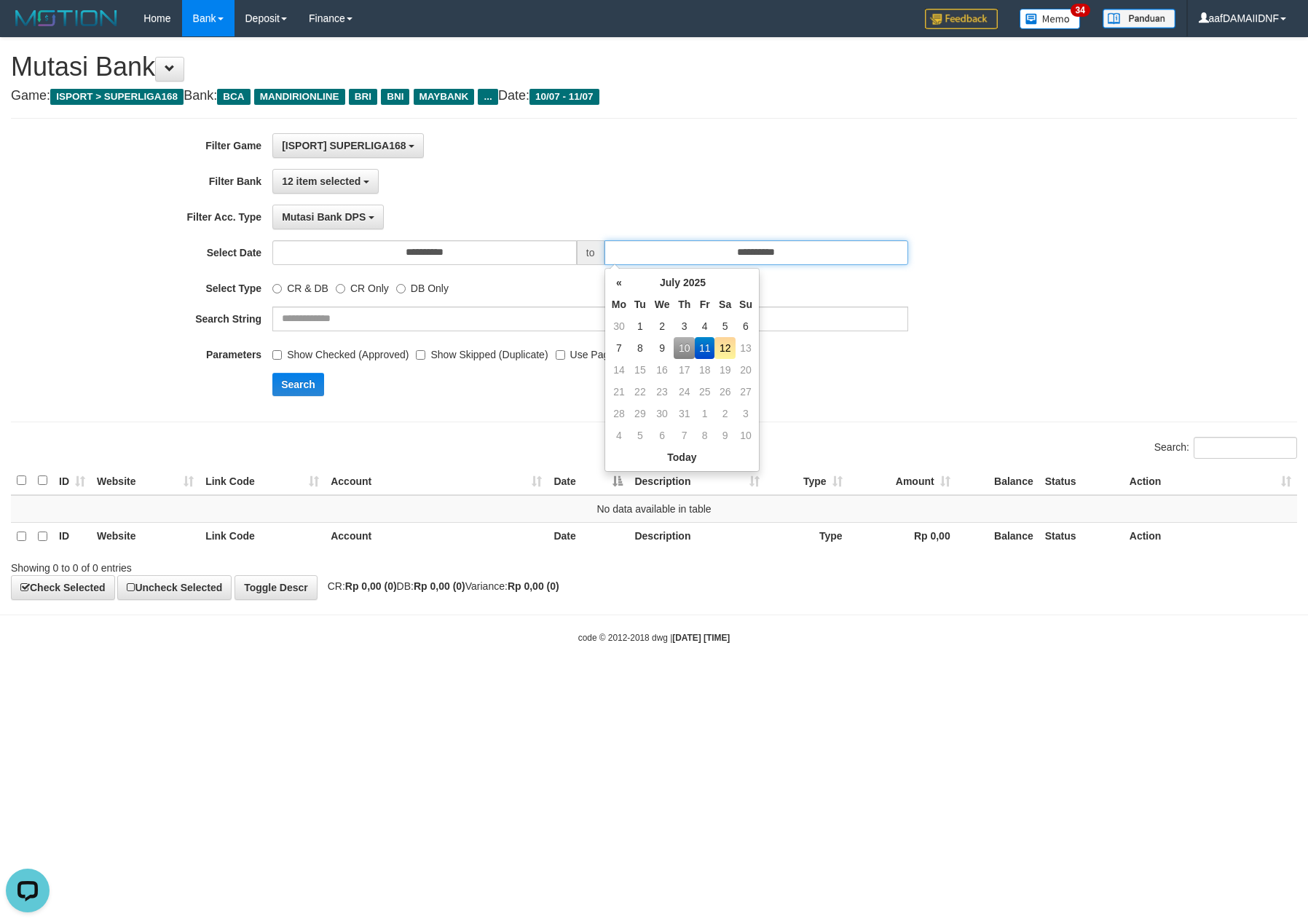 type on "**********" 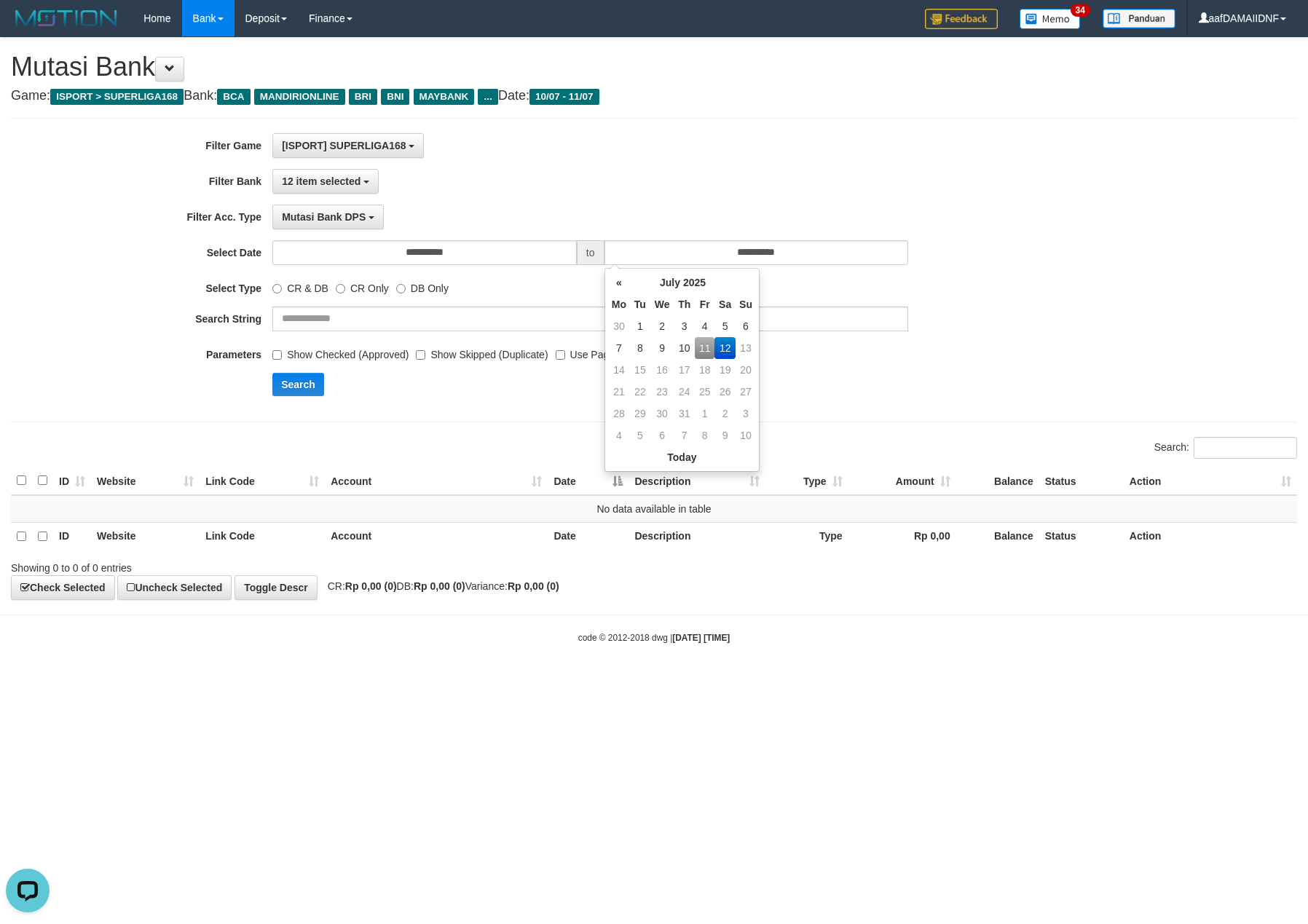 click on "**********" at bounding box center (654, 318) 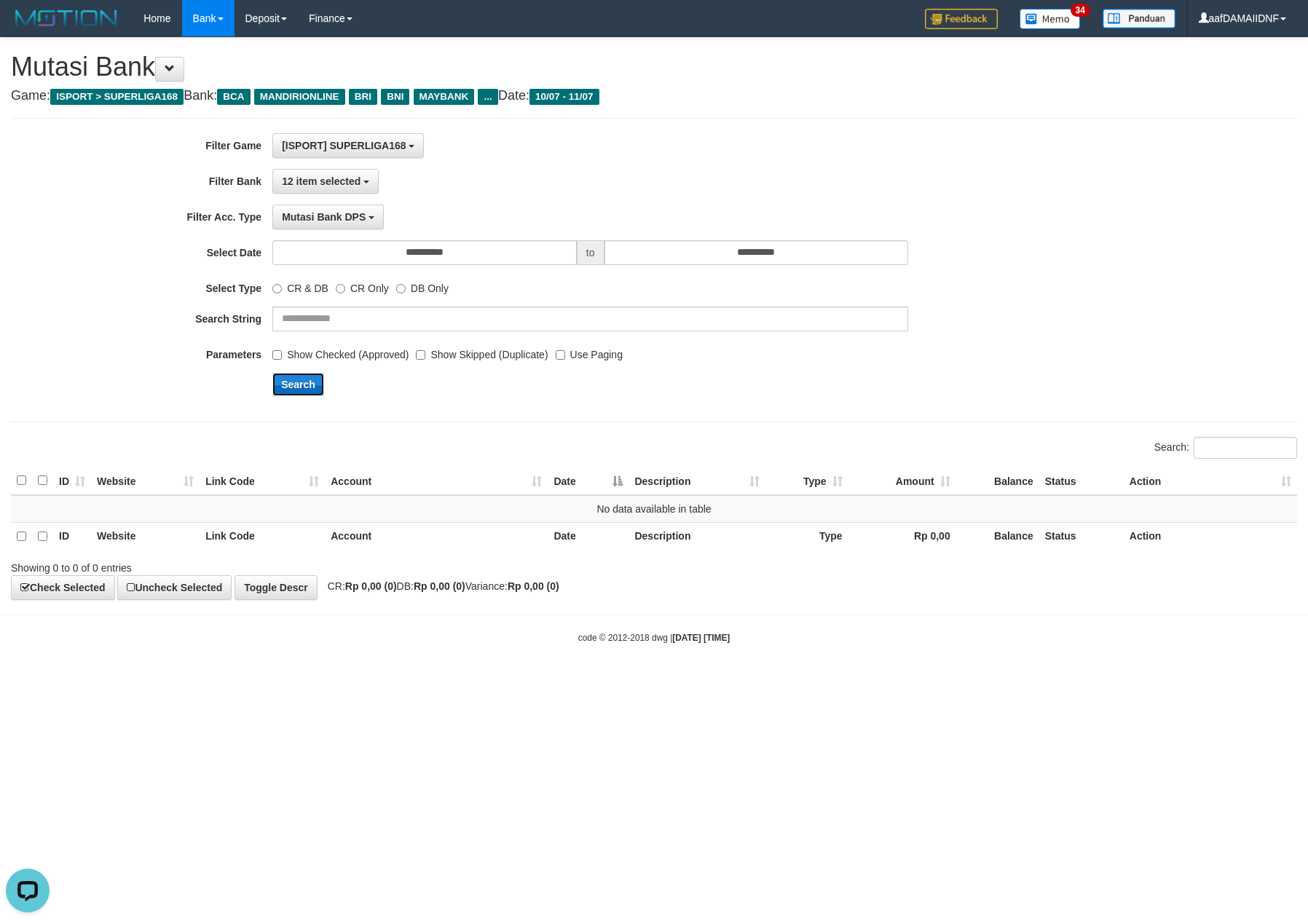 click on "Search" at bounding box center [298, 384] 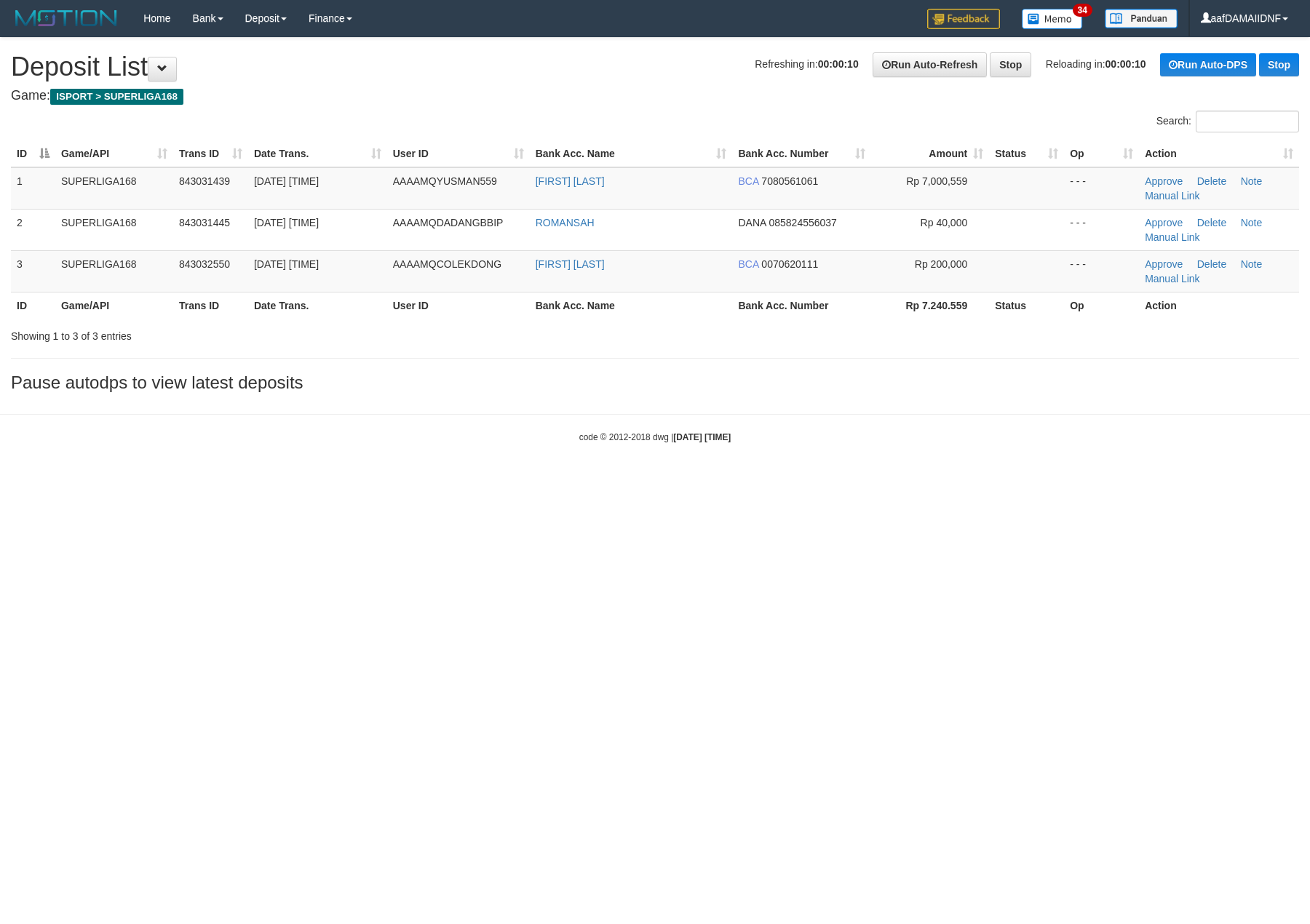 scroll, scrollTop: 0, scrollLeft: 0, axis: both 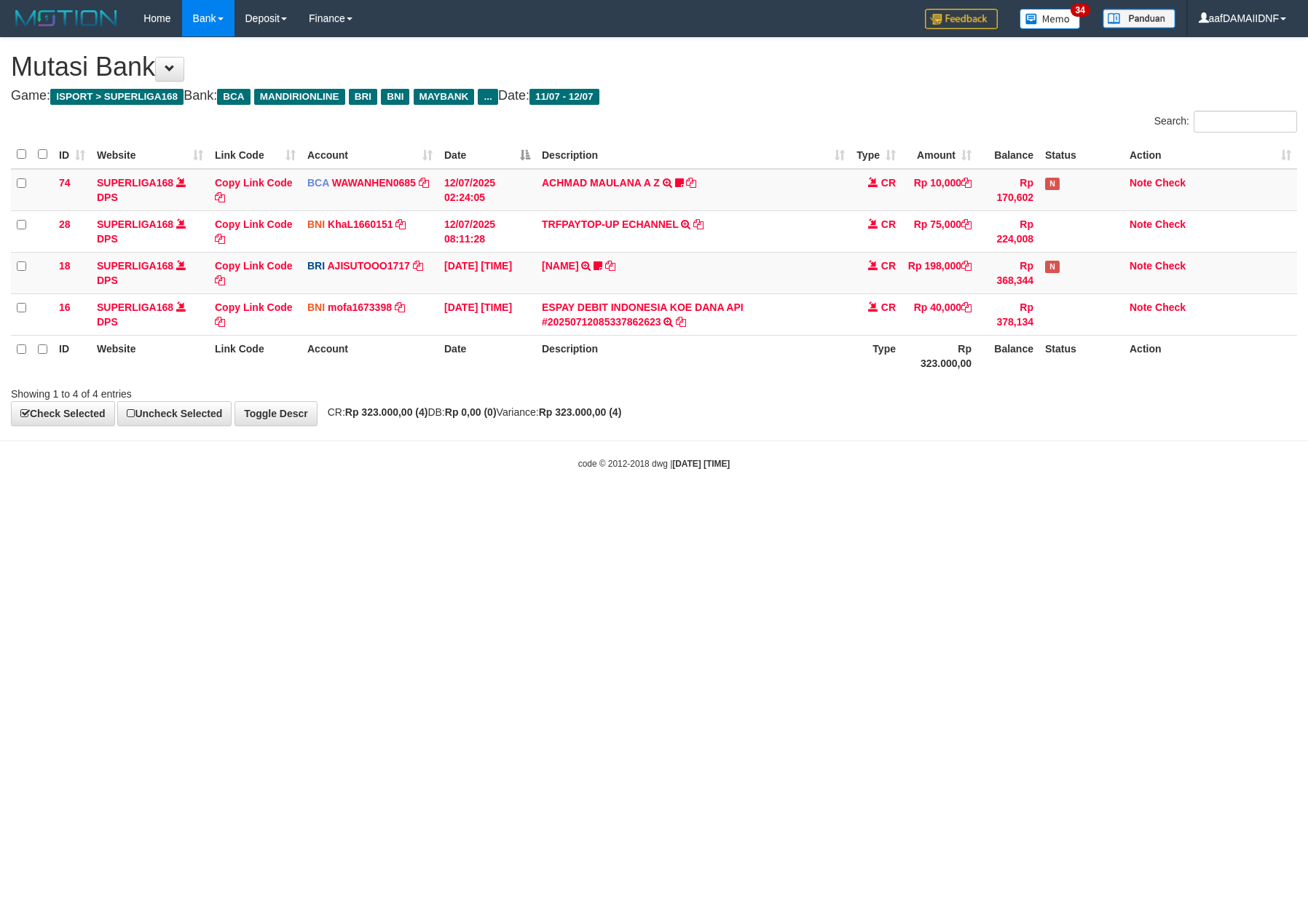 click on "**********" at bounding box center [654, 232] 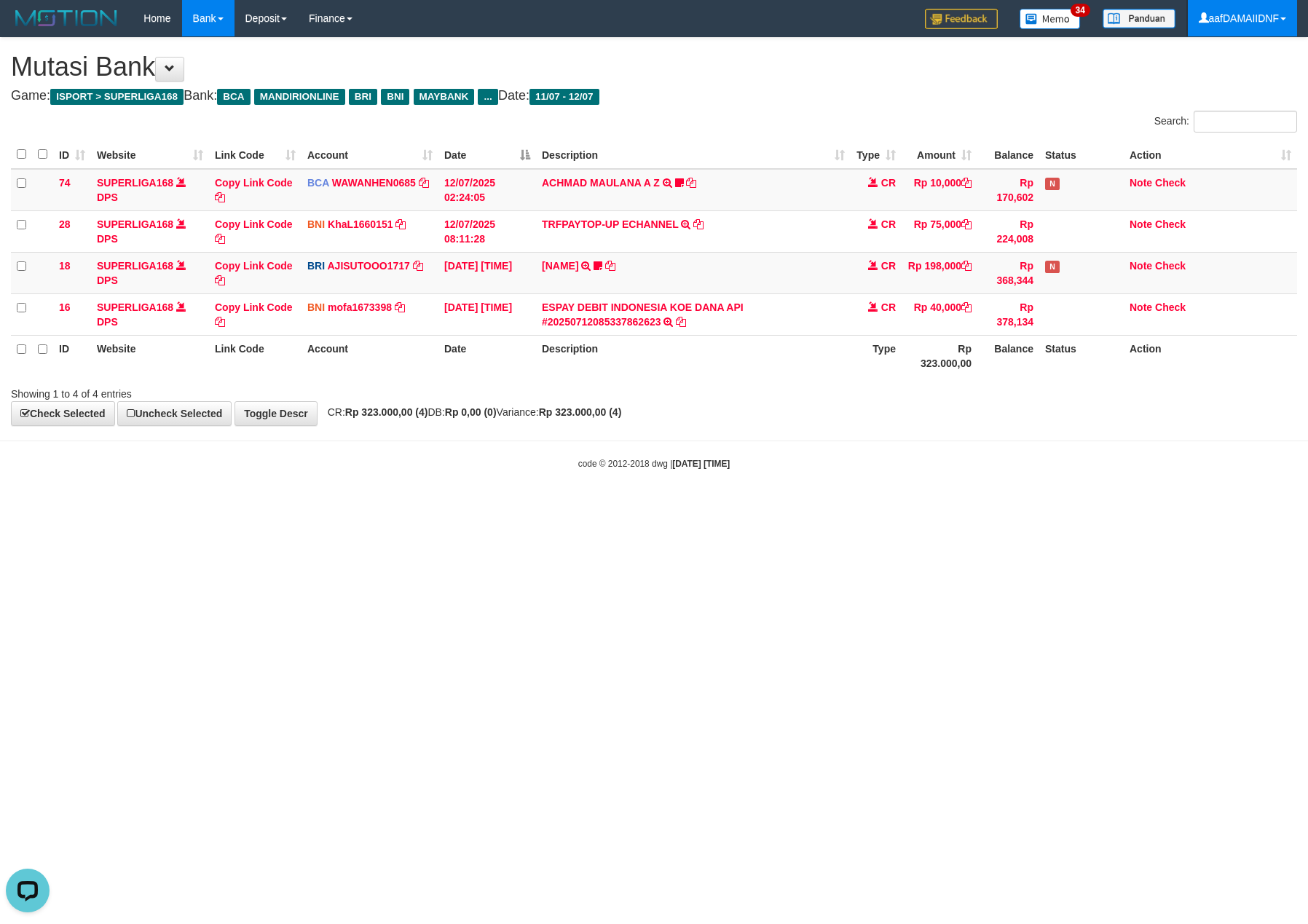 scroll, scrollTop: 0, scrollLeft: 0, axis: both 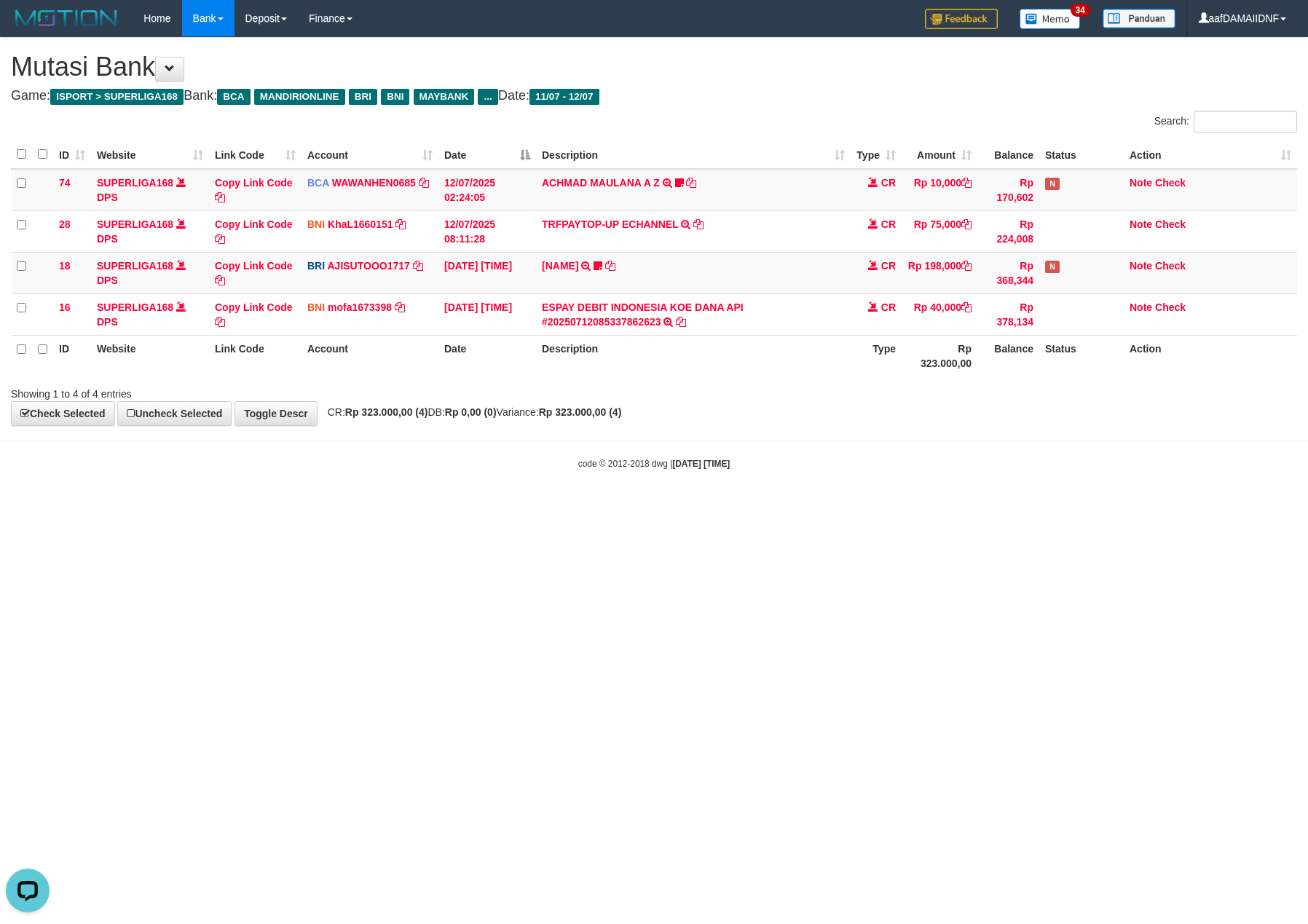 click on "Balance" at bounding box center (1008, 355) 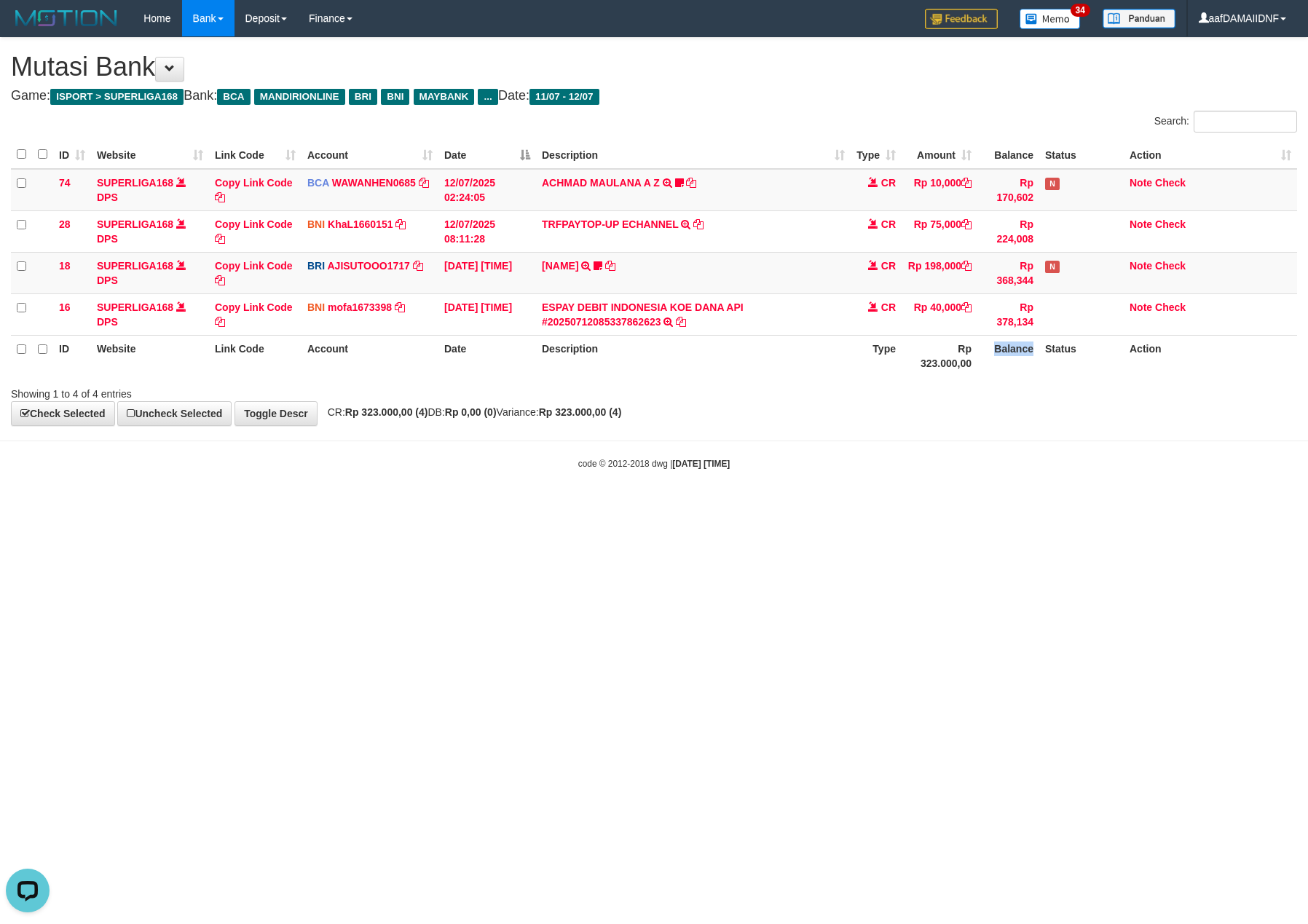 click on "Balance" at bounding box center (1008, 355) 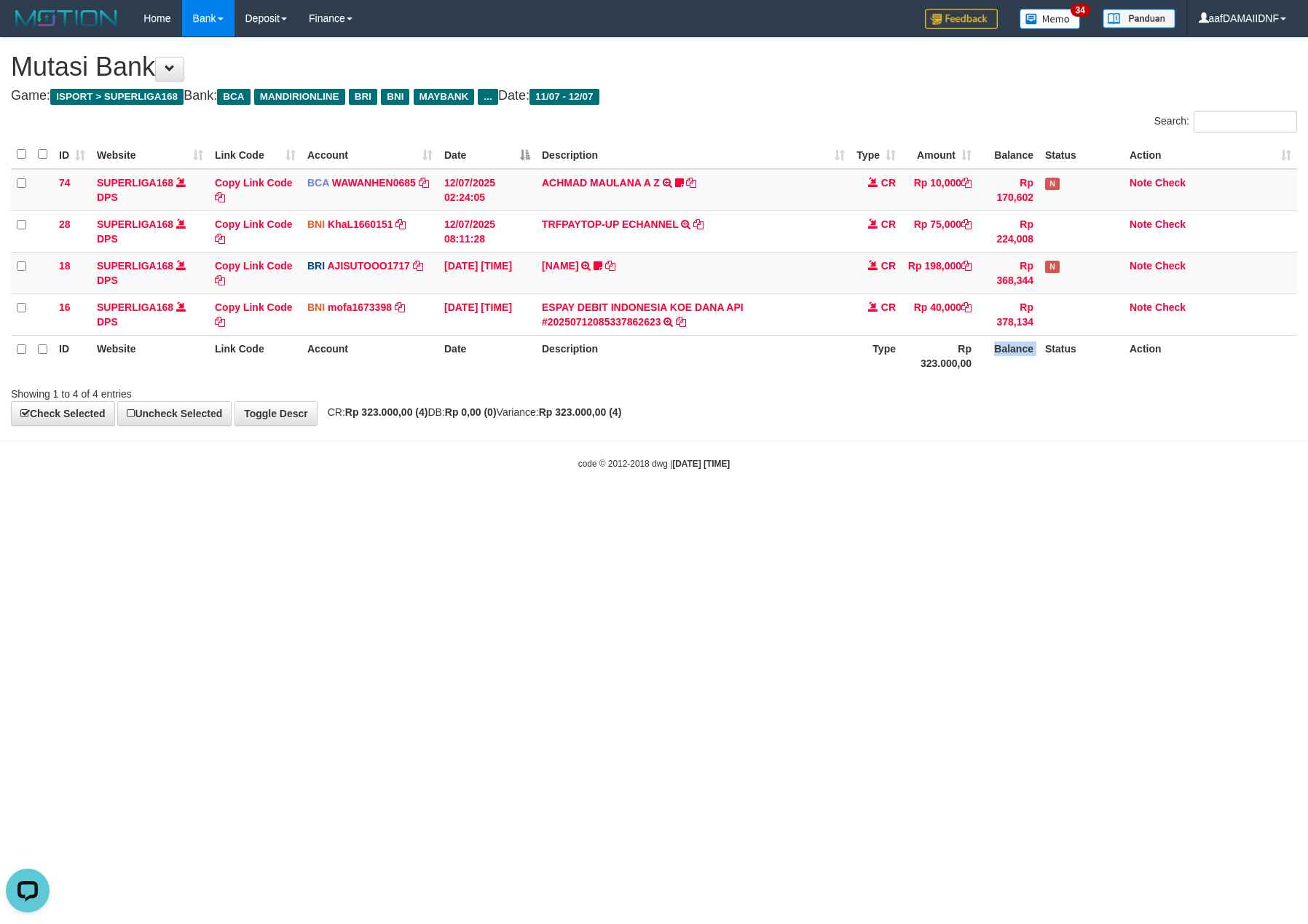 click on "Balance" at bounding box center [1008, 355] 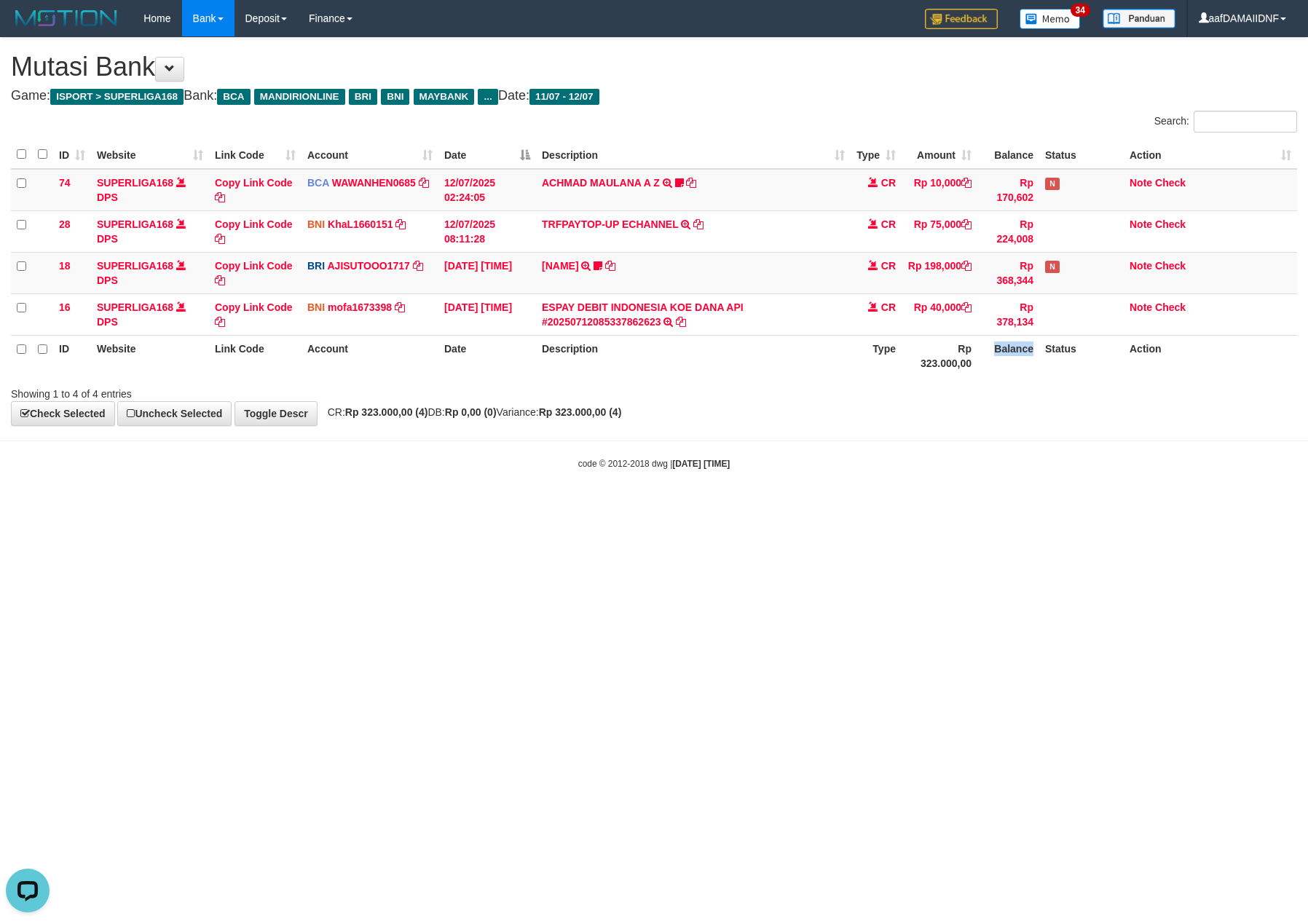click on "Balance" at bounding box center [1008, 355] 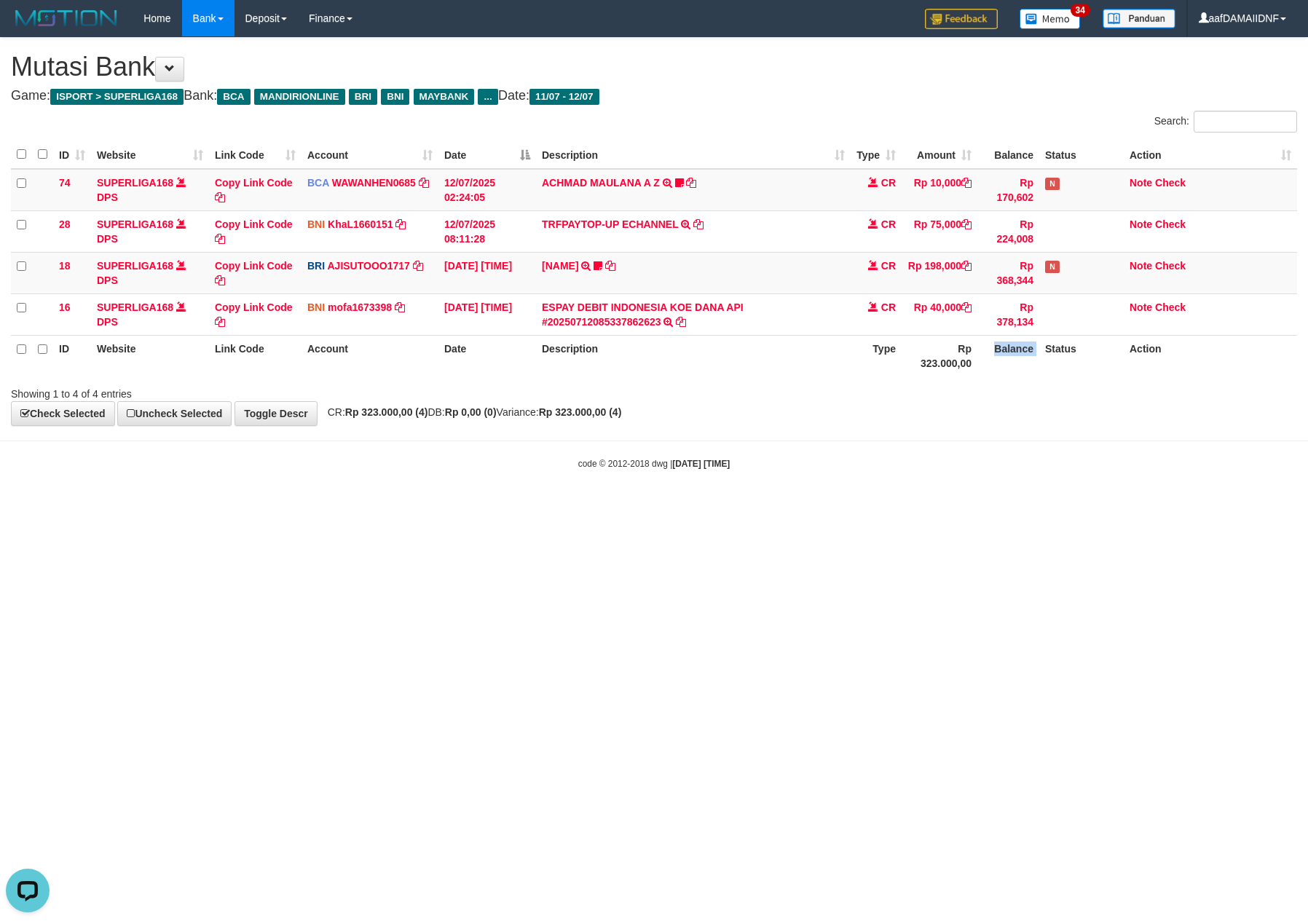 click on "Balance" at bounding box center (1008, 355) 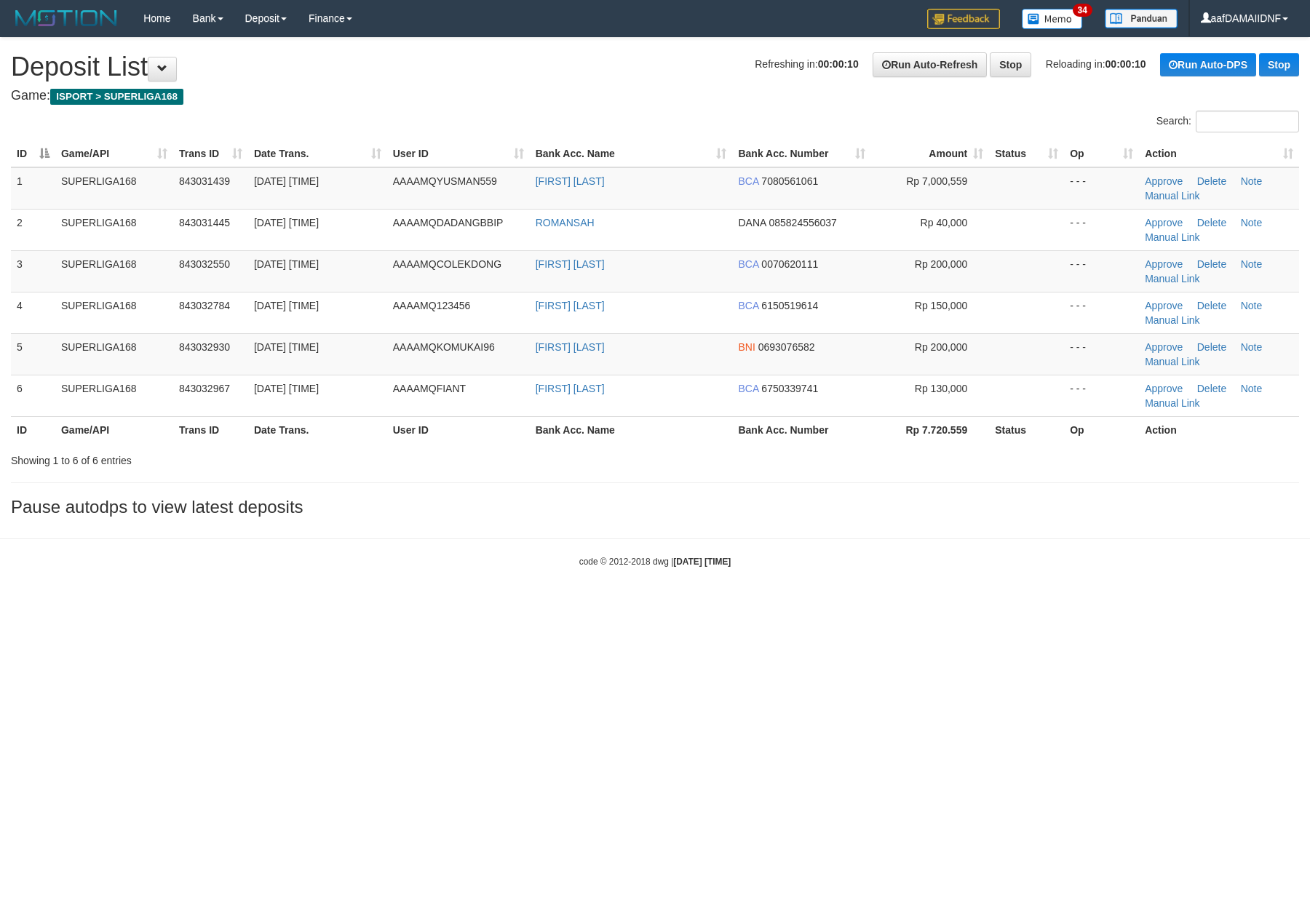 scroll, scrollTop: 0, scrollLeft: 0, axis: both 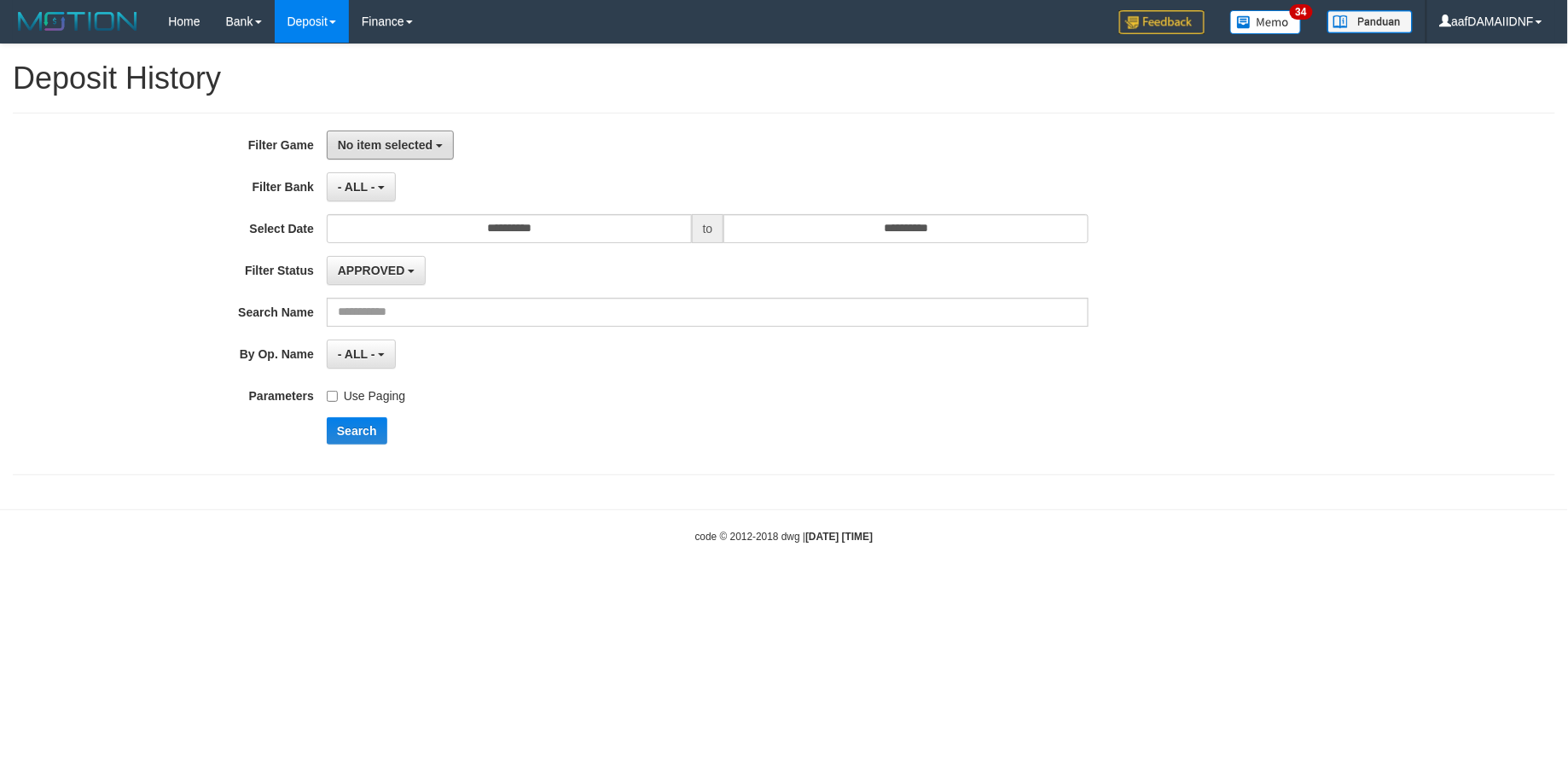 click on "No item selected" at bounding box center (385, 145) 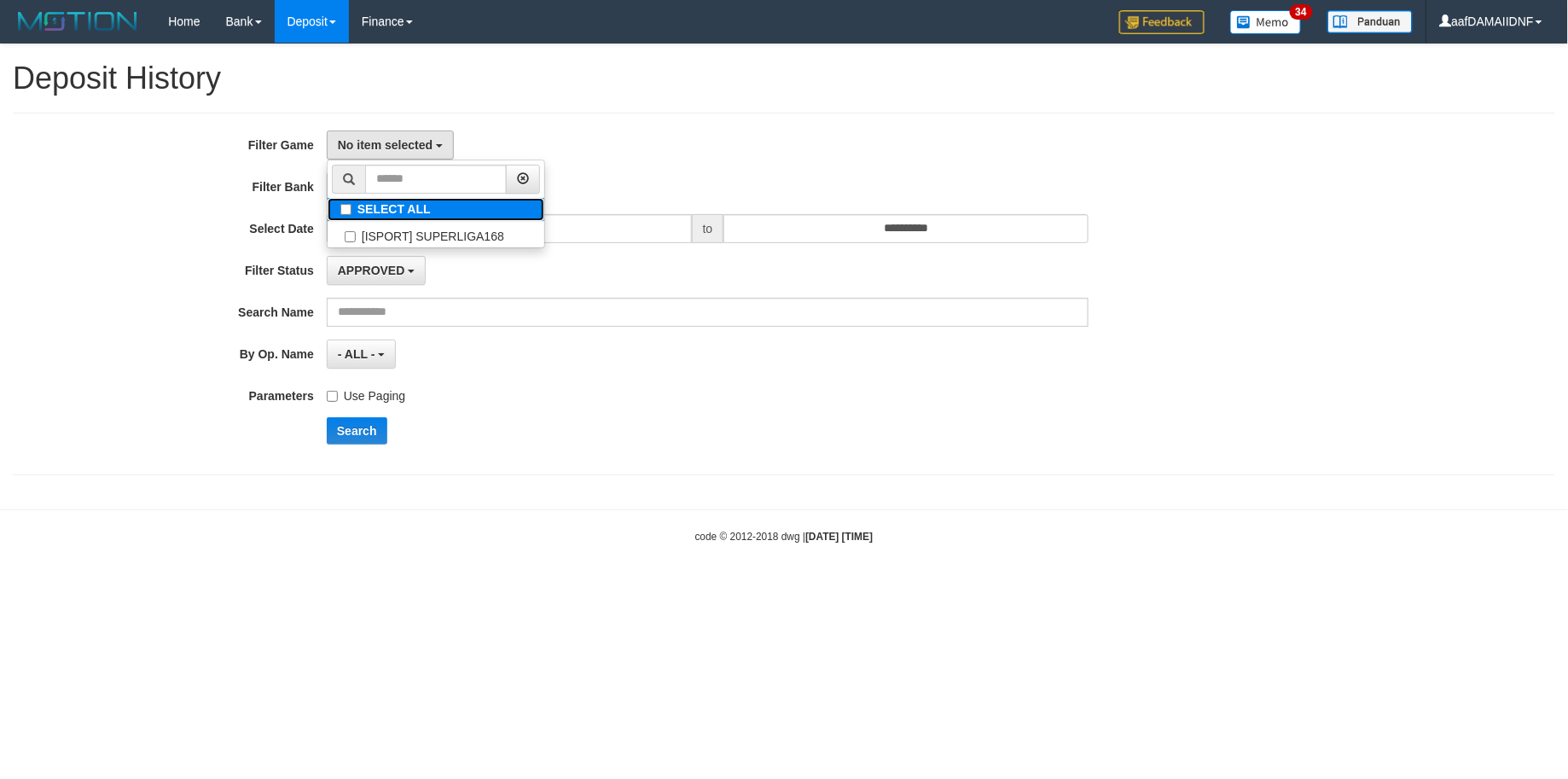 click on "SELECT ALL" at bounding box center [436, 209] 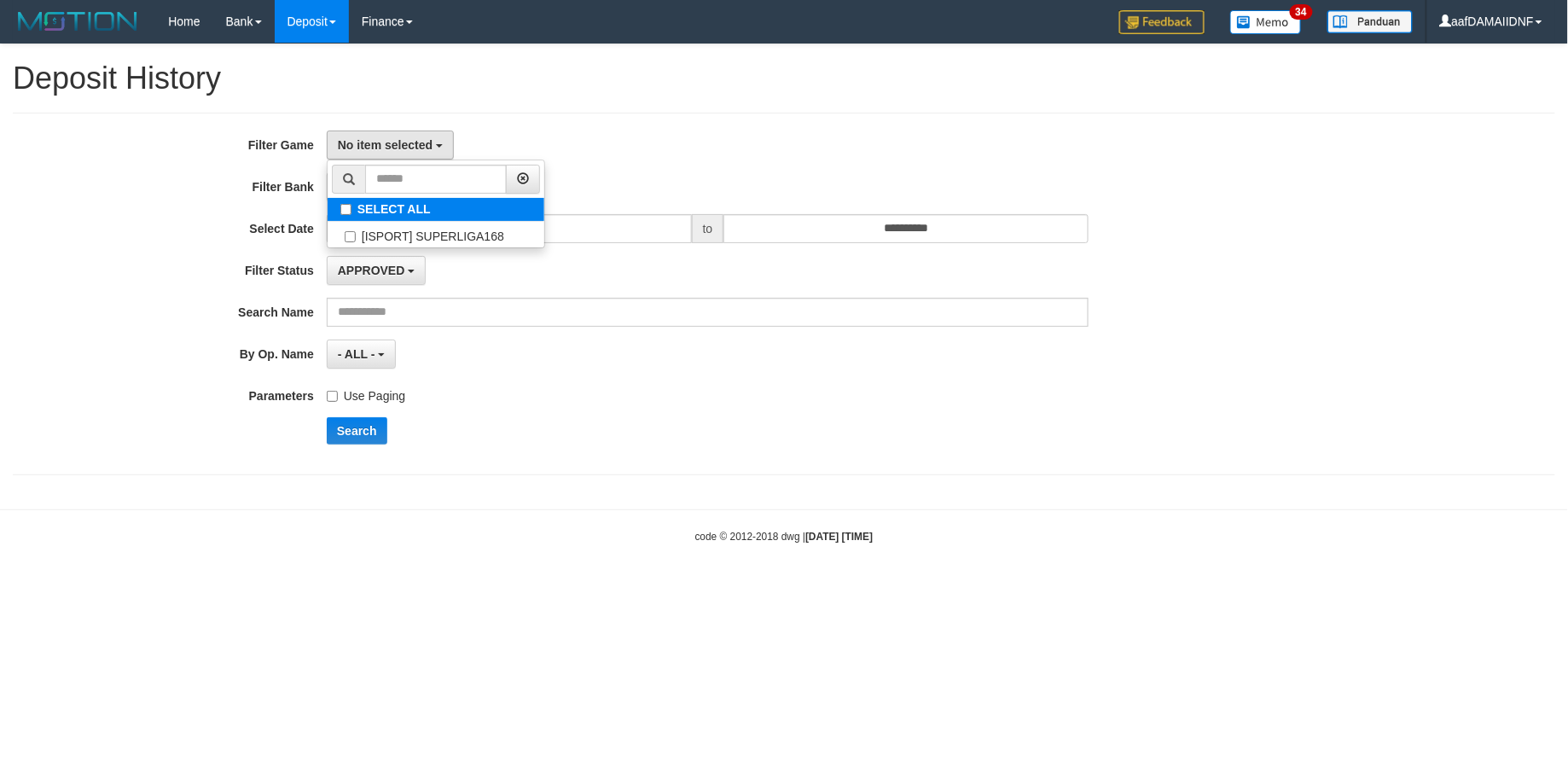 select on "***" 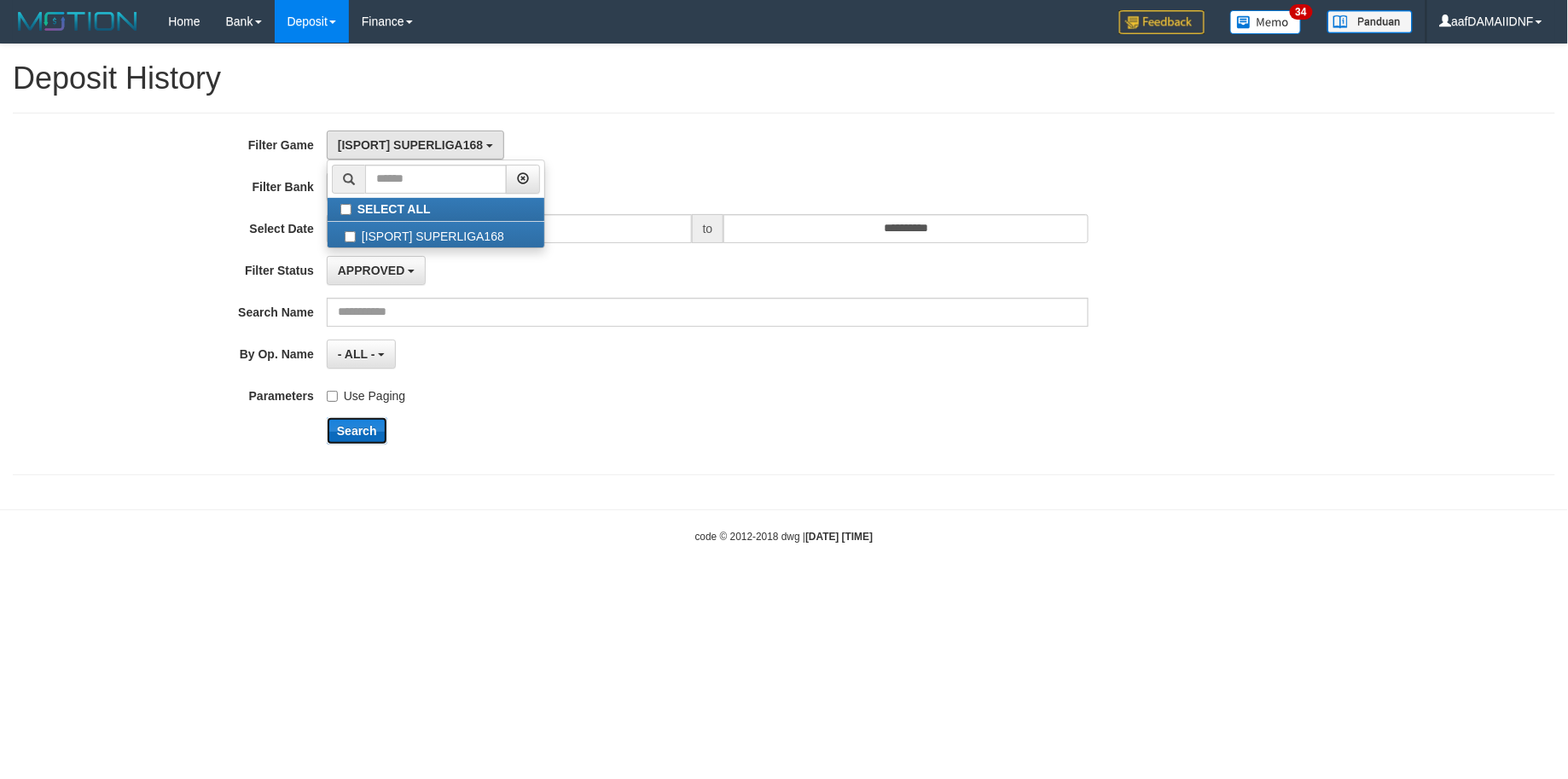 click on "Search" at bounding box center [357, 431] 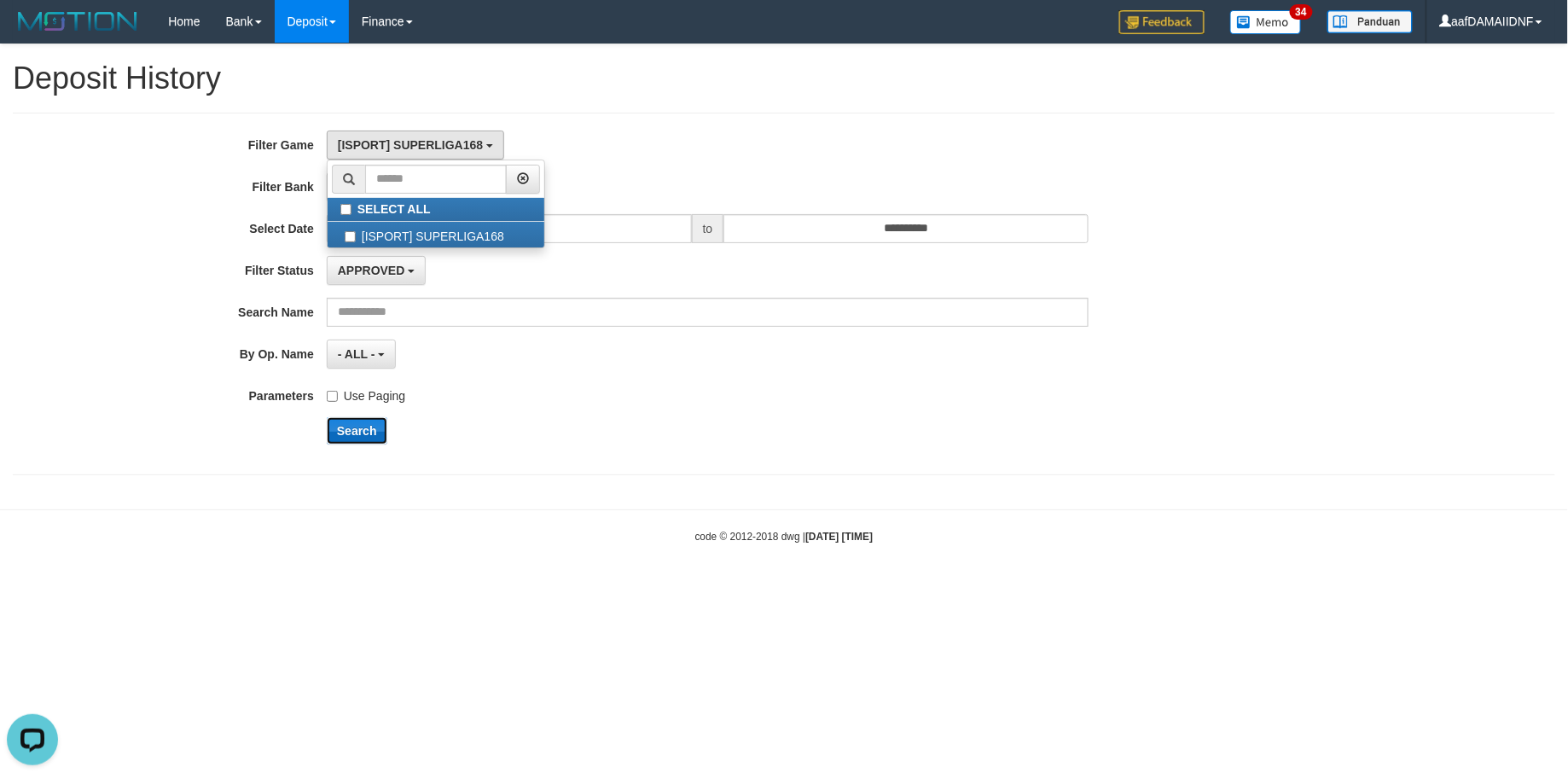 scroll, scrollTop: 0, scrollLeft: 0, axis: both 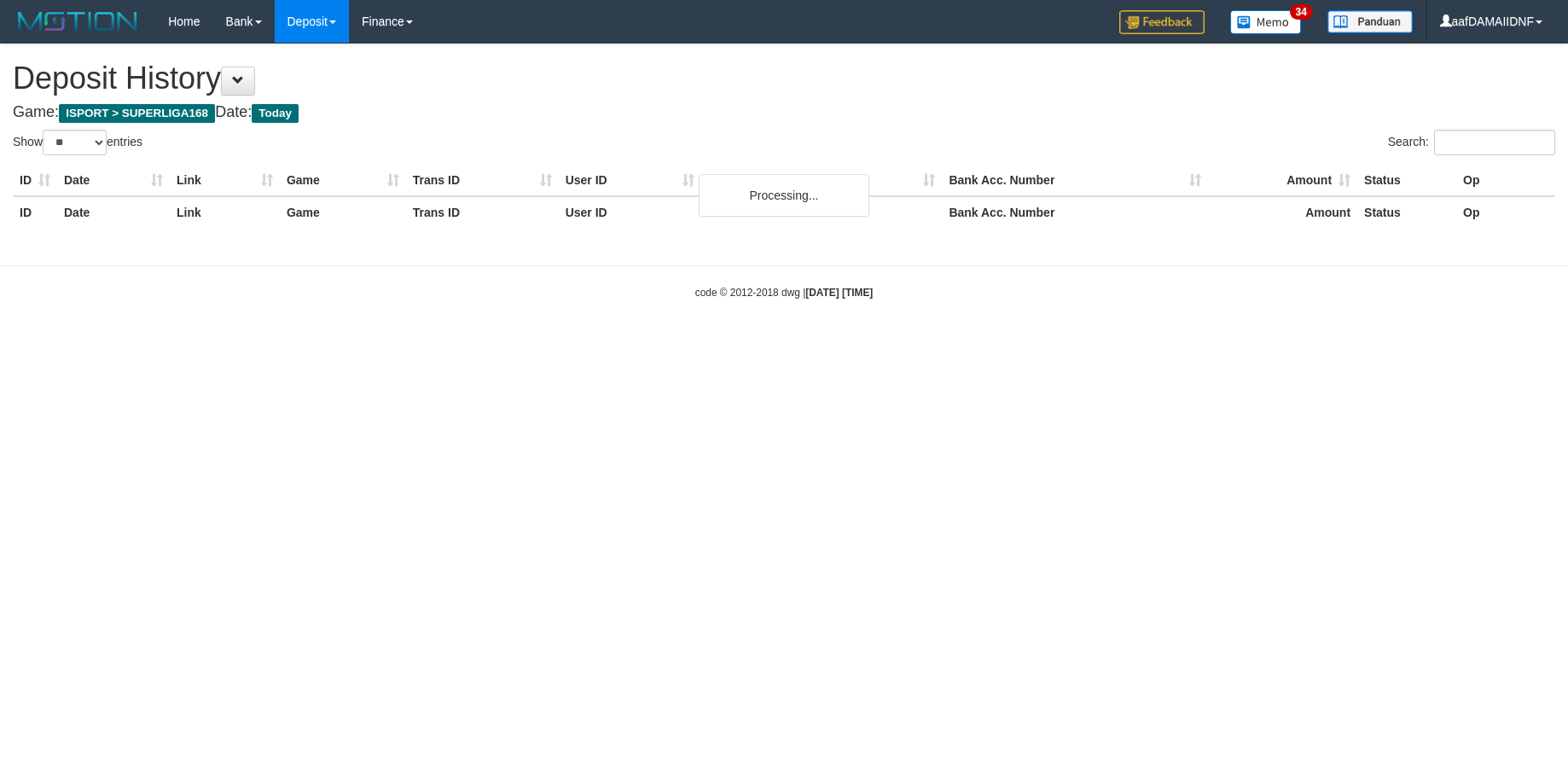 select on "**" 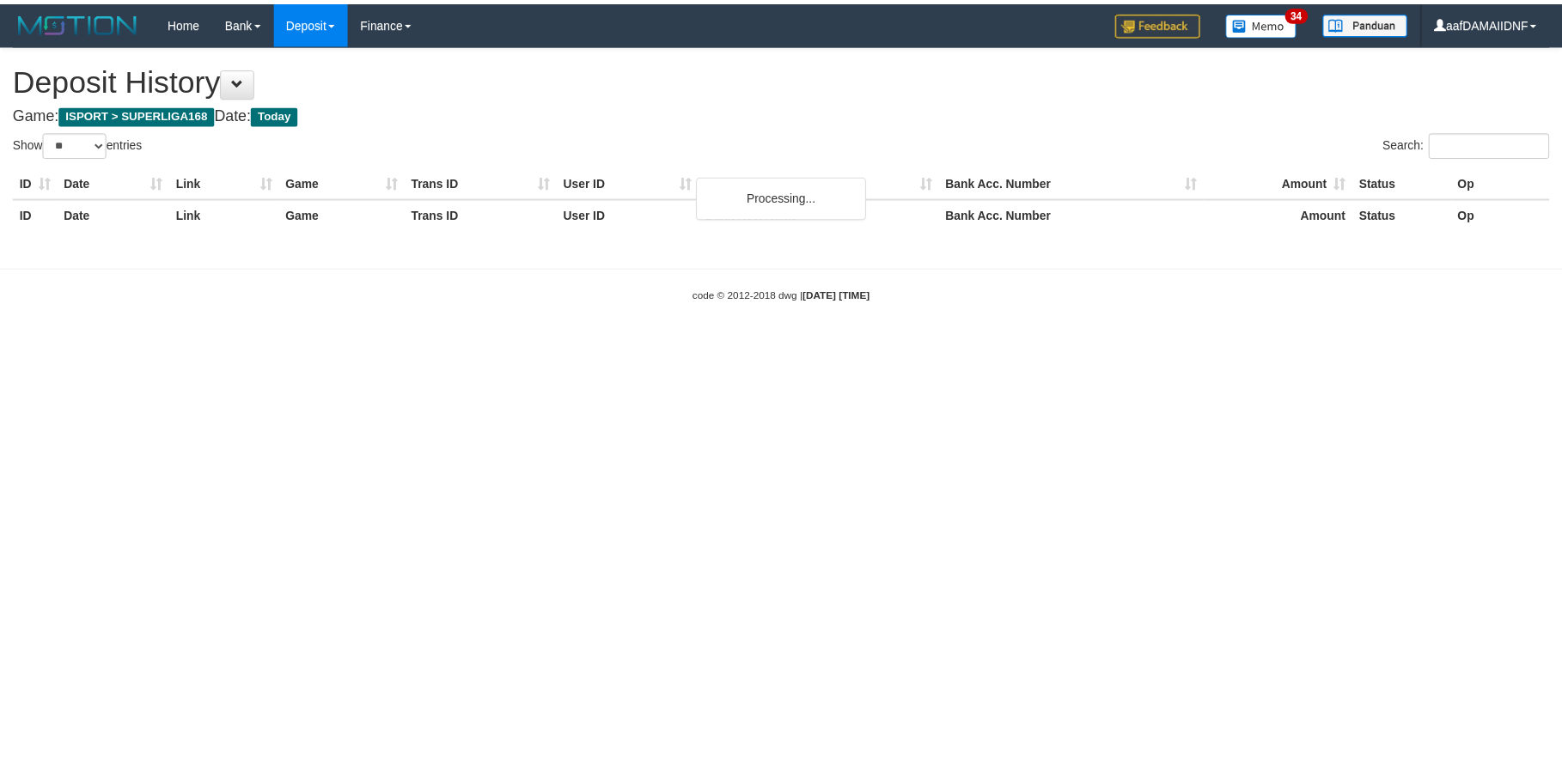 scroll, scrollTop: 0, scrollLeft: 0, axis: both 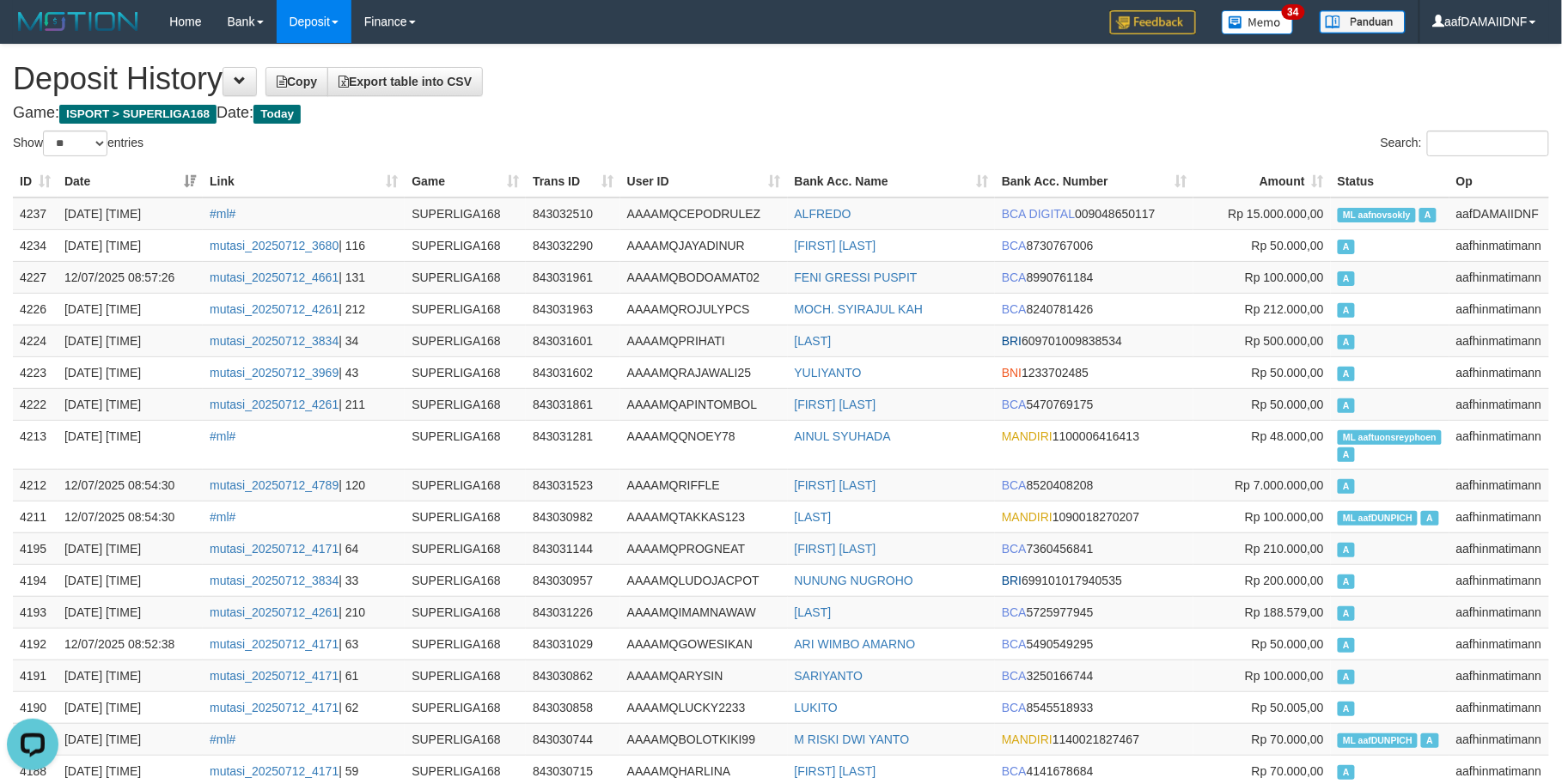 click on "**********" at bounding box center (781, 1012) 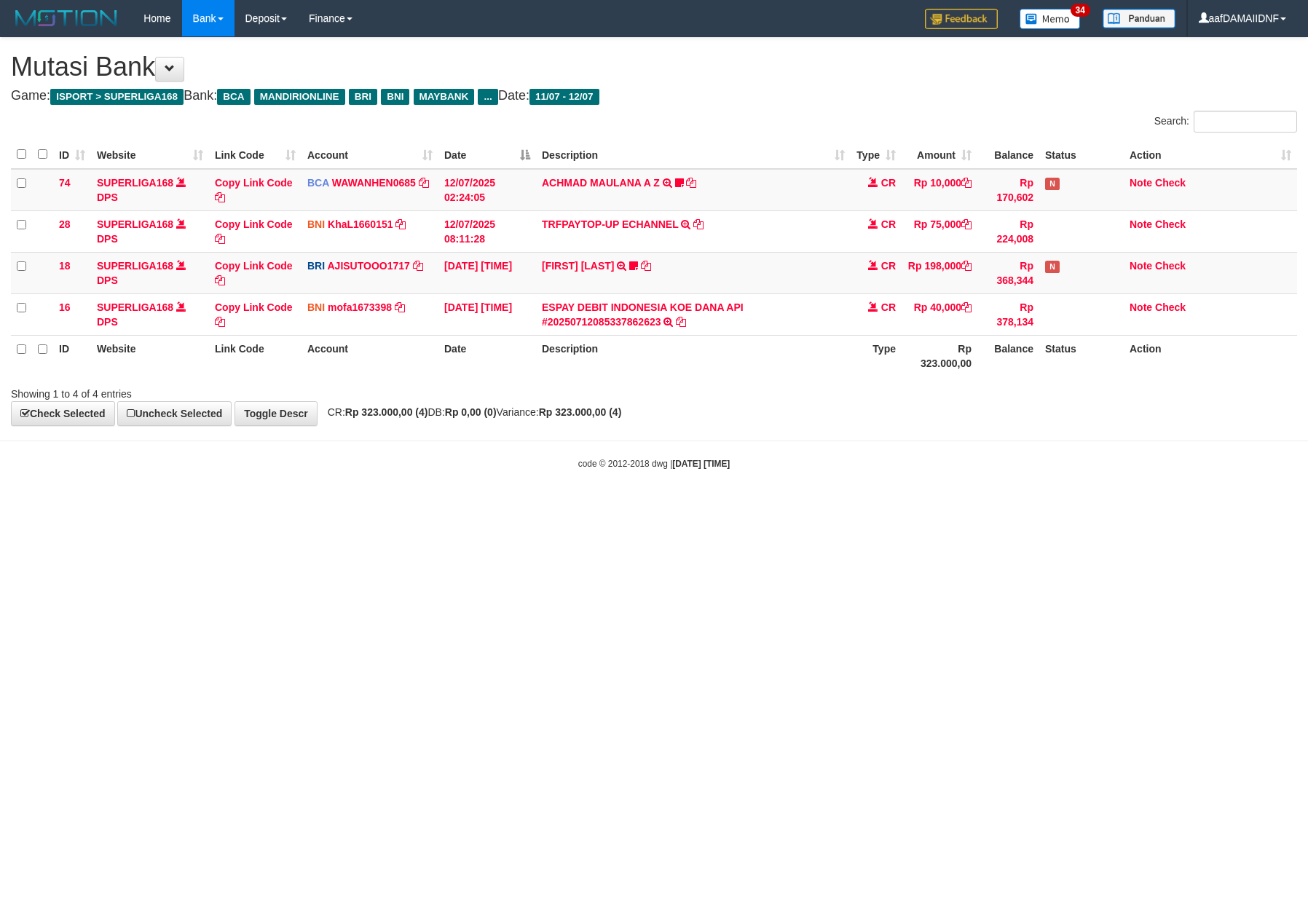 scroll, scrollTop: 0, scrollLeft: 0, axis: both 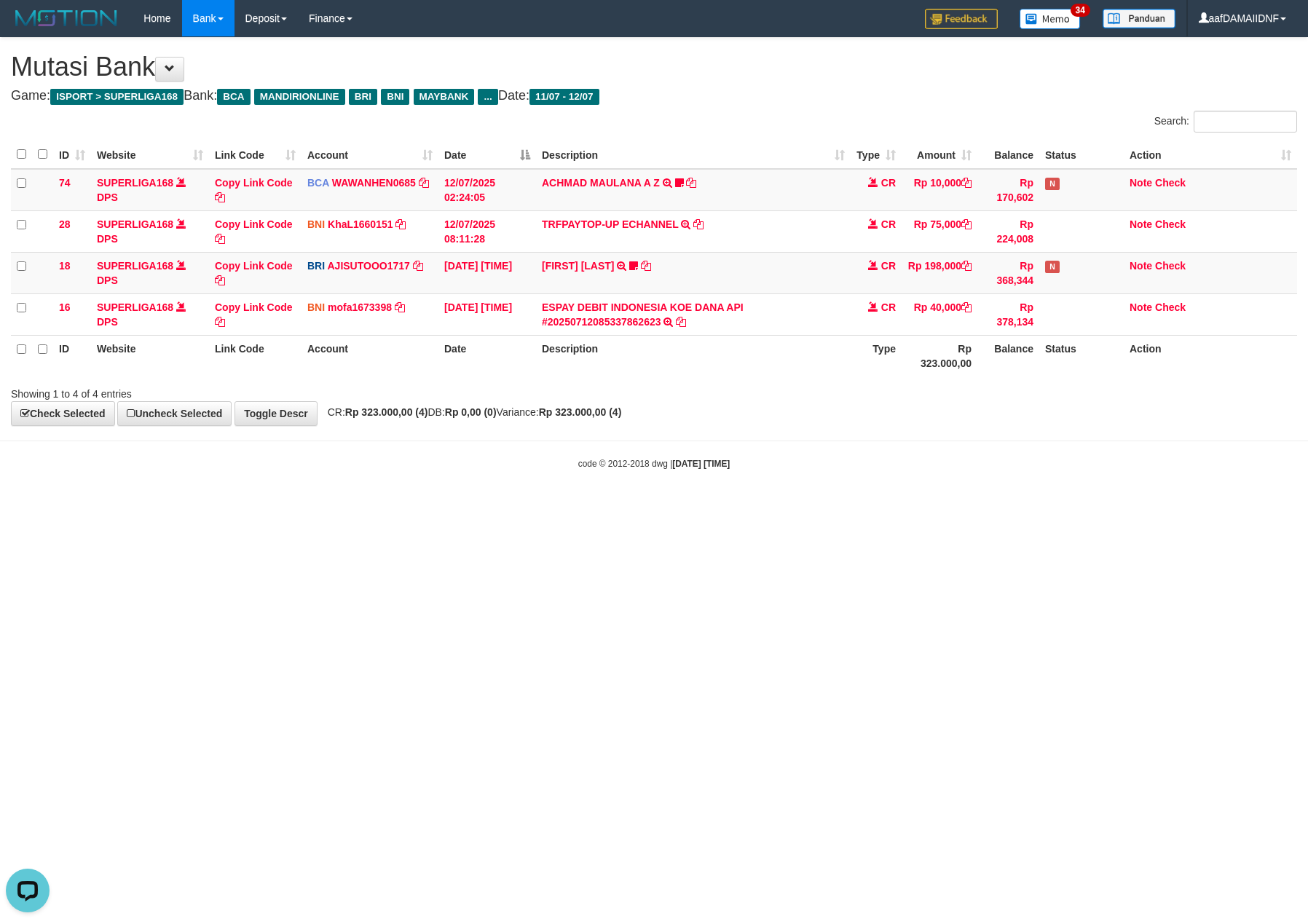 click on "Toggle navigation
Home
Bank
Account List
Load
By Website
Group
[ISPORT]													SUPERLIGA168
By Load Group (DPS)
34" at bounding box center (654, 253) 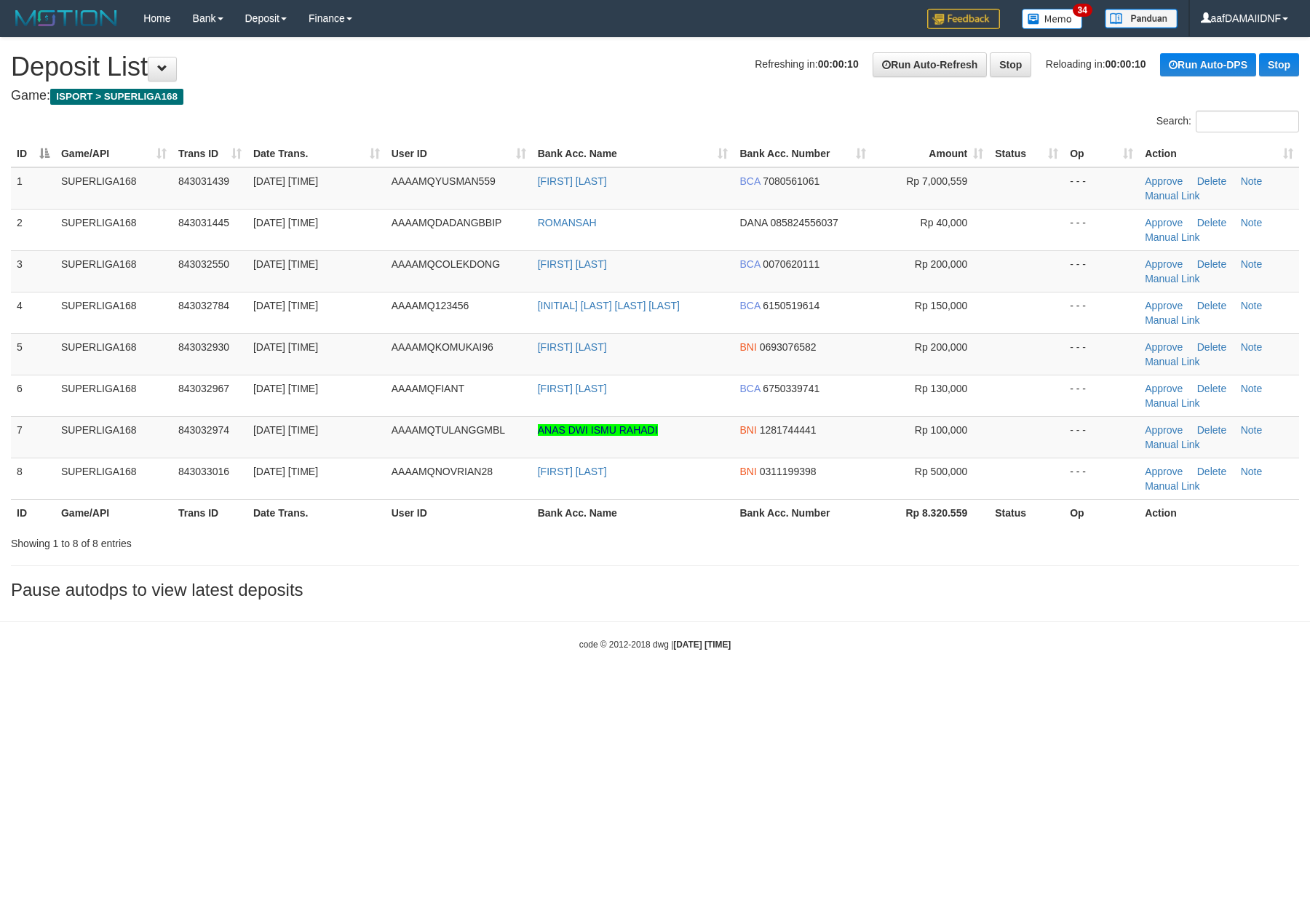 scroll, scrollTop: 0, scrollLeft: 0, axis: both 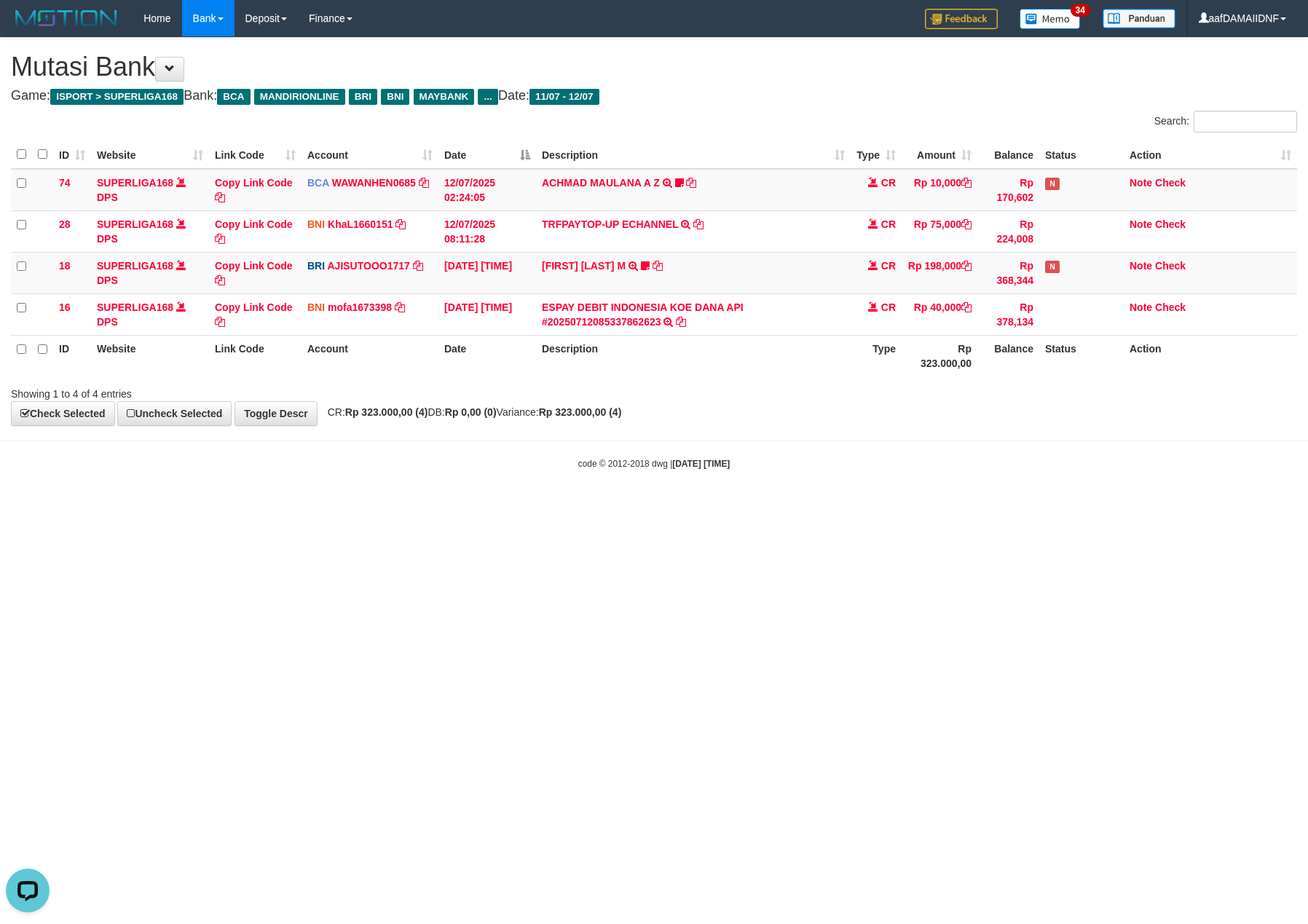 click on "Toggle navigation
Home
Bank
Account List
Load
By Website
Group
[ISPORT]													SUPERLIGA168
By Load Group (DPS)" at bounding box center (654, 253) 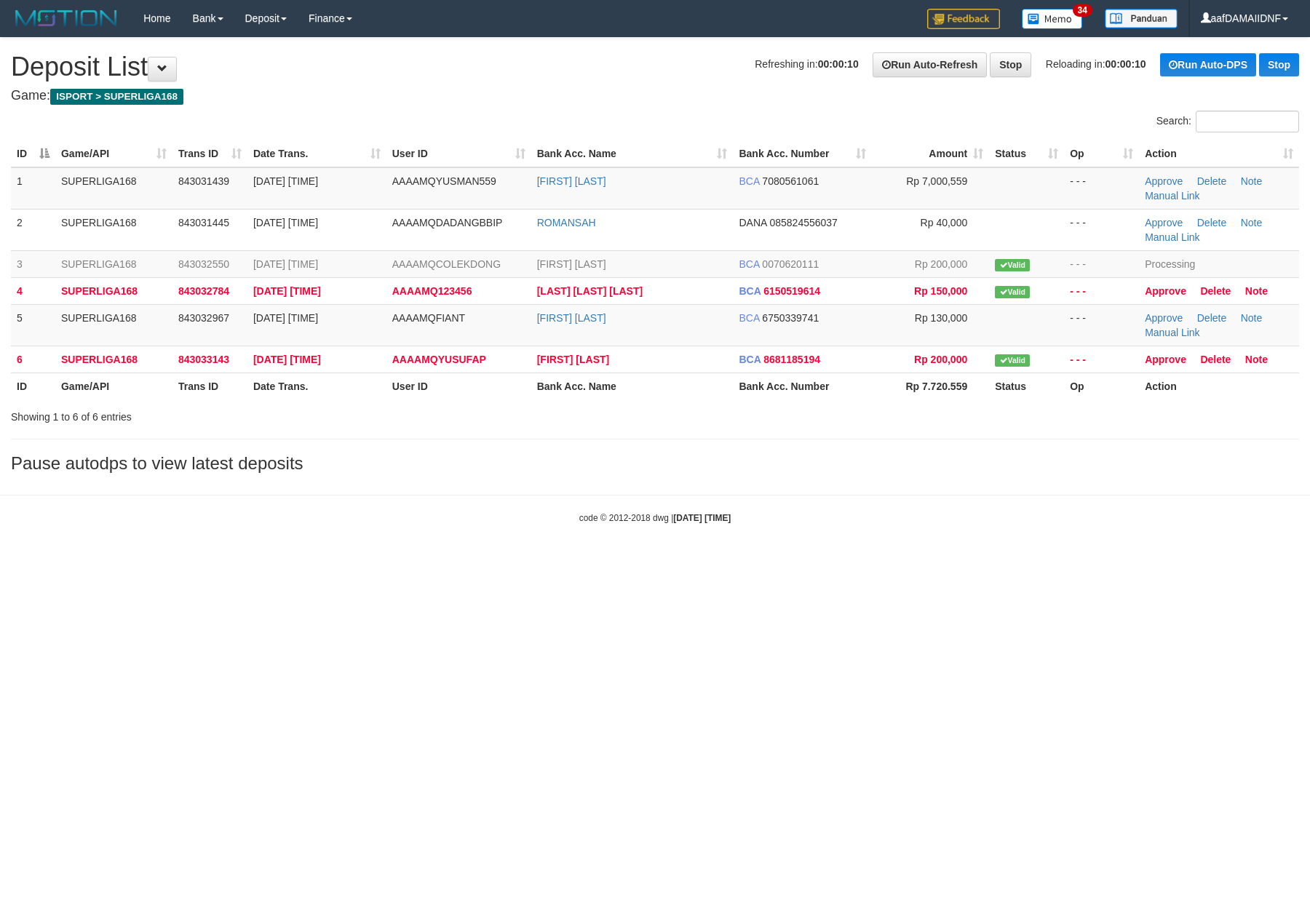 scroll, scrollTop: 0, scrollLeft: 0, axis: both 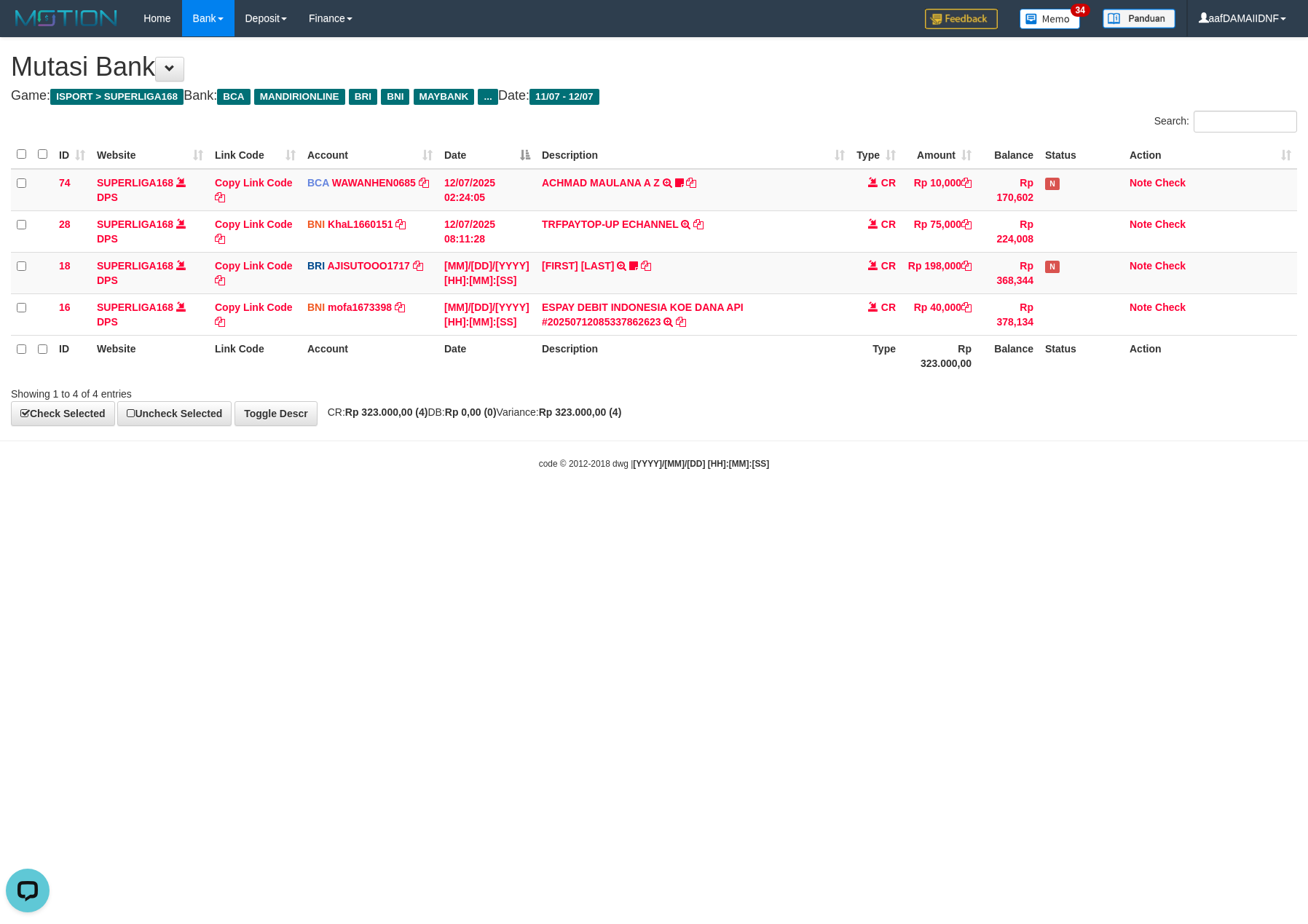click on "Toggle navigation
Home
Bank
Account List
Load
By Website
Group
[ISPORT]													SUPERLIGA168
By Load Group (DPS)
34" at bounding box center [654, 253] 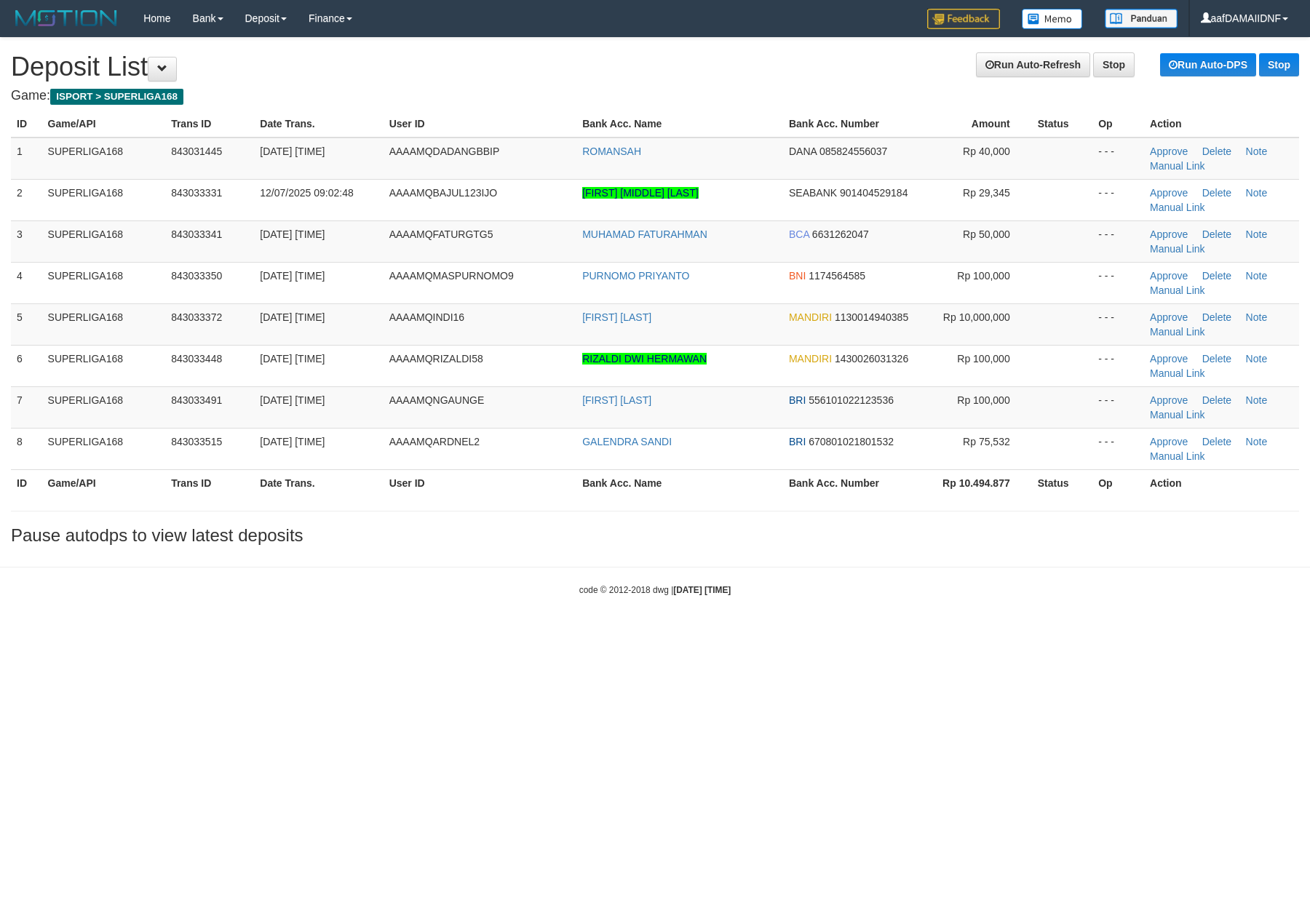 scroll, scrollTop: 0, scrollLeft: 0, axis: both 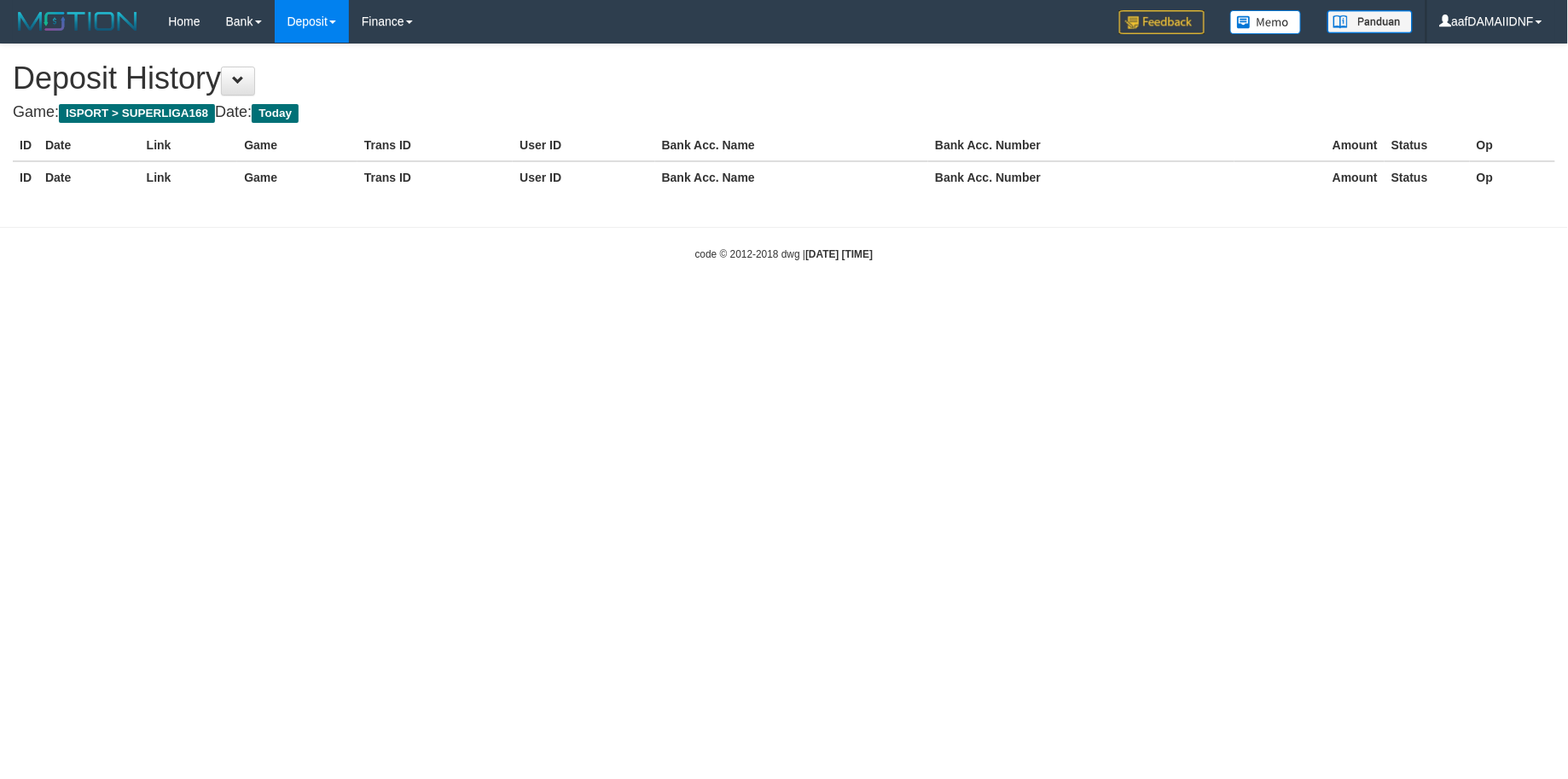 select on "**" 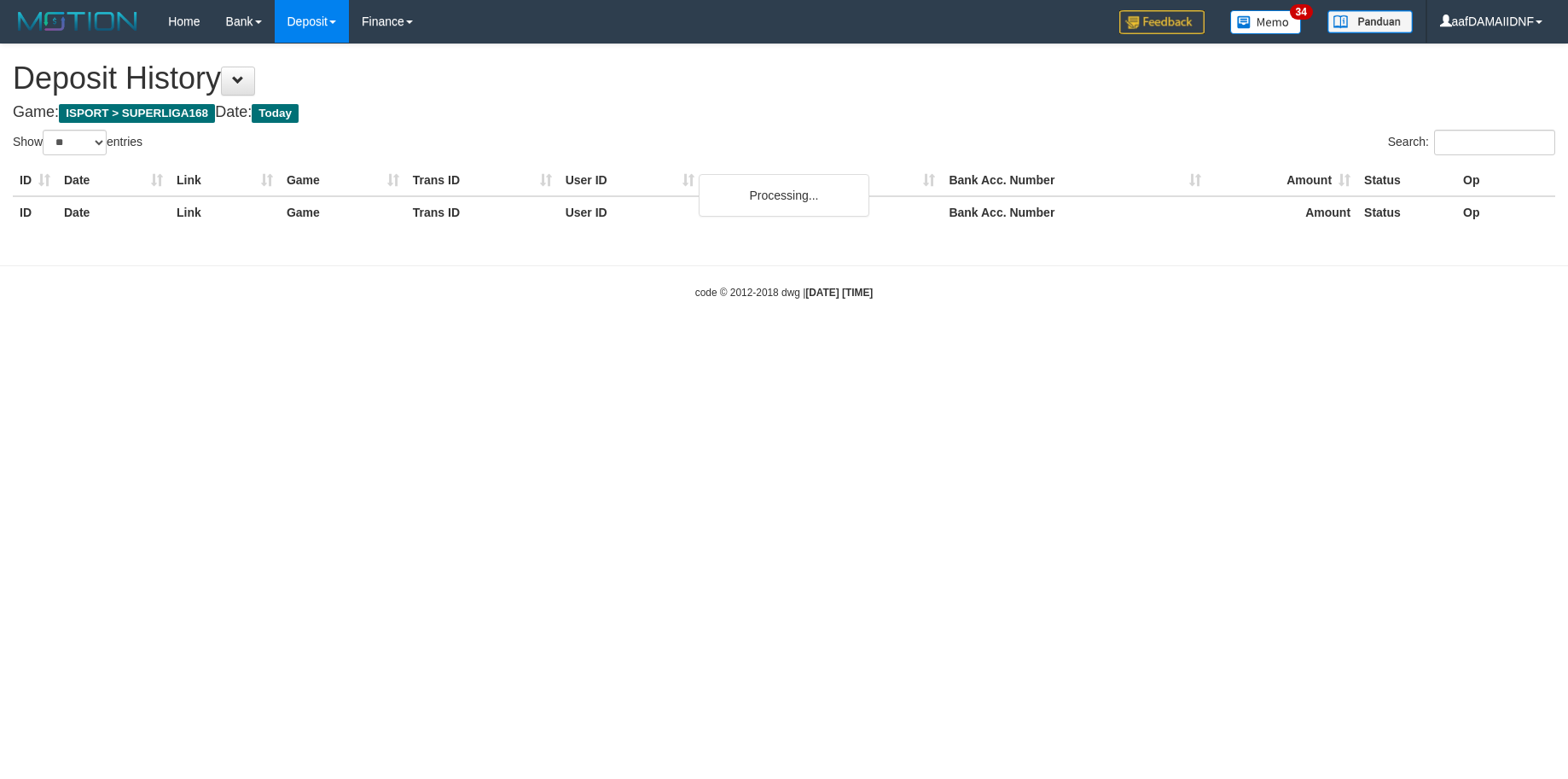 select on "**" 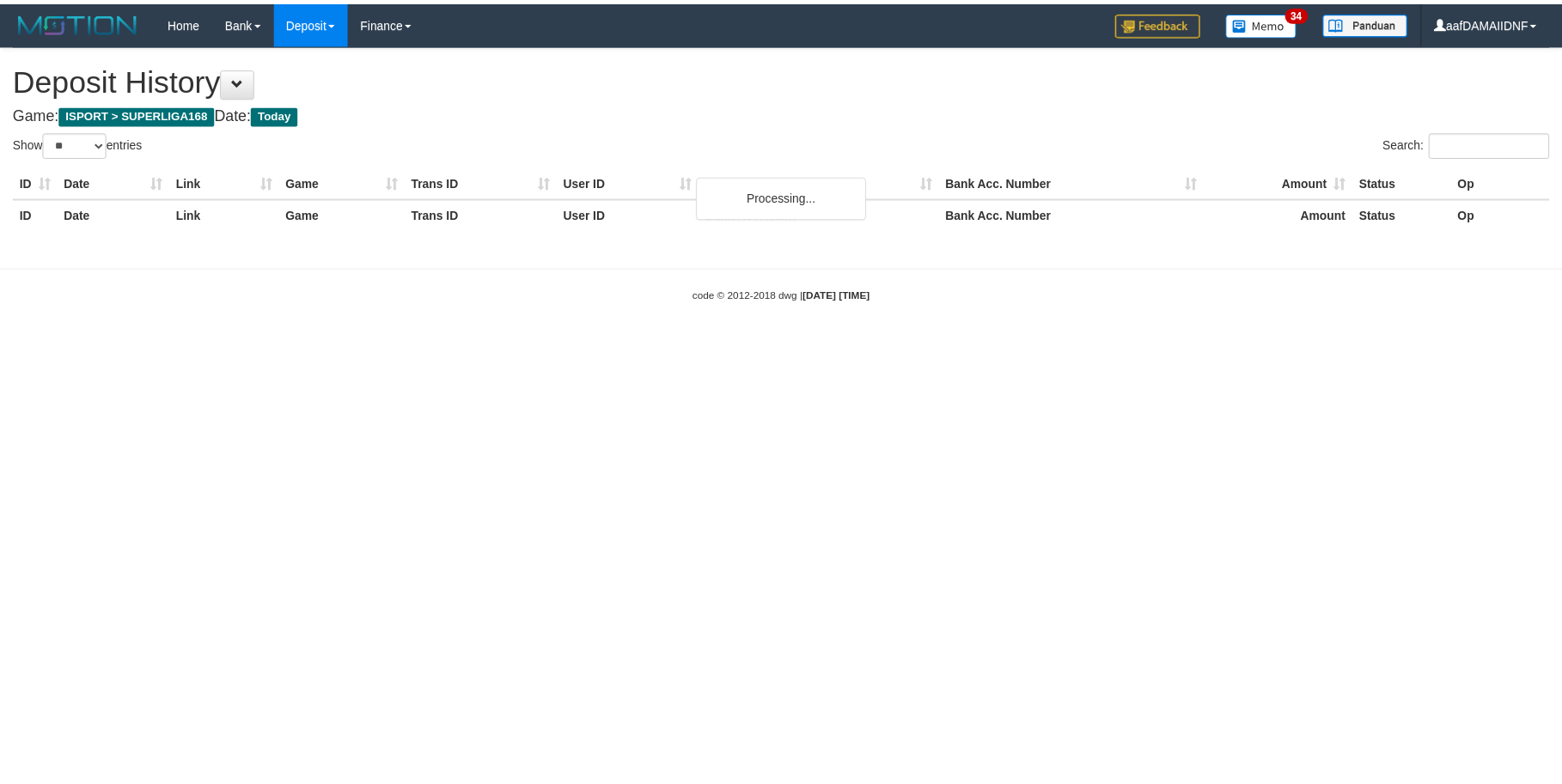 scroll, scrollTop: 0, scrollLeft: 0, axis: both 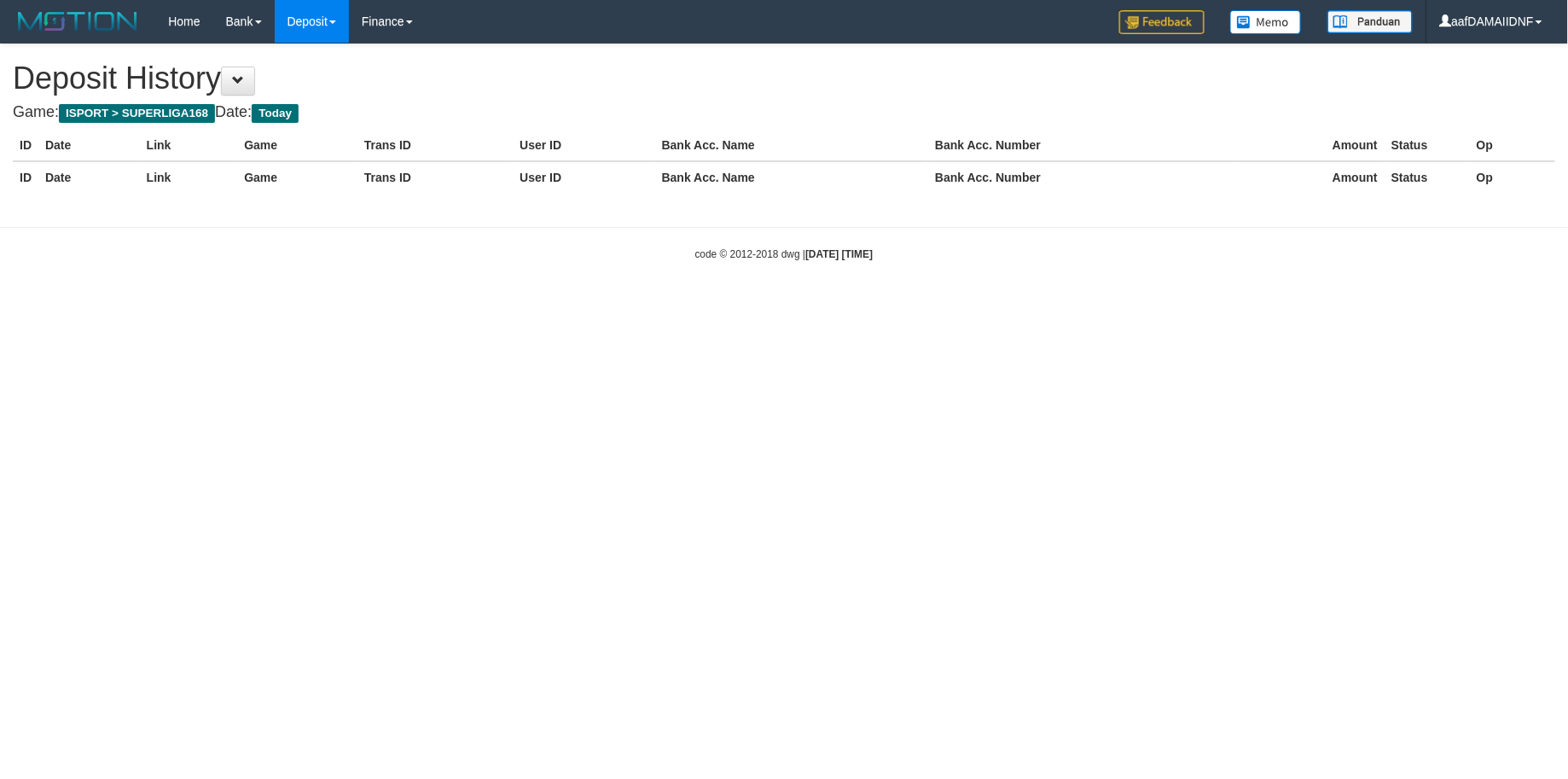 select on "**" 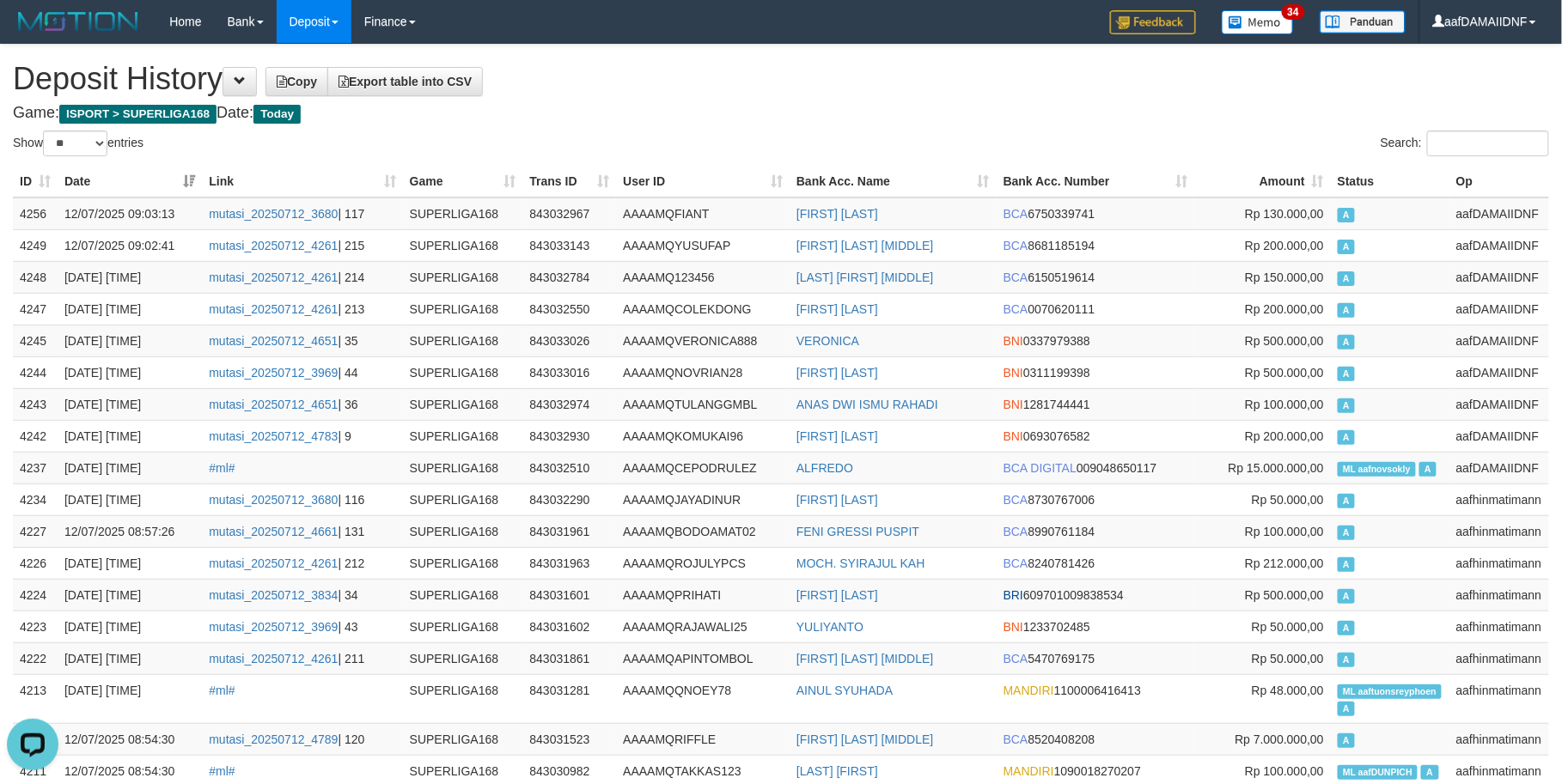 scroll, scrollTop: 0, scrollLeft: 0, axis: both 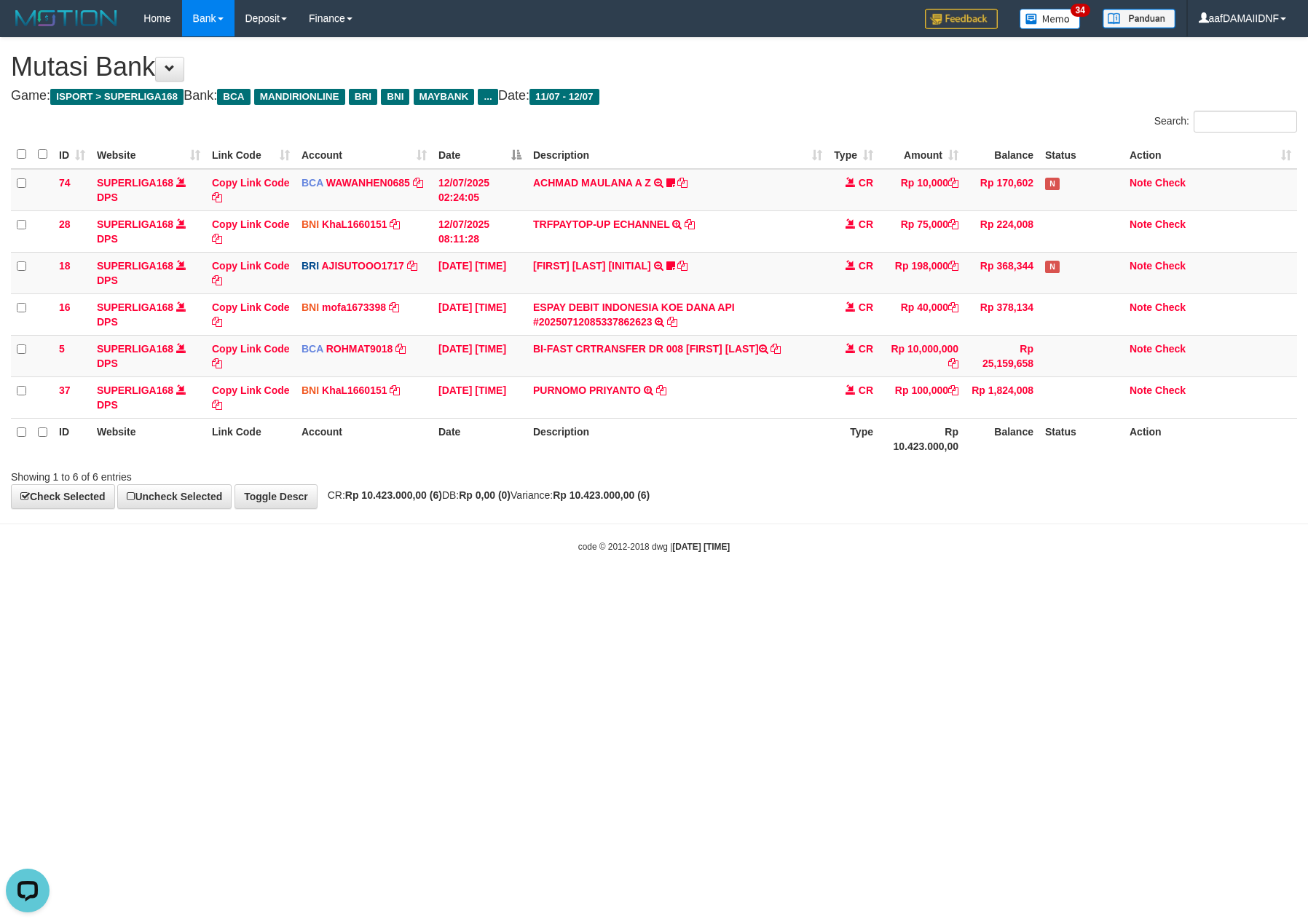 click on "Description" at bounding box center (677, 438) 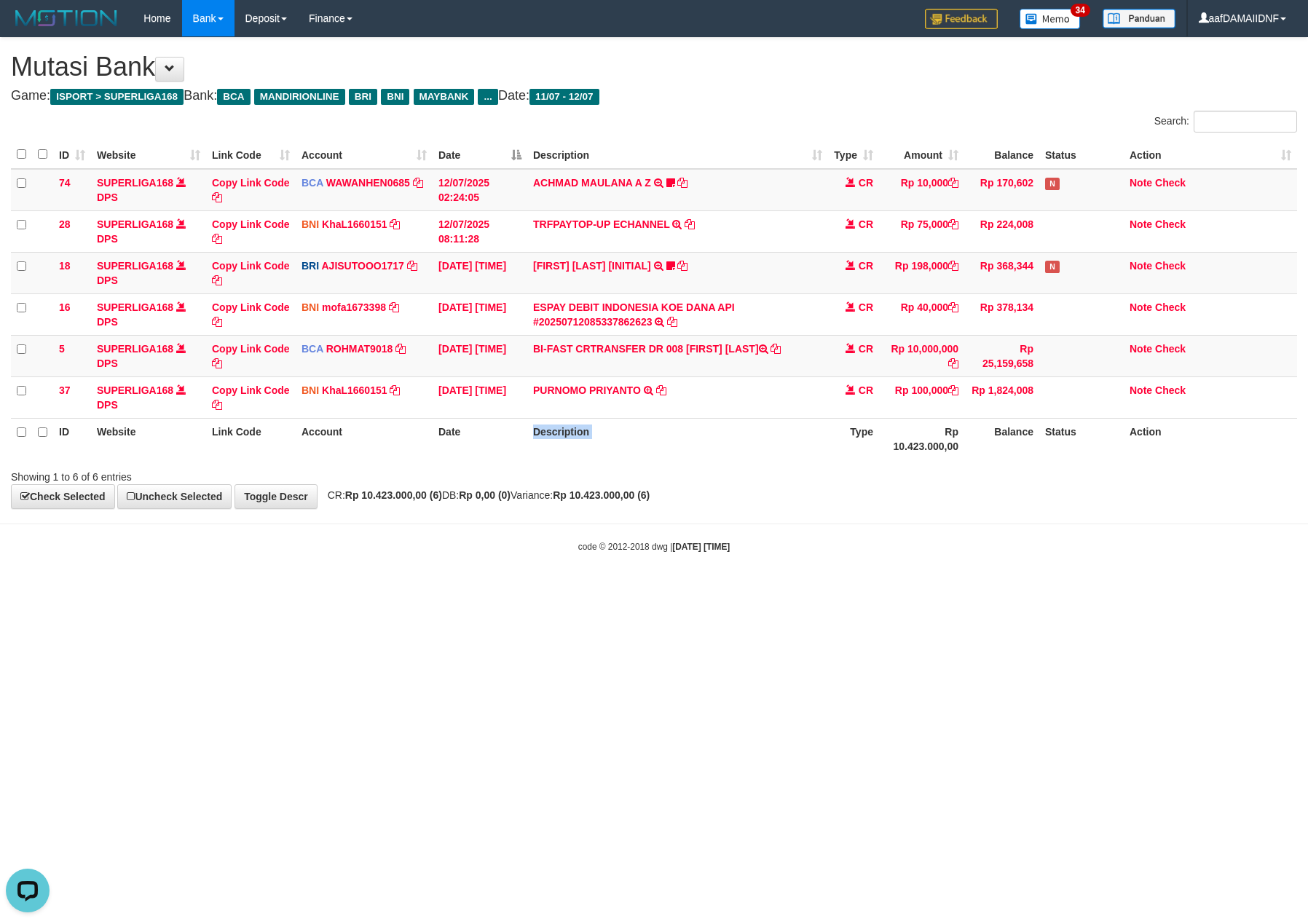 click on "Description" at bounding box center [677, 438] 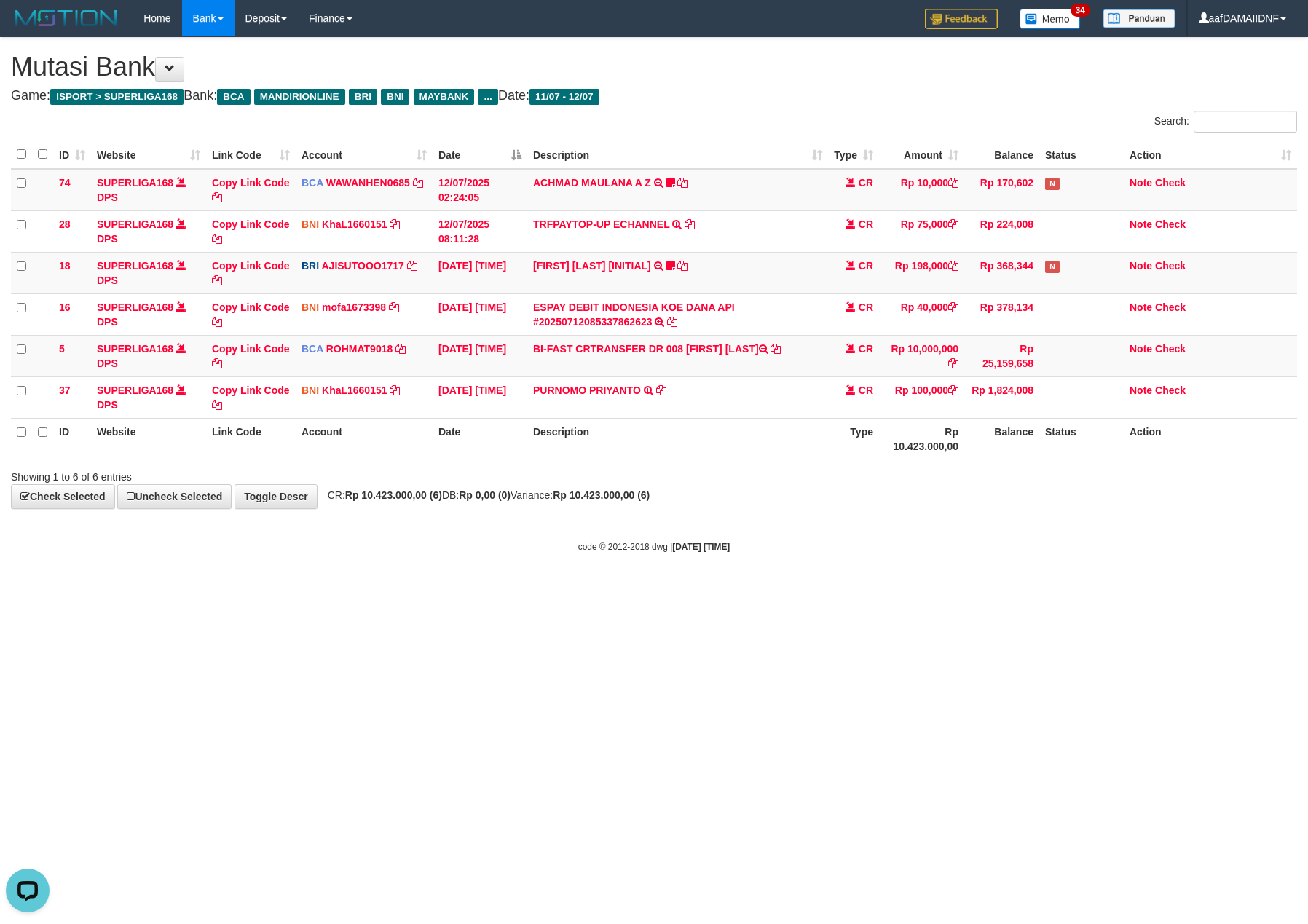 click on "Description" at bounding box center [677, 438] 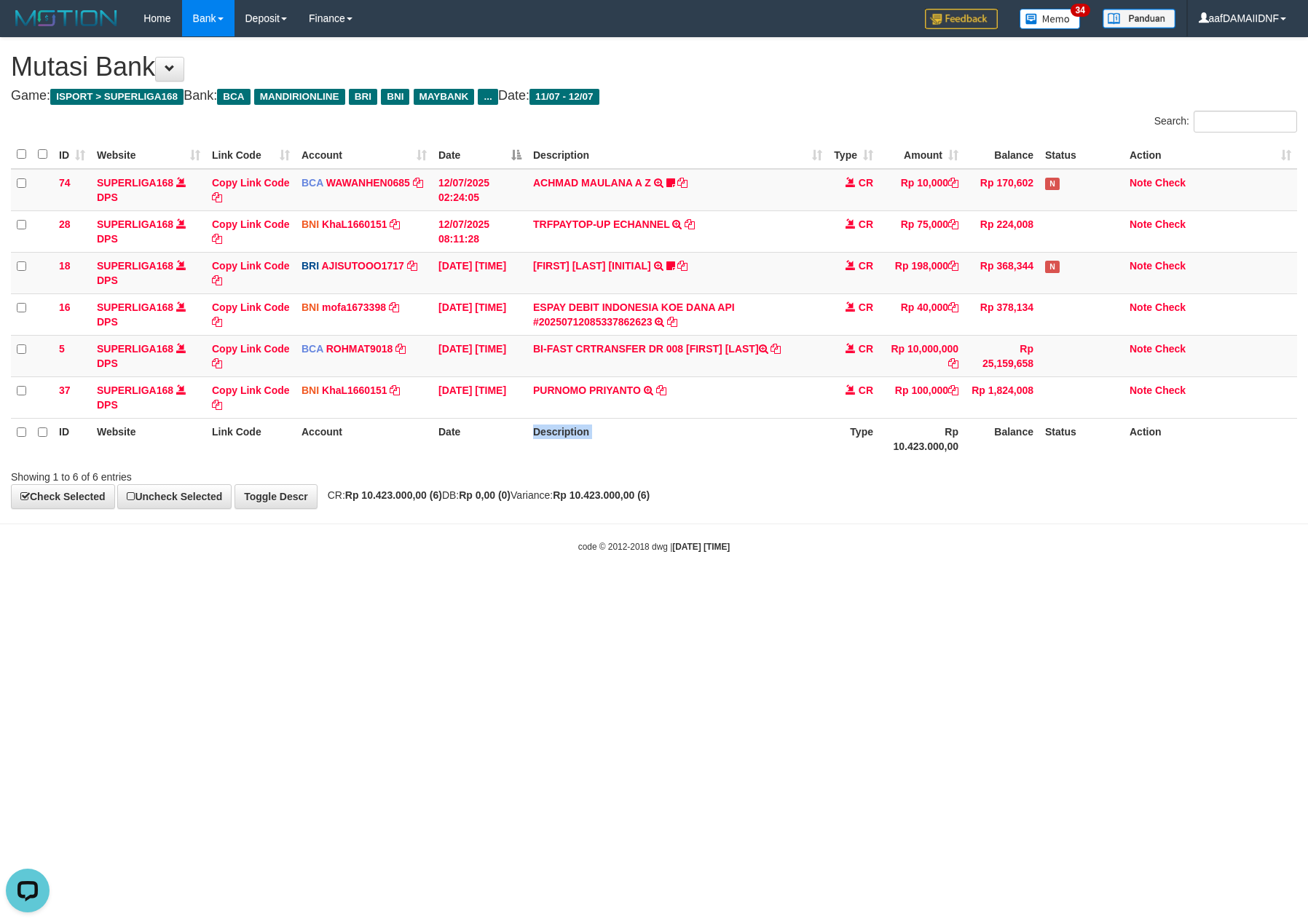 click on "Description" at bounding box center [677, 438] 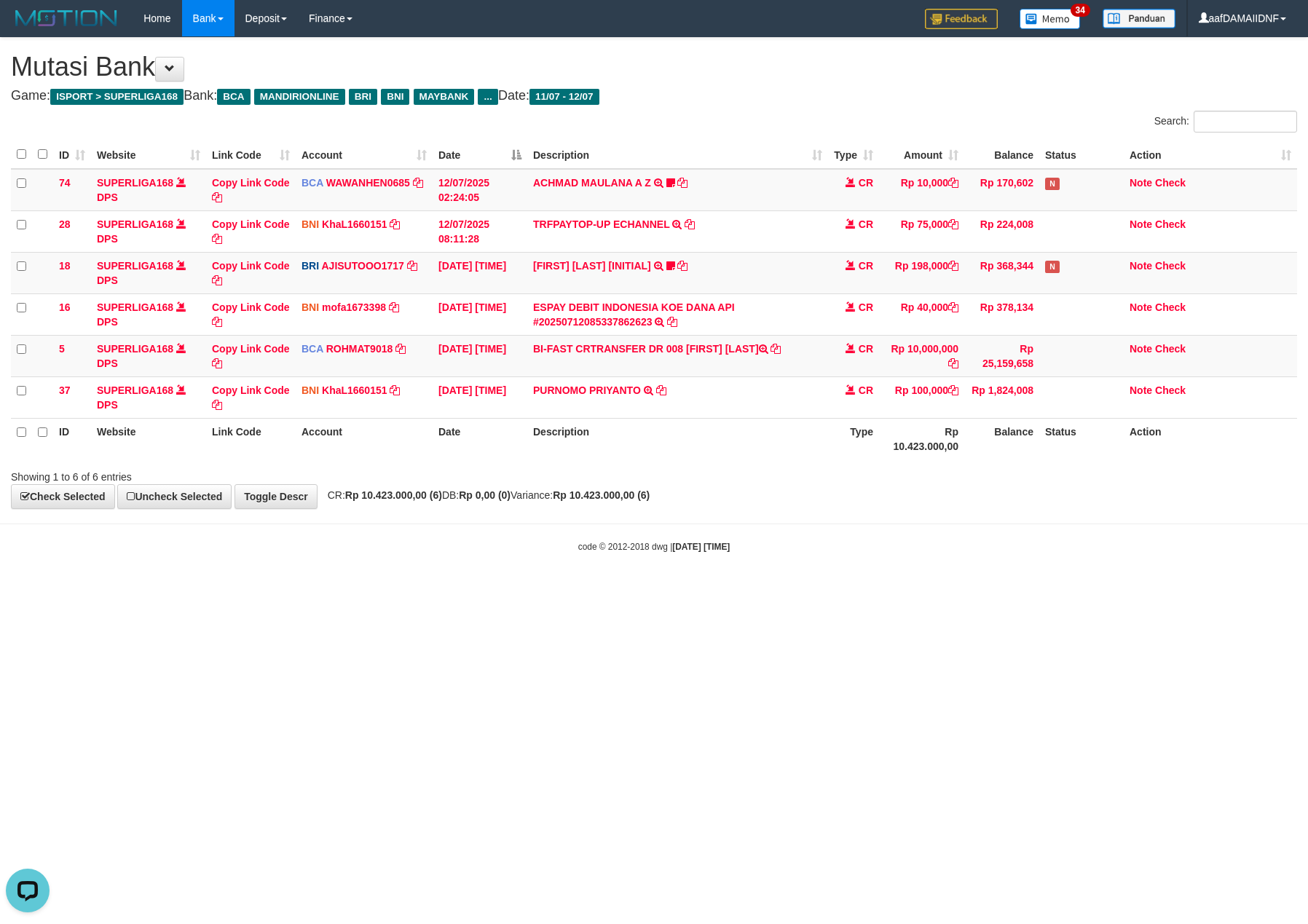 click on "Description" at bounding box center [677, 438] 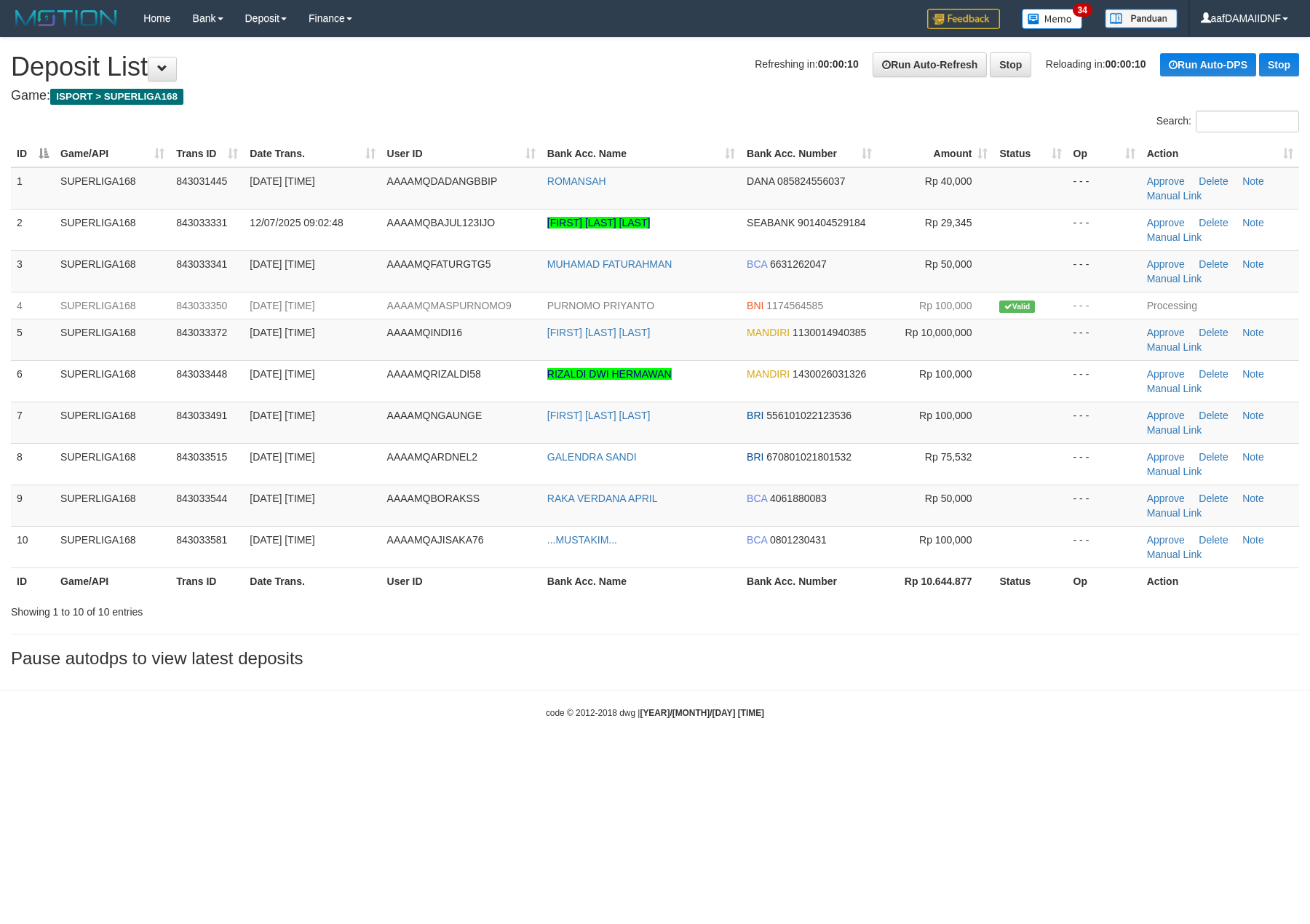 scroll, scrollTop: 0, scrollLeft: 0, axis: both 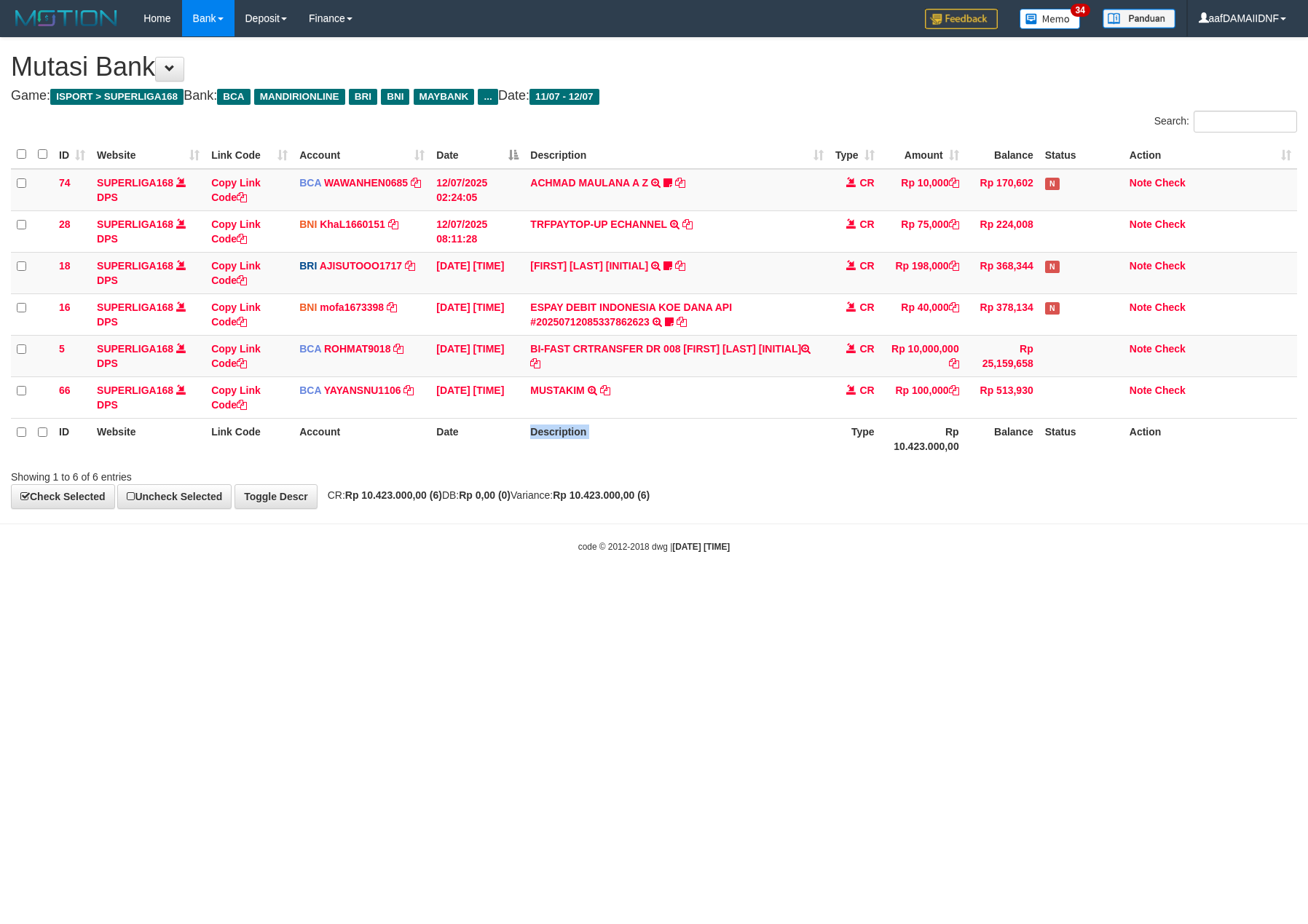 click on "Description" at bounding box center (677, 438) 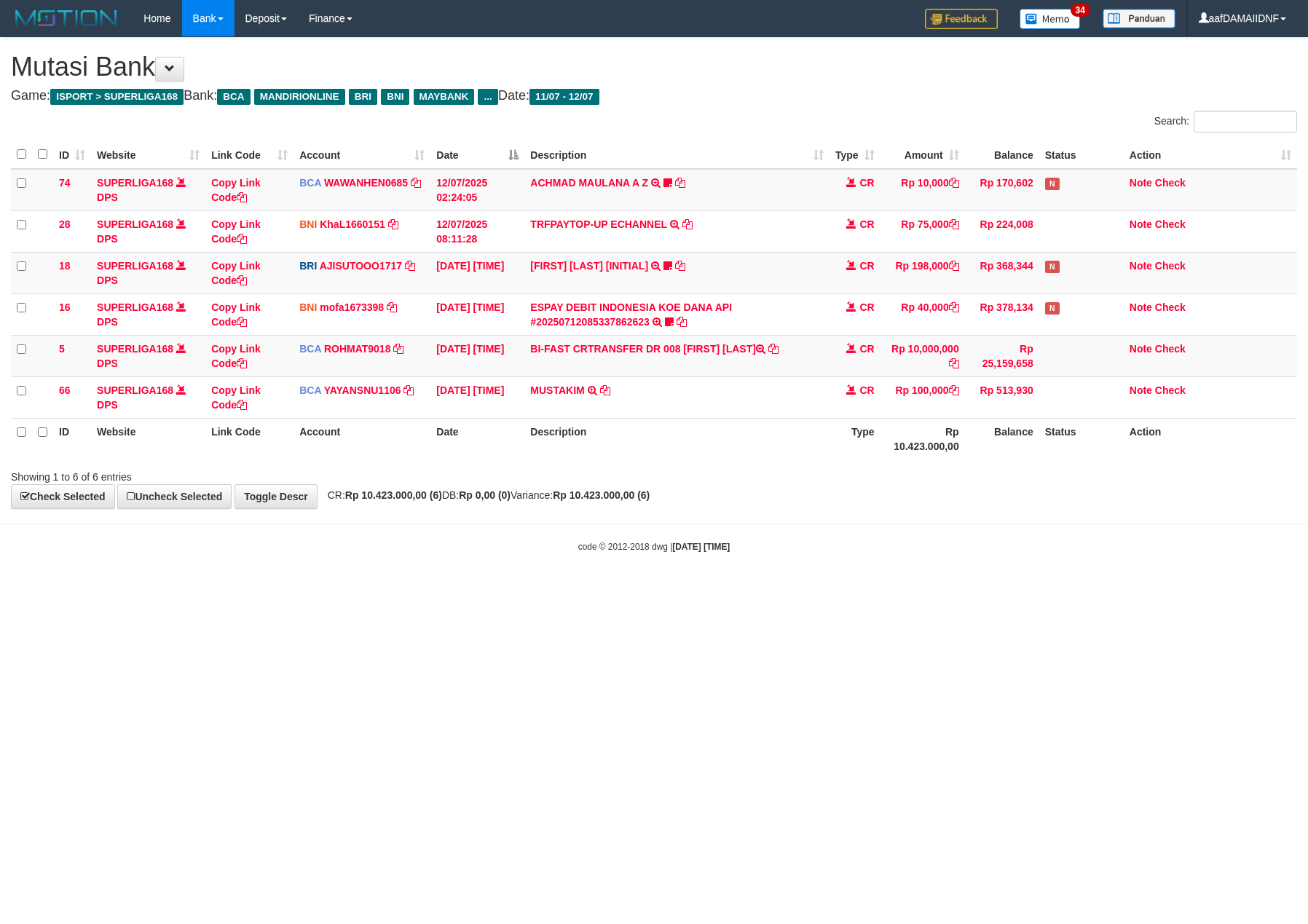 scroll, scrollTop: 0, scrollLeft: 0, axis: both 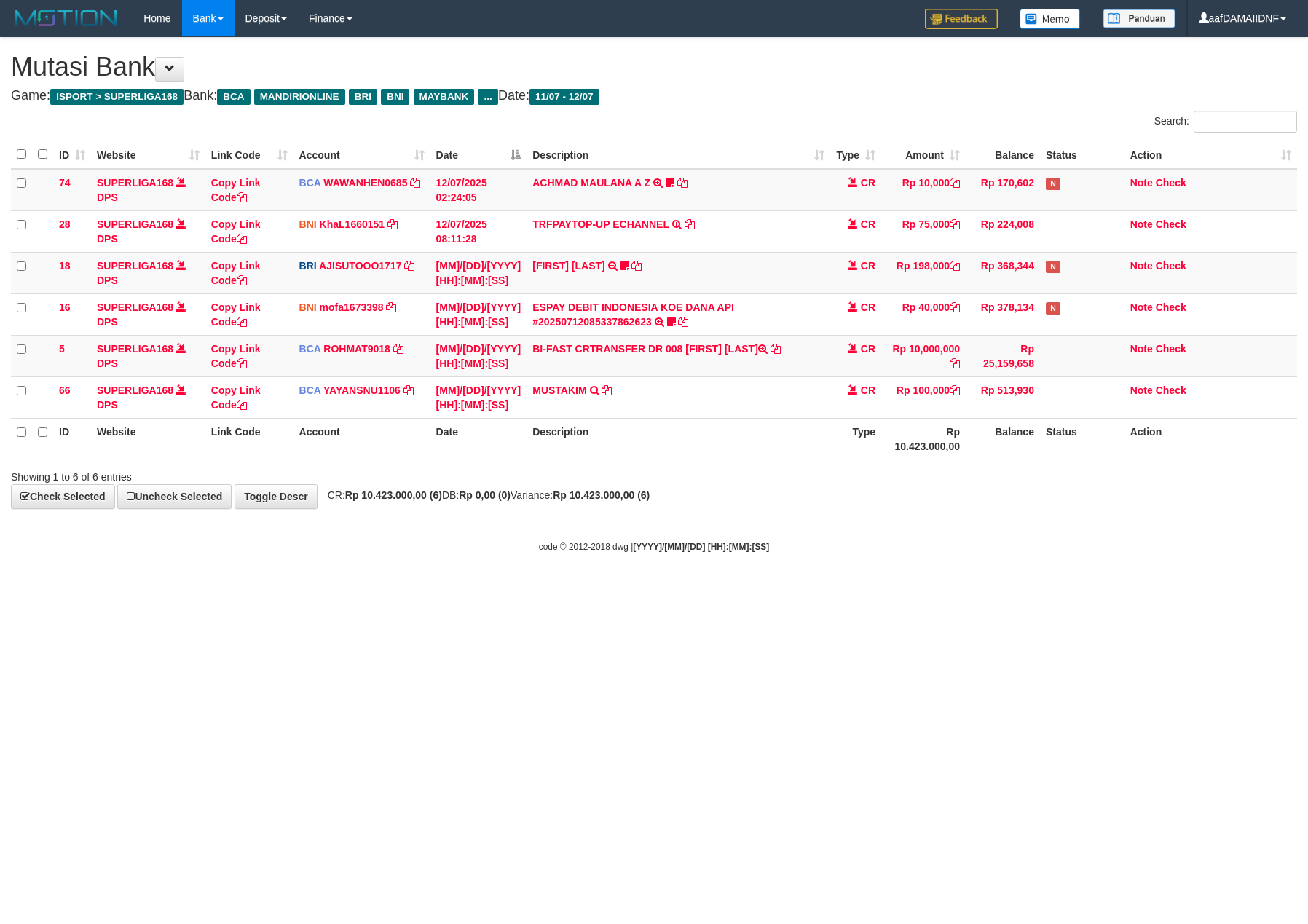 click on "Description" at bounding box center [678, 438] 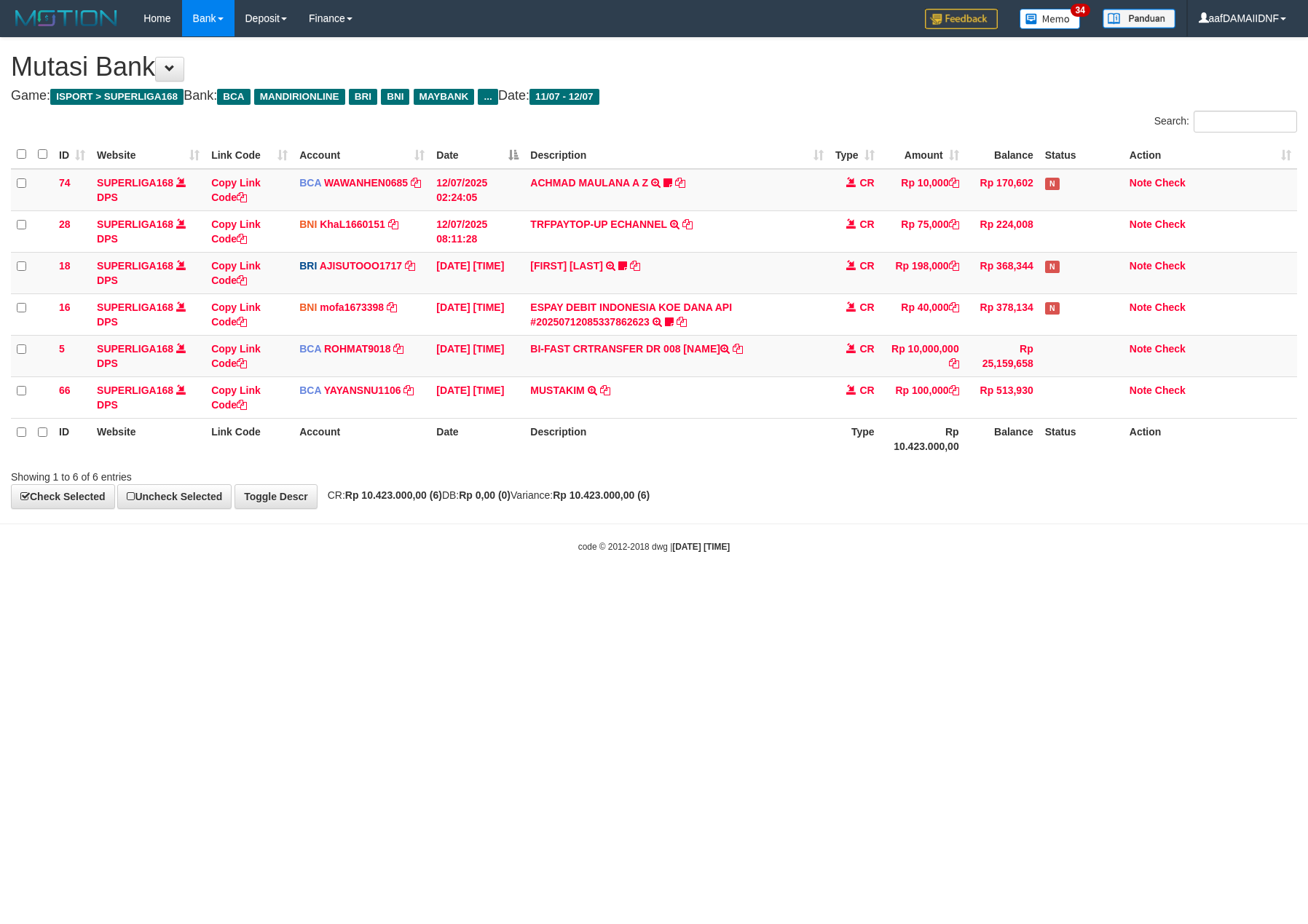 scroll, scrollTop: 0, scrollLeft: 0, axis: both 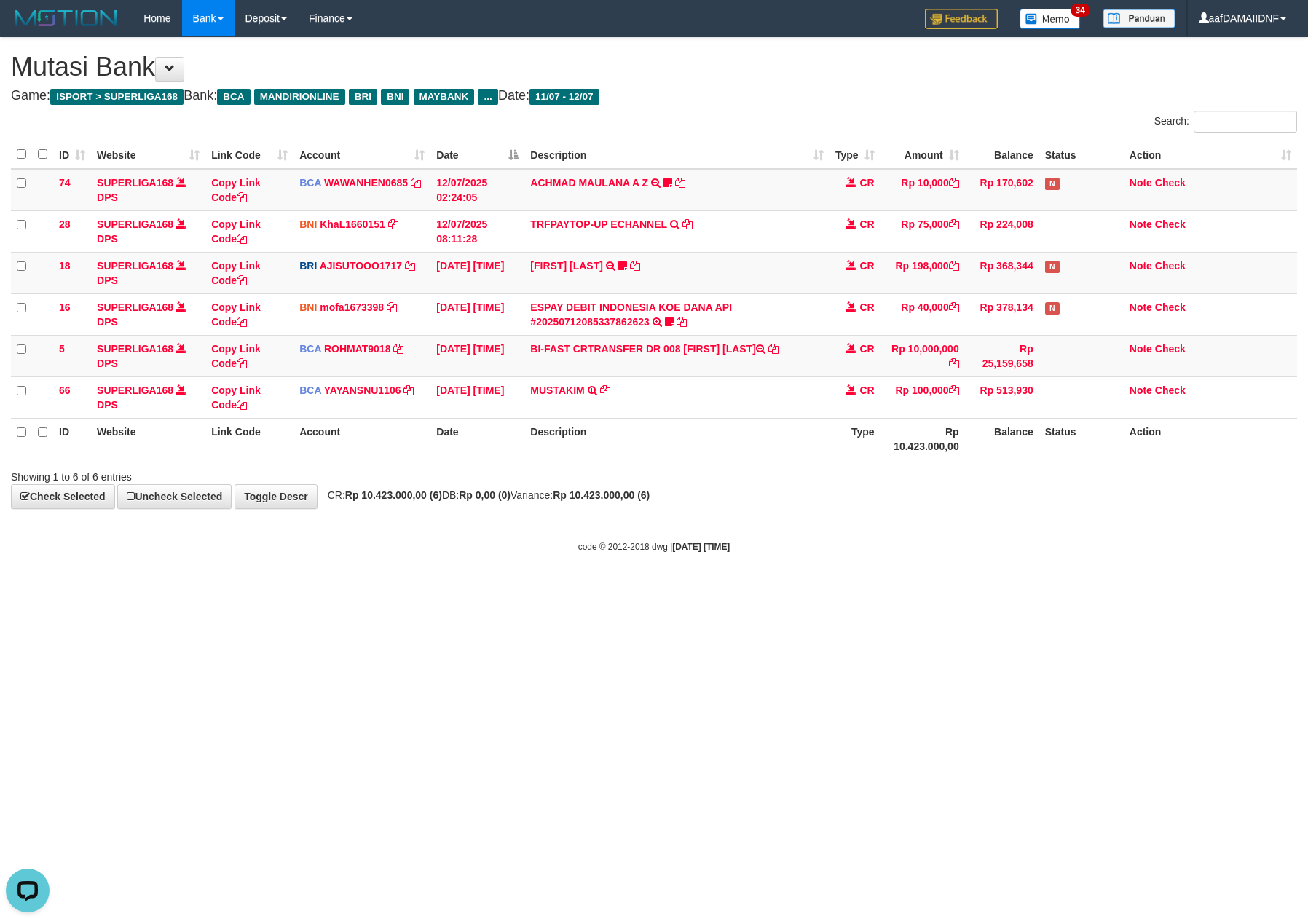 click on "Toggle navigation
Home
Bank
Account List
Load
By Website
Group
[ISPORT]													SUPERLIGA168
By Load Group (DPS)
34" at bounding box center [654, 295] 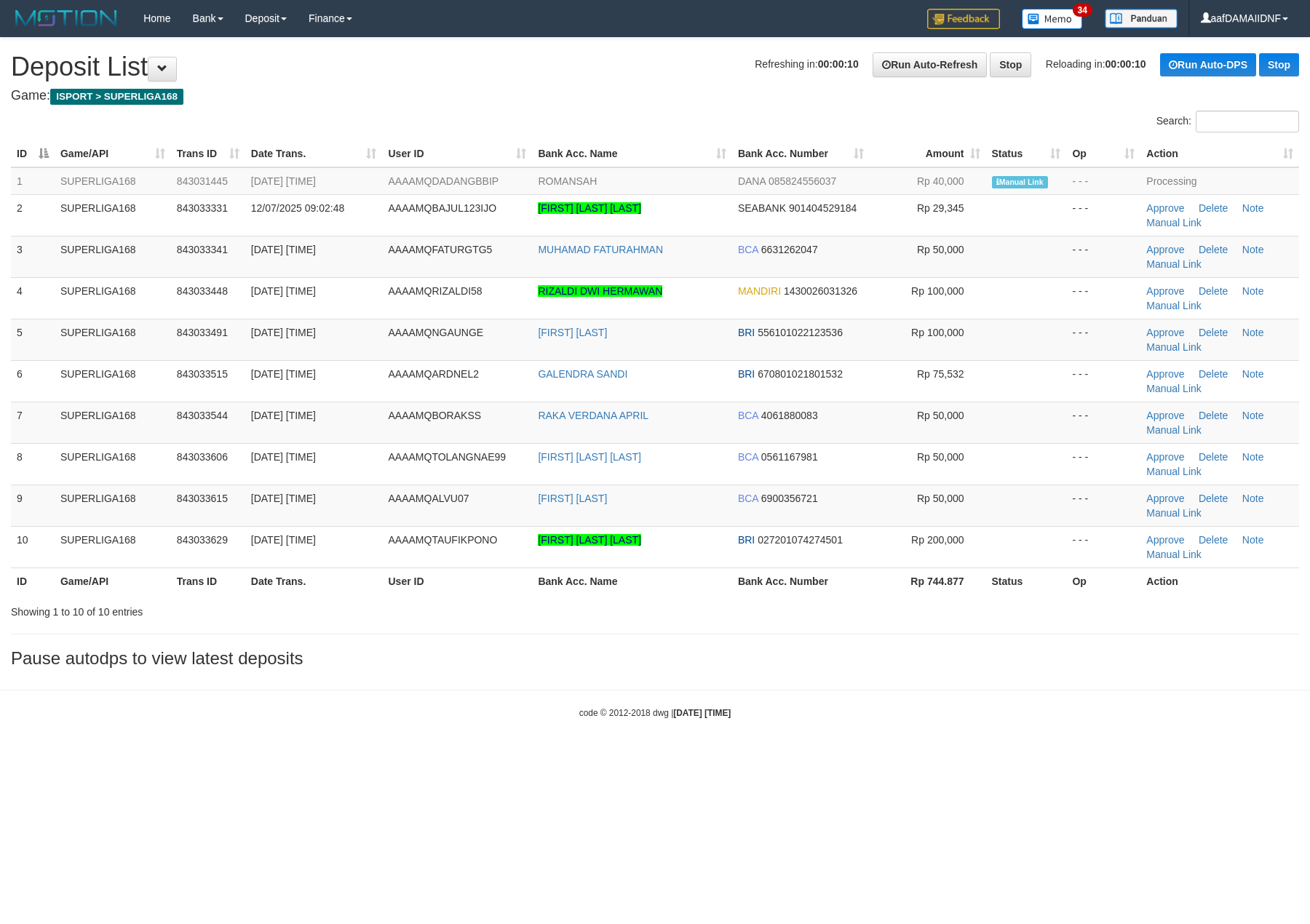 scroll, scrollTop: 0, scrollLeft: 0, axis: both 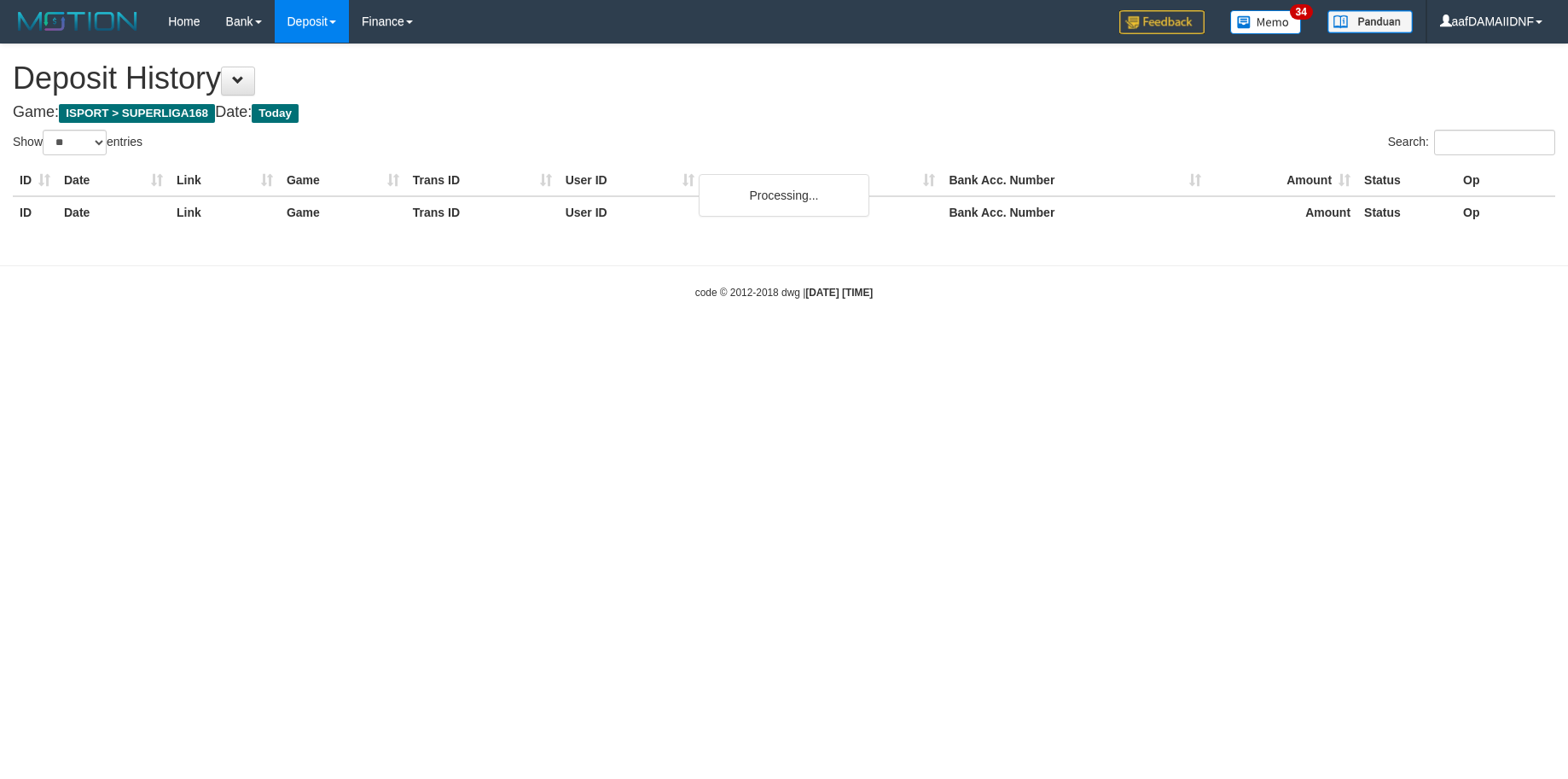 select on "**" 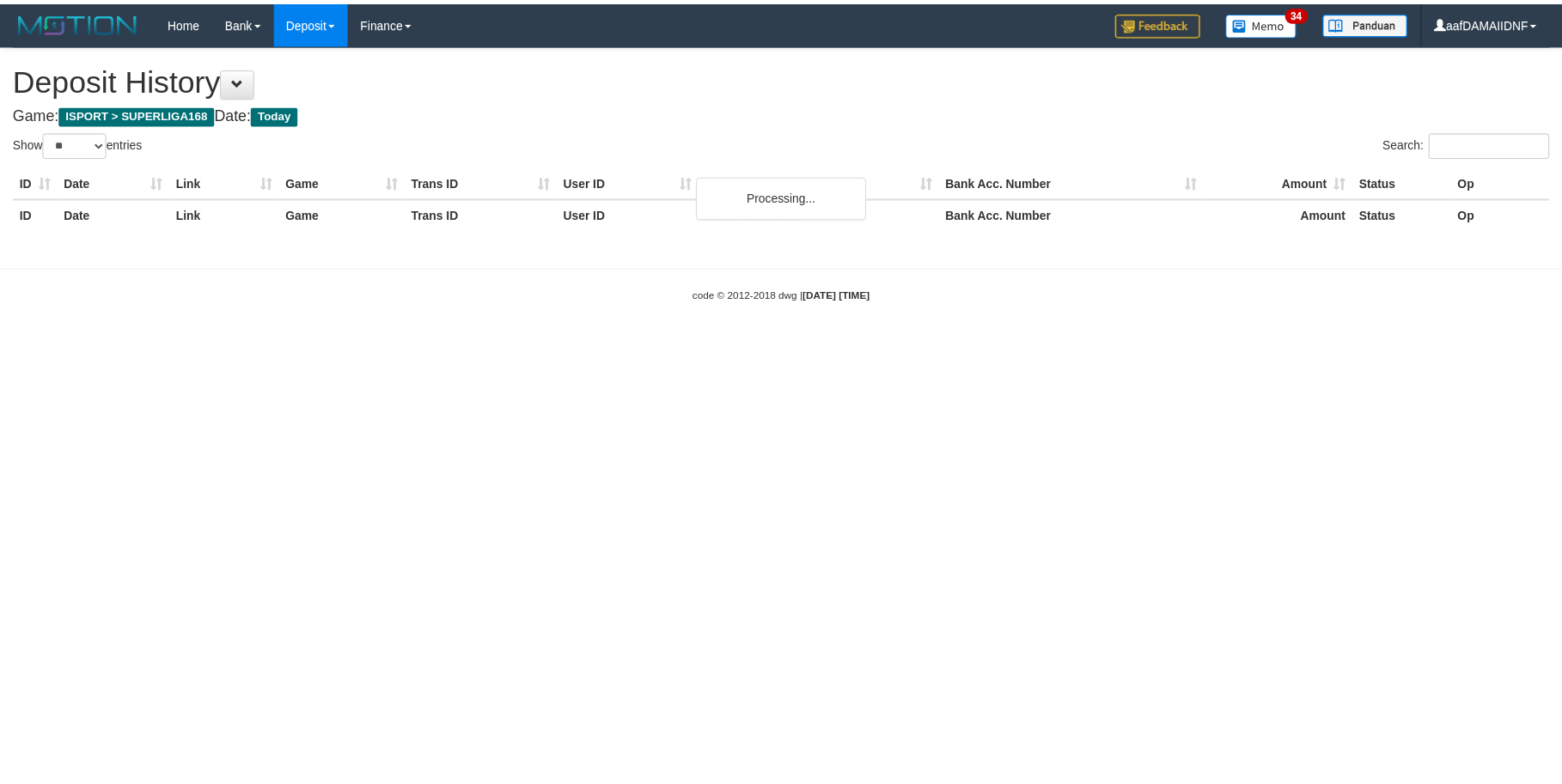 scroll, scrollTop: 0, scrollLeft: 0, axis: both 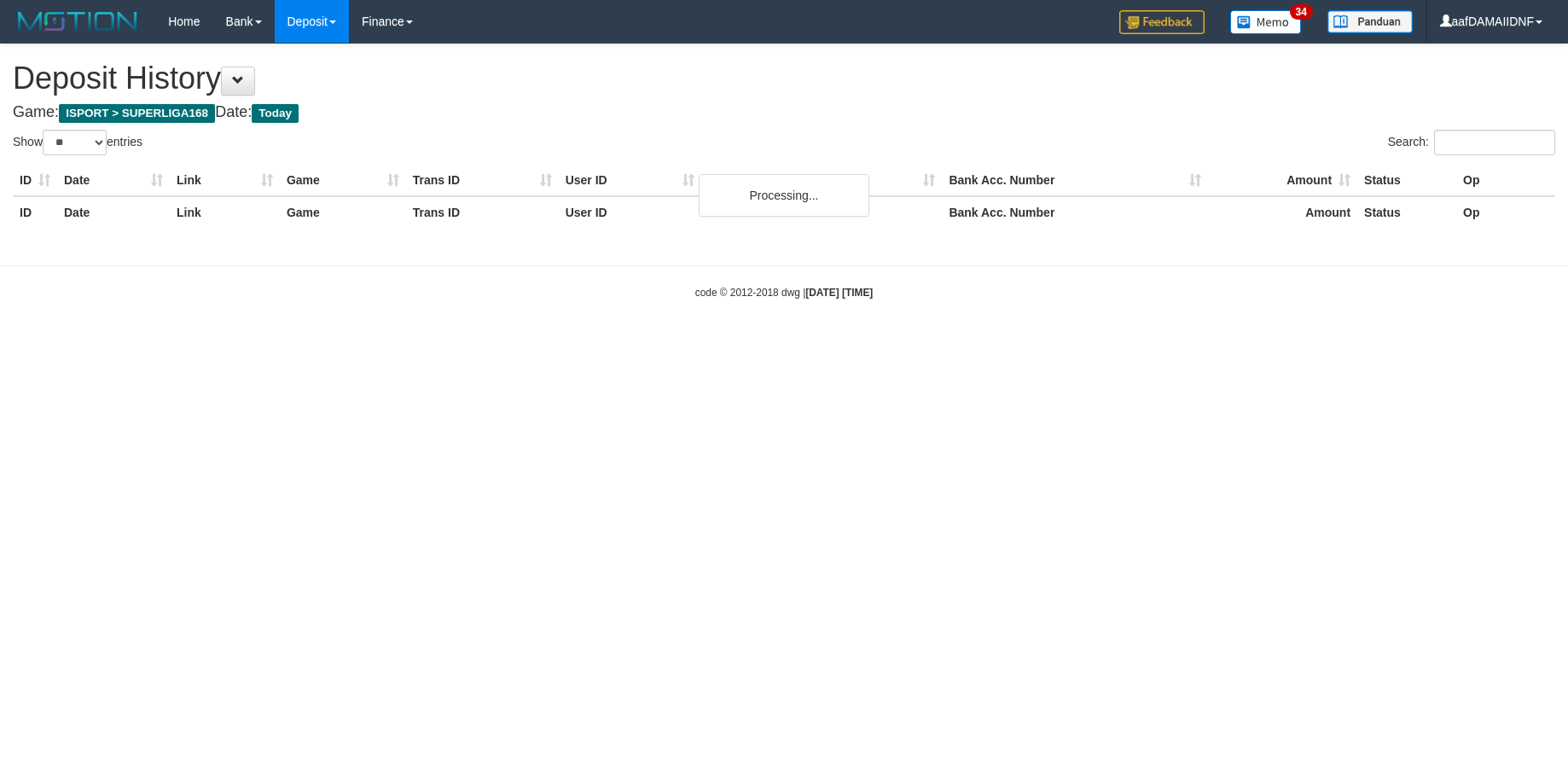 select on "**" 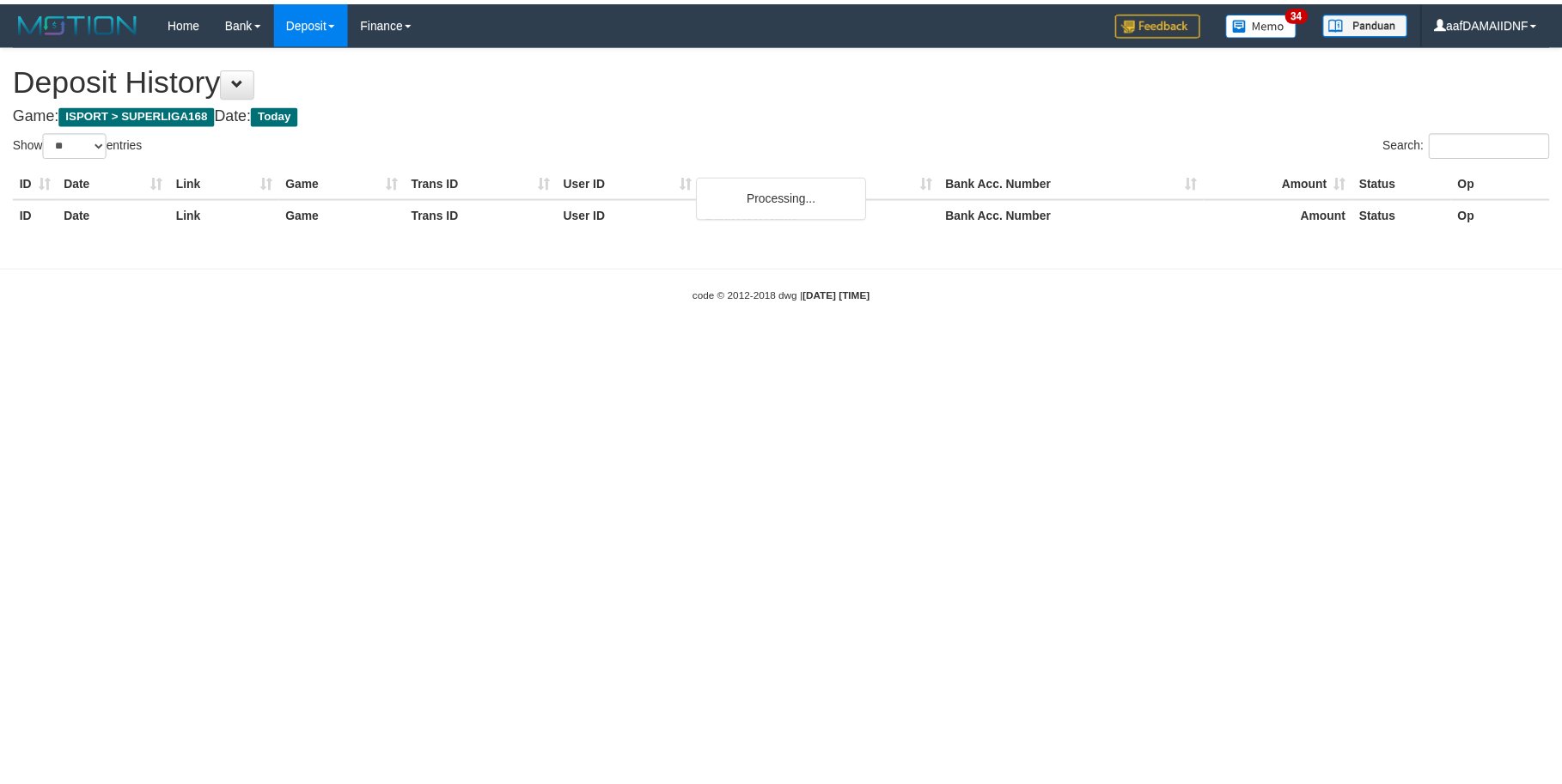 scroll, scrollTop: 0, scrollLeft: 0, axis: both 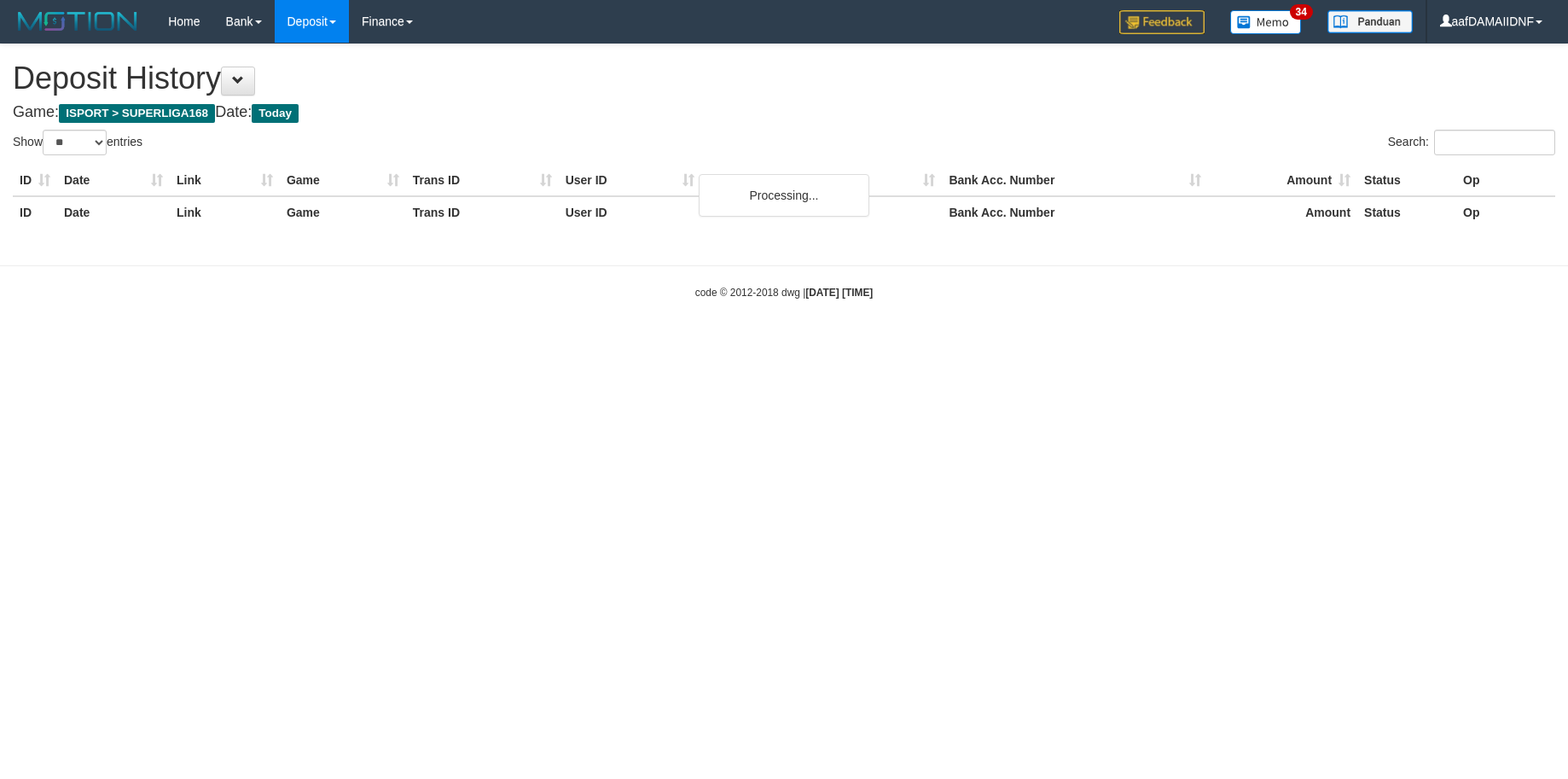 select on "**" 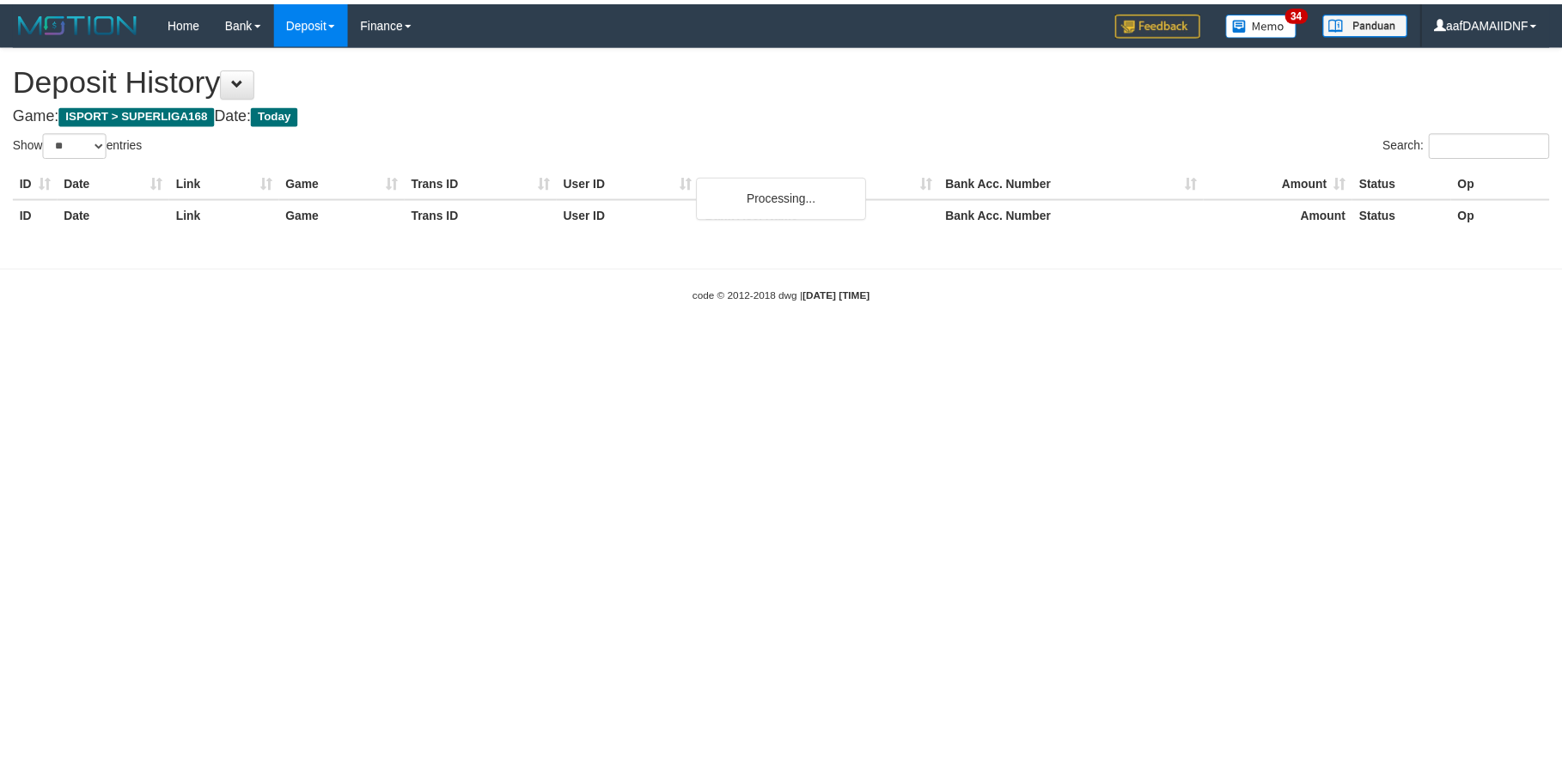 scroll, scrollTop: 0, scrollLeft: 0, axis: both 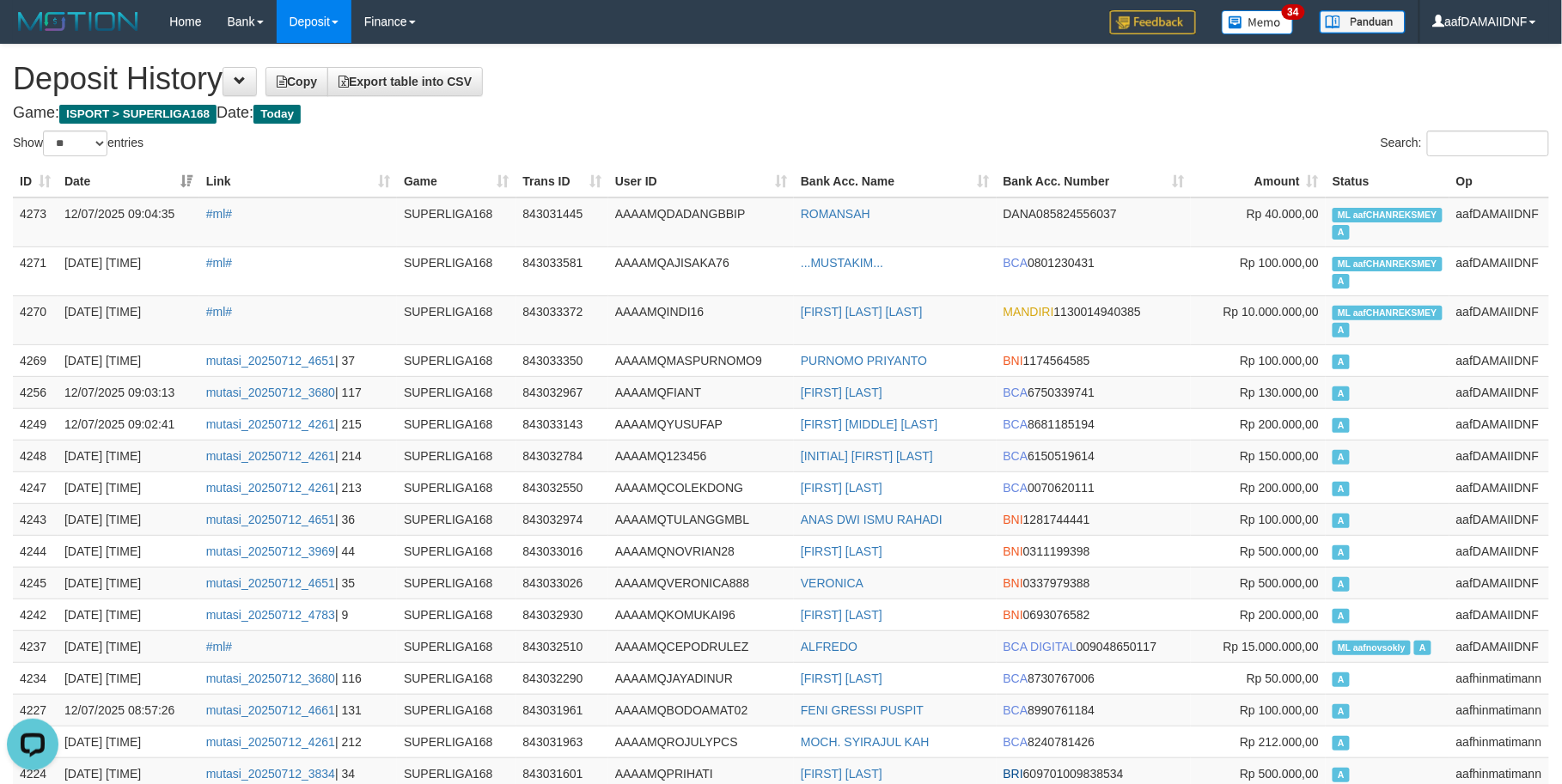 click on "**********" at bounding box center [781, 1037] 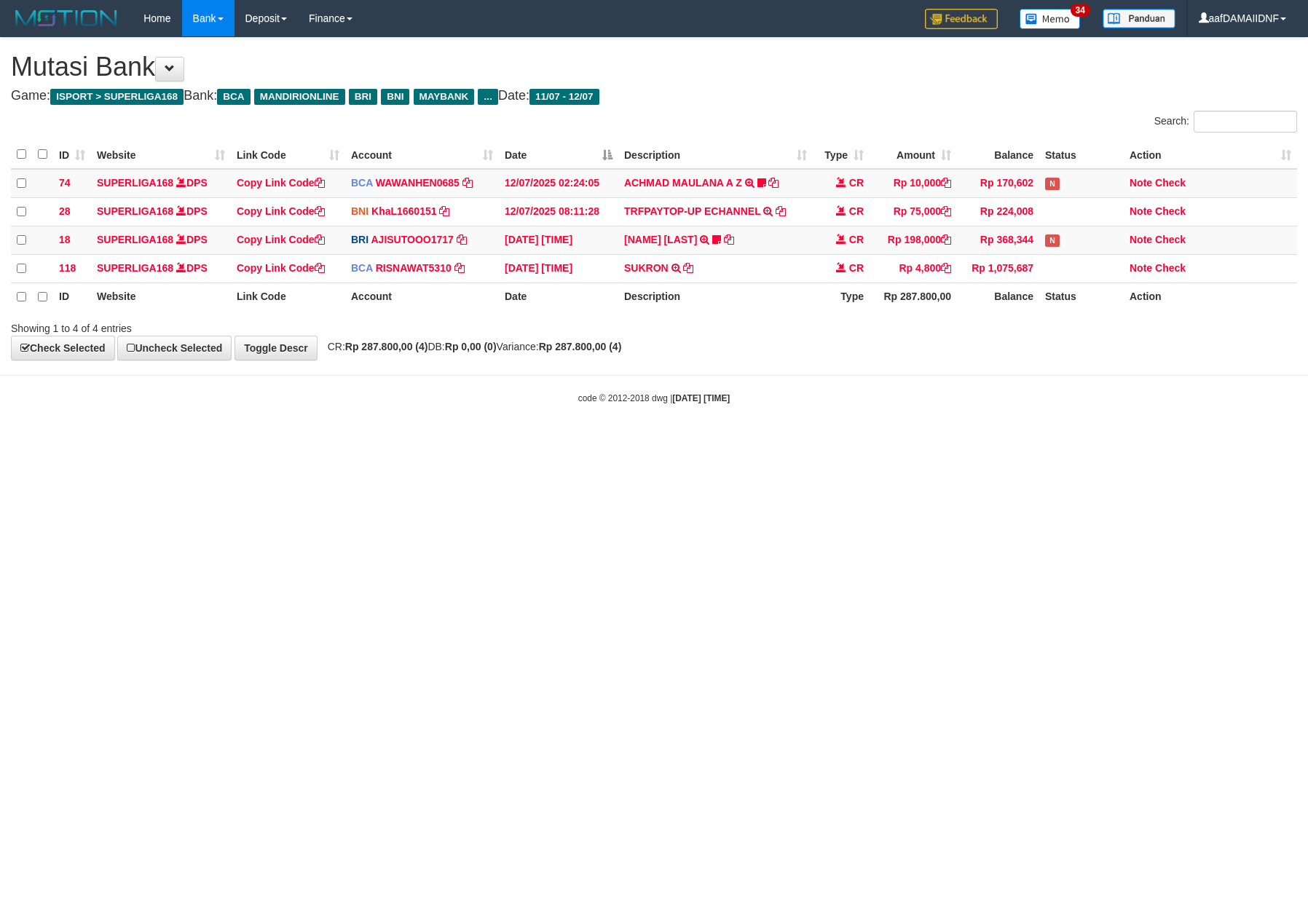 scroll, scrollTop: 0, scrollLeft: 0, axis: both 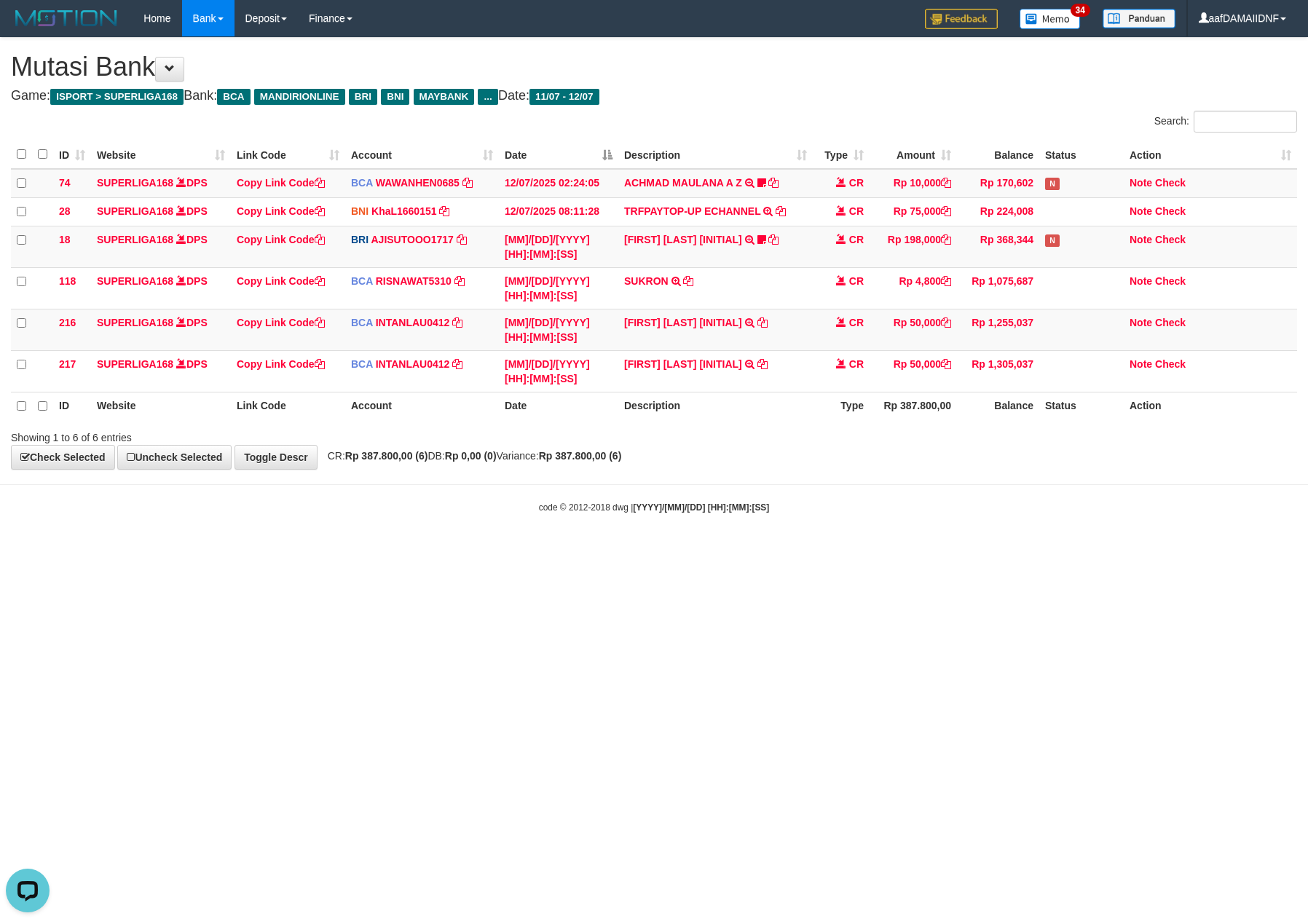 click on "Toggle navigation
Home
Bank
Account List
Load
By Website
Group
[ISPORT]													SUPERLIGA168
By Load Group (DPS)
34" at bounding box center [654, 275] 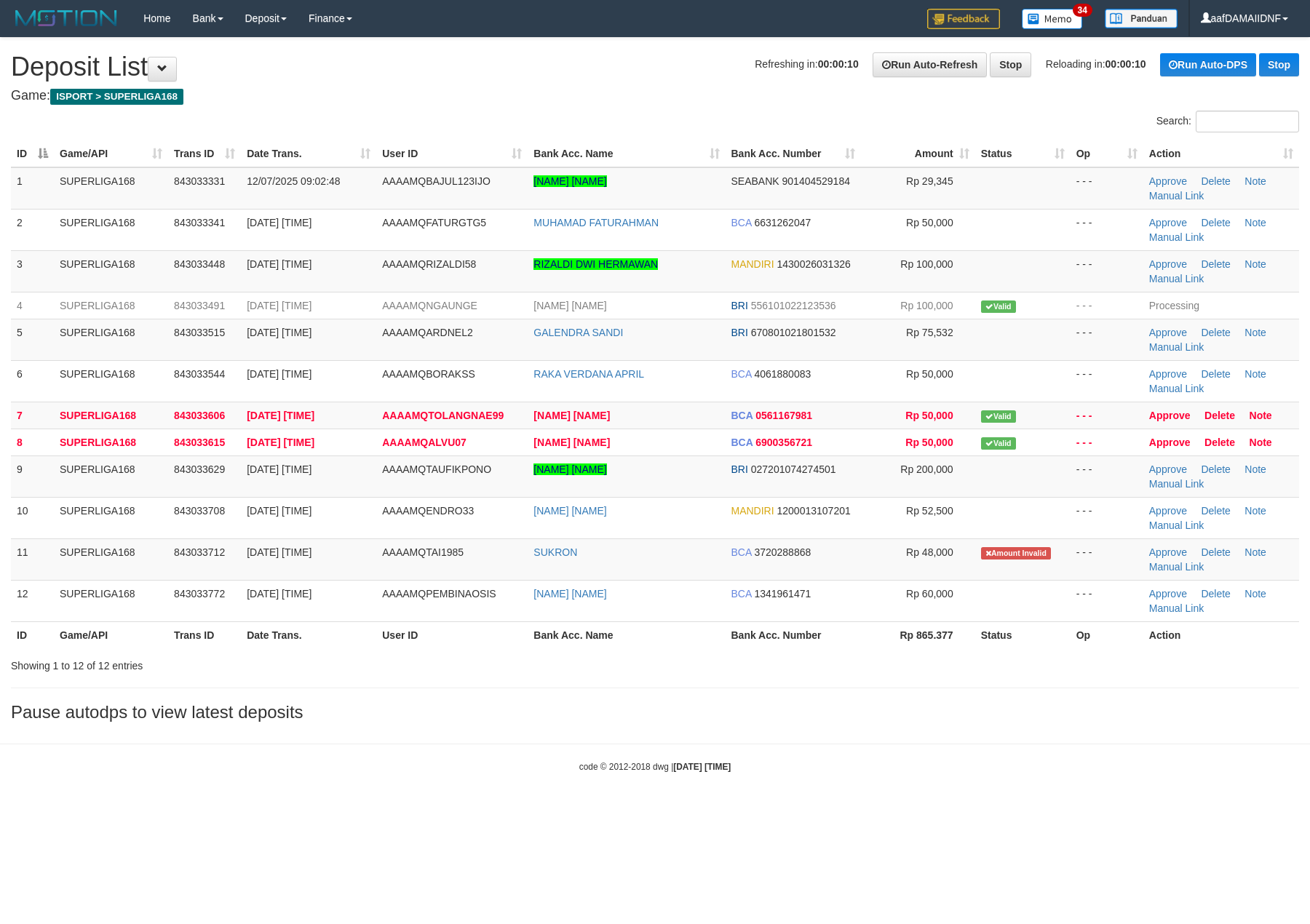 scroll, scrollTop: 0, scrollLeft: 0, axis: both 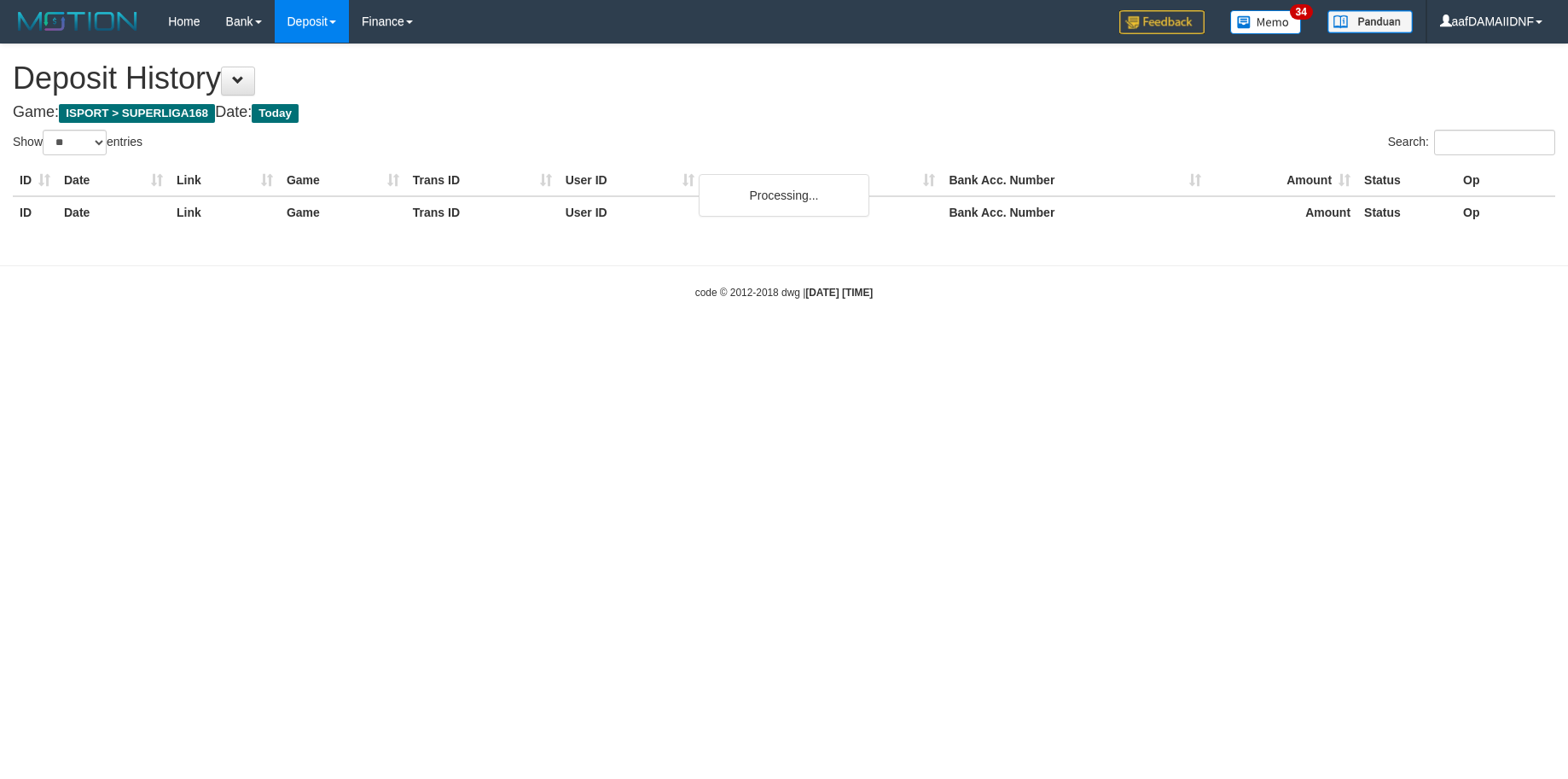 select on "**" 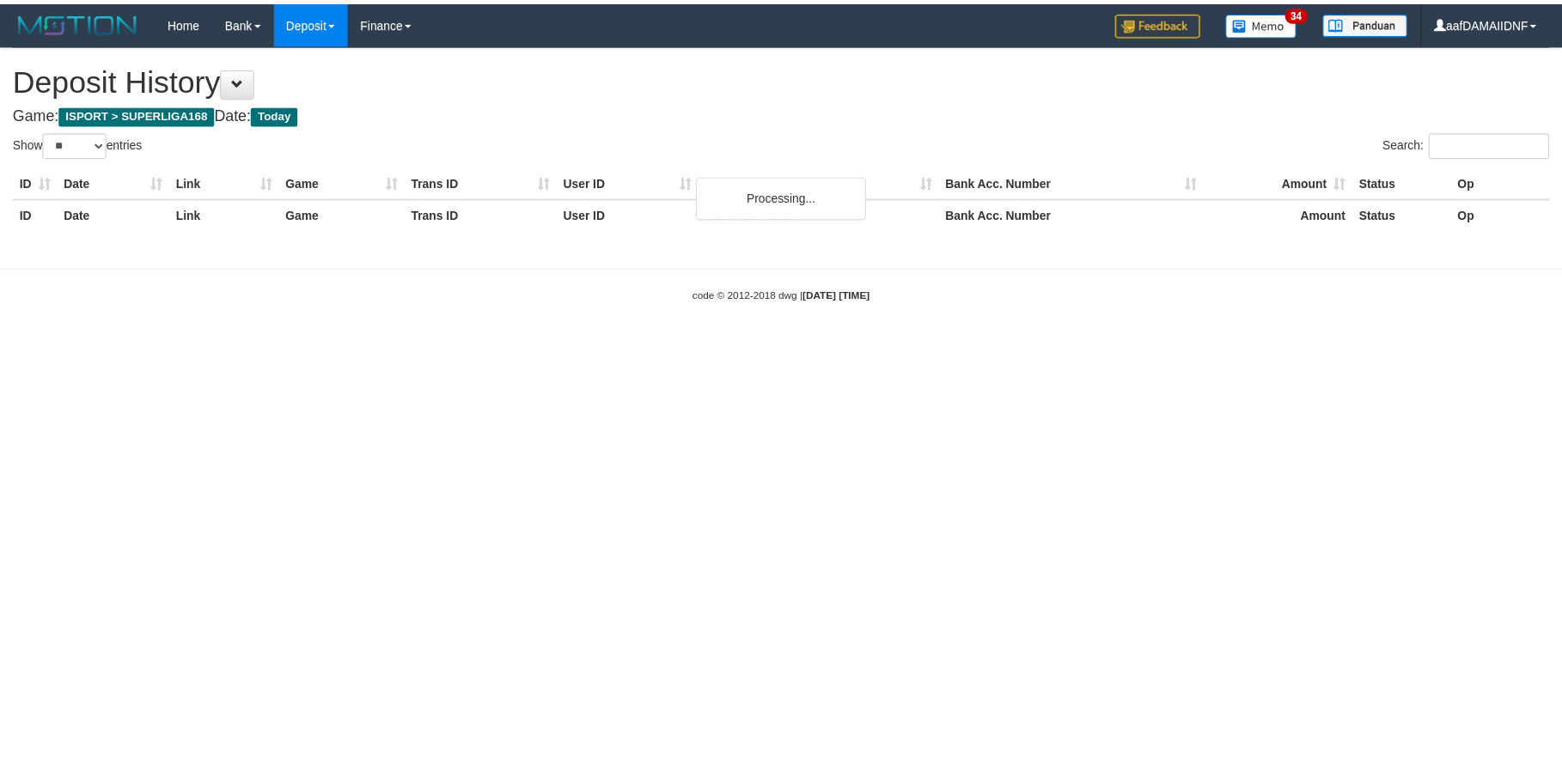 scroll, scrollTop: 0, scrollLeft: 0, axis: both 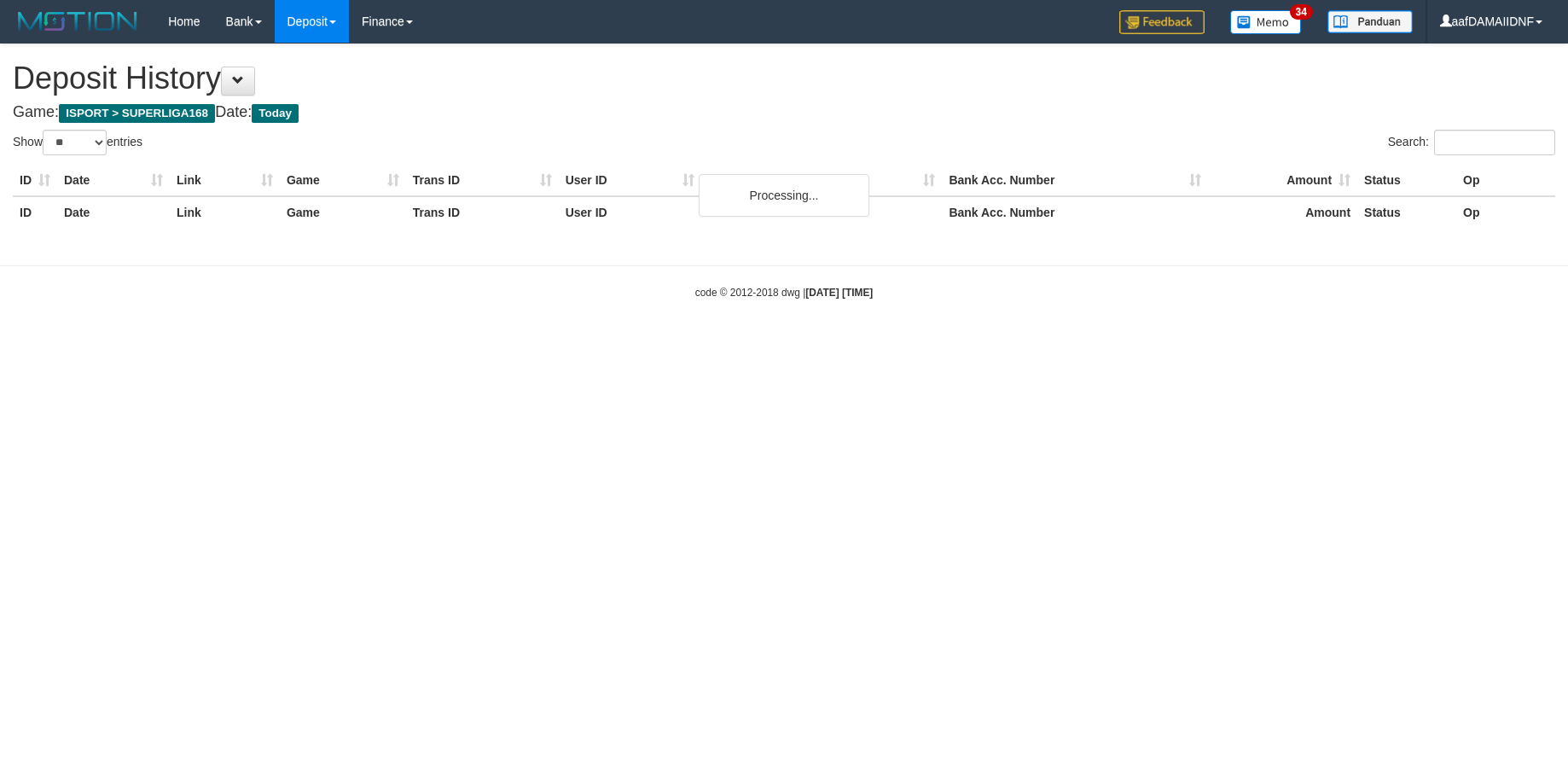 select on "**" 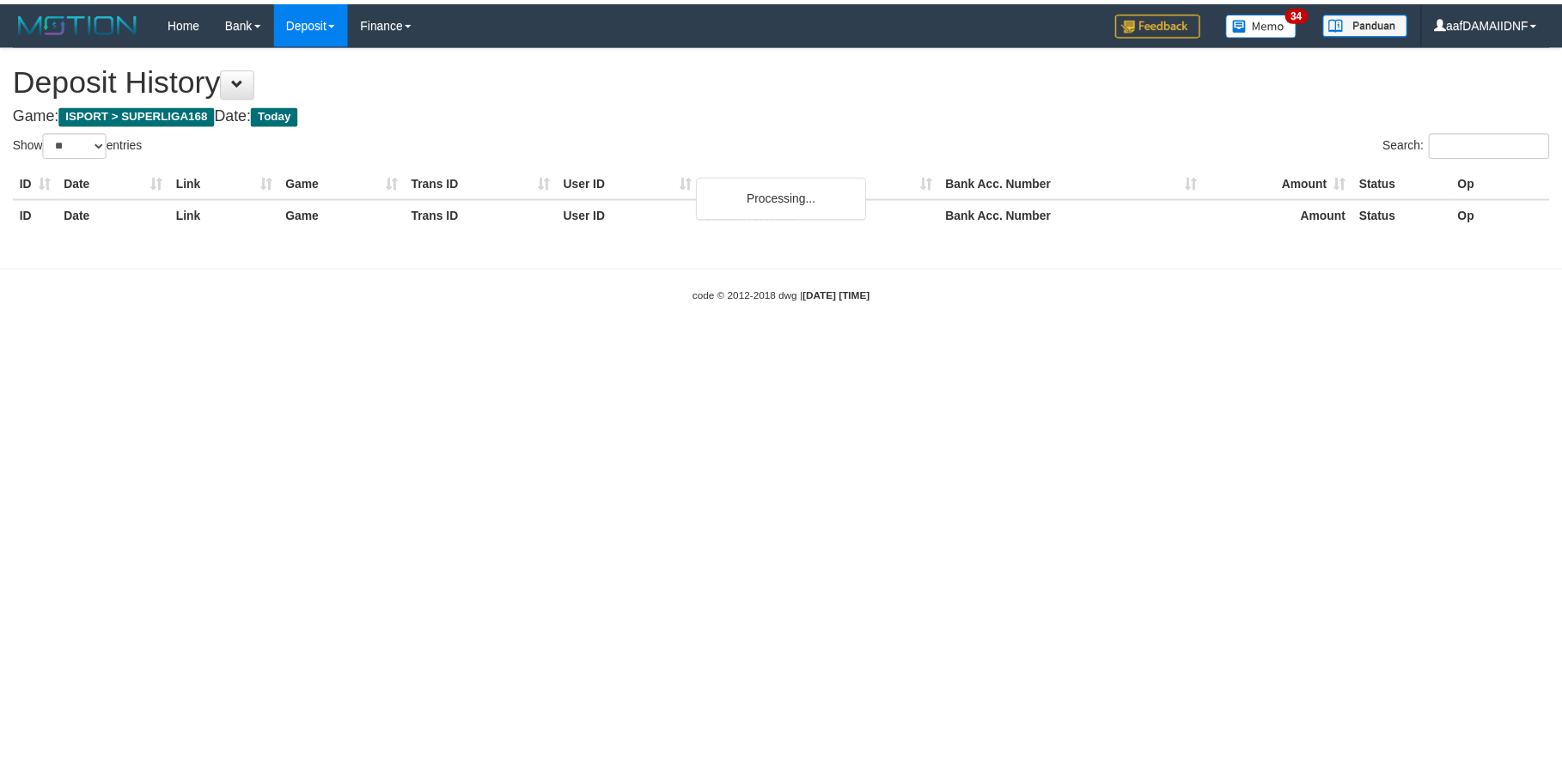 scroll, scrollTop: 0, scrollLeft: 0, axis: both 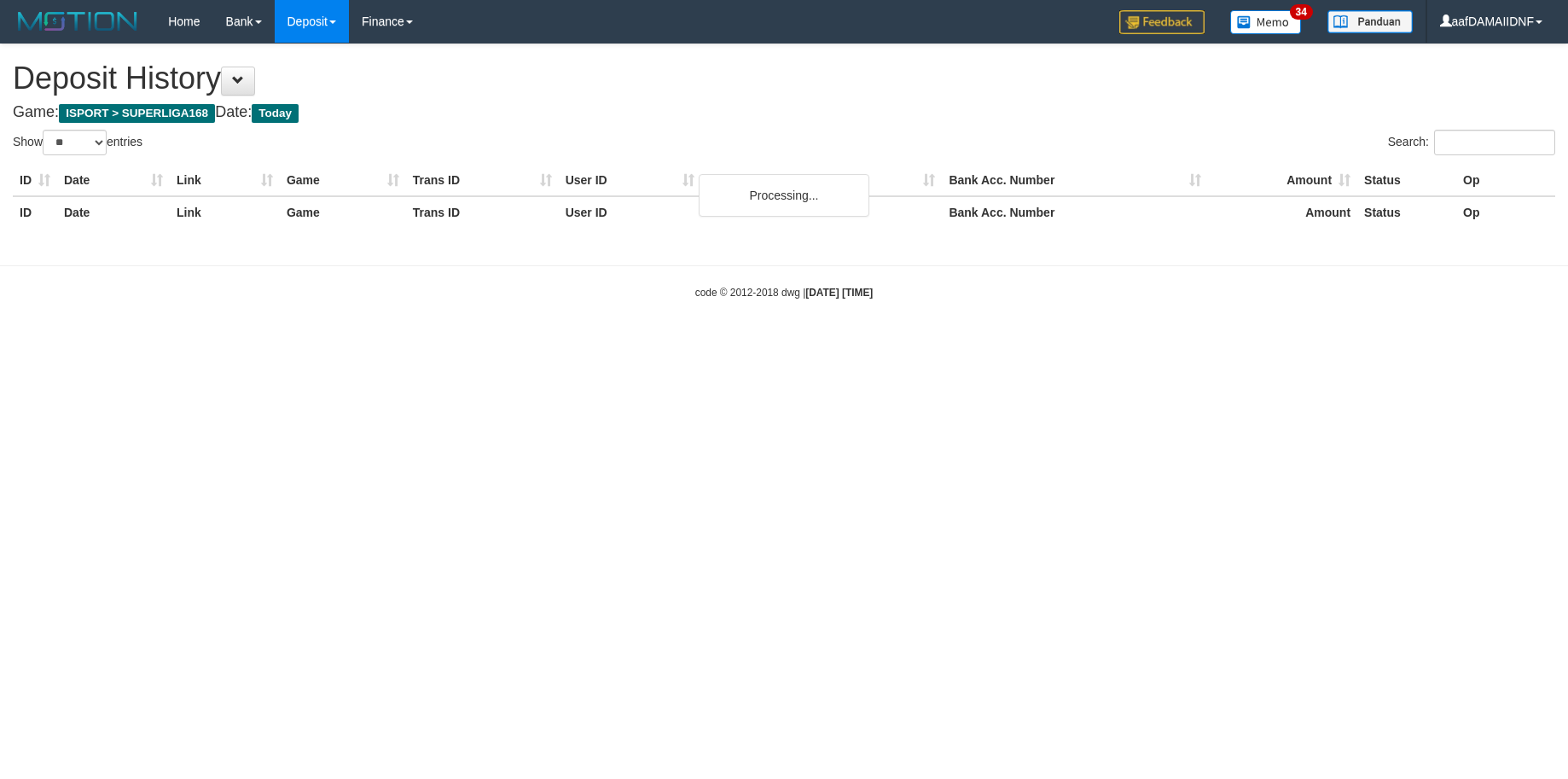 select on "**" 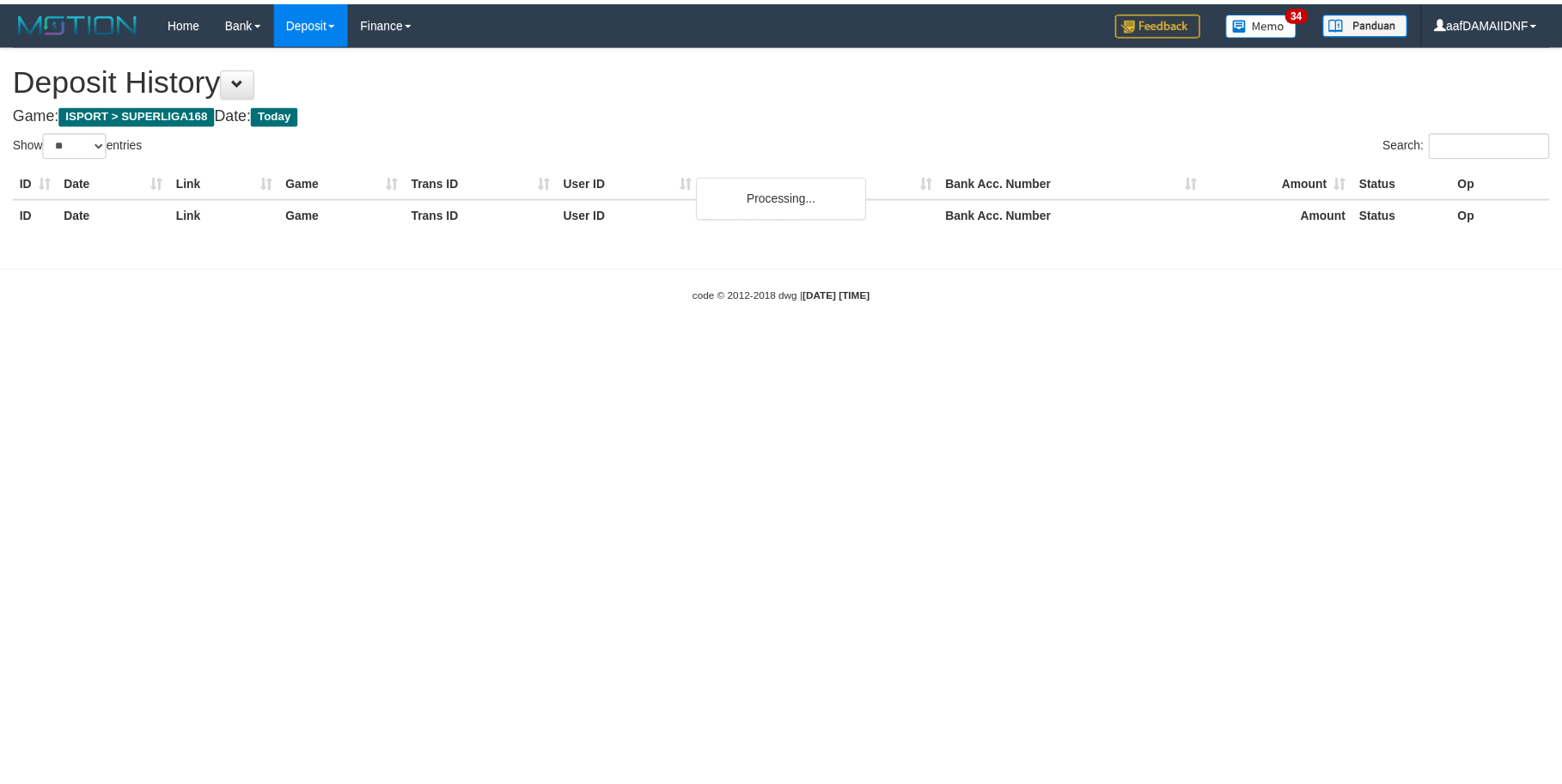 scroll, scrollTop: 0, scrollLeft: 0, axis: both 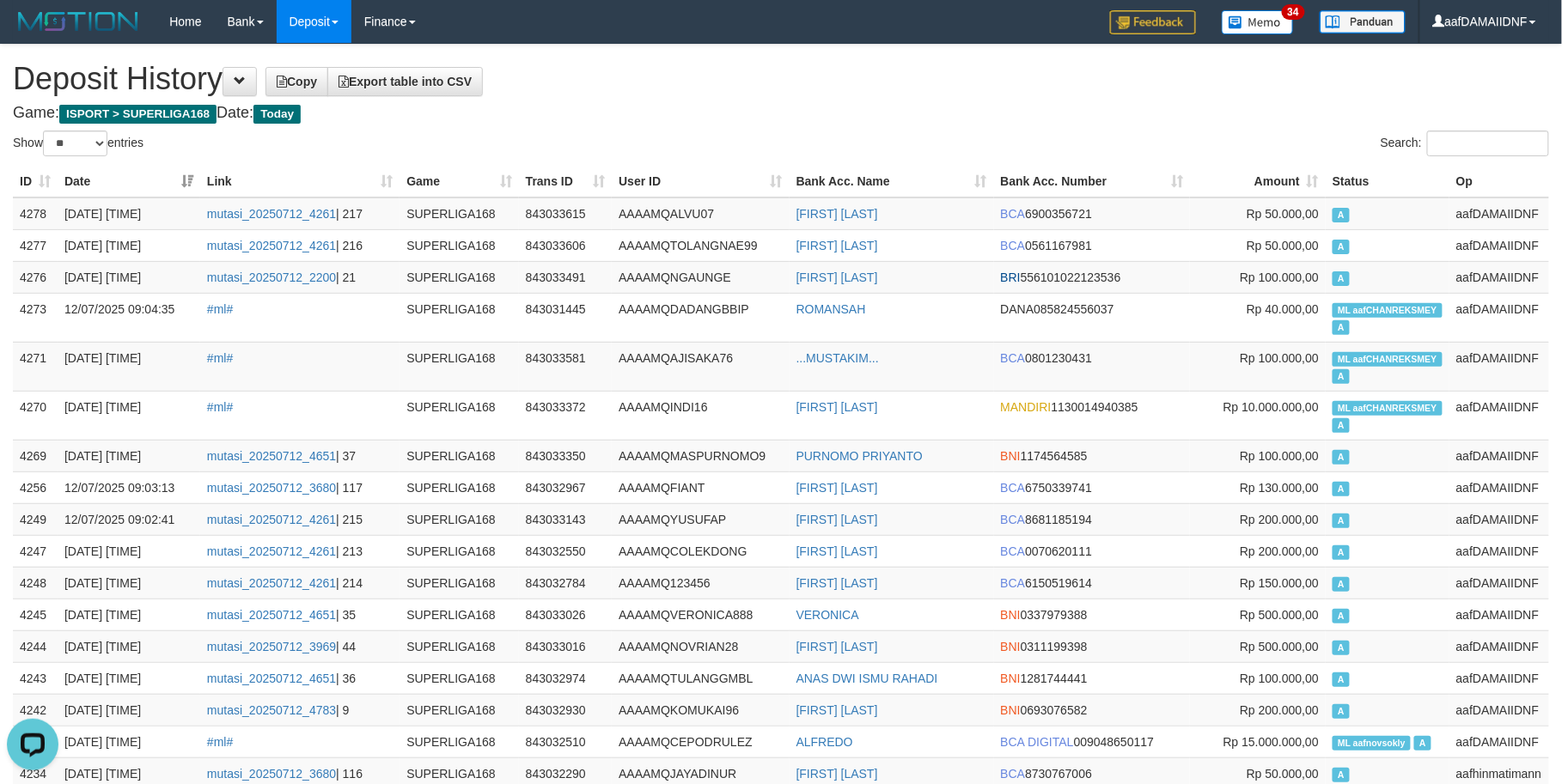 click on "Show  ** ** ** ***  entries" at bounding box center [390, 145] 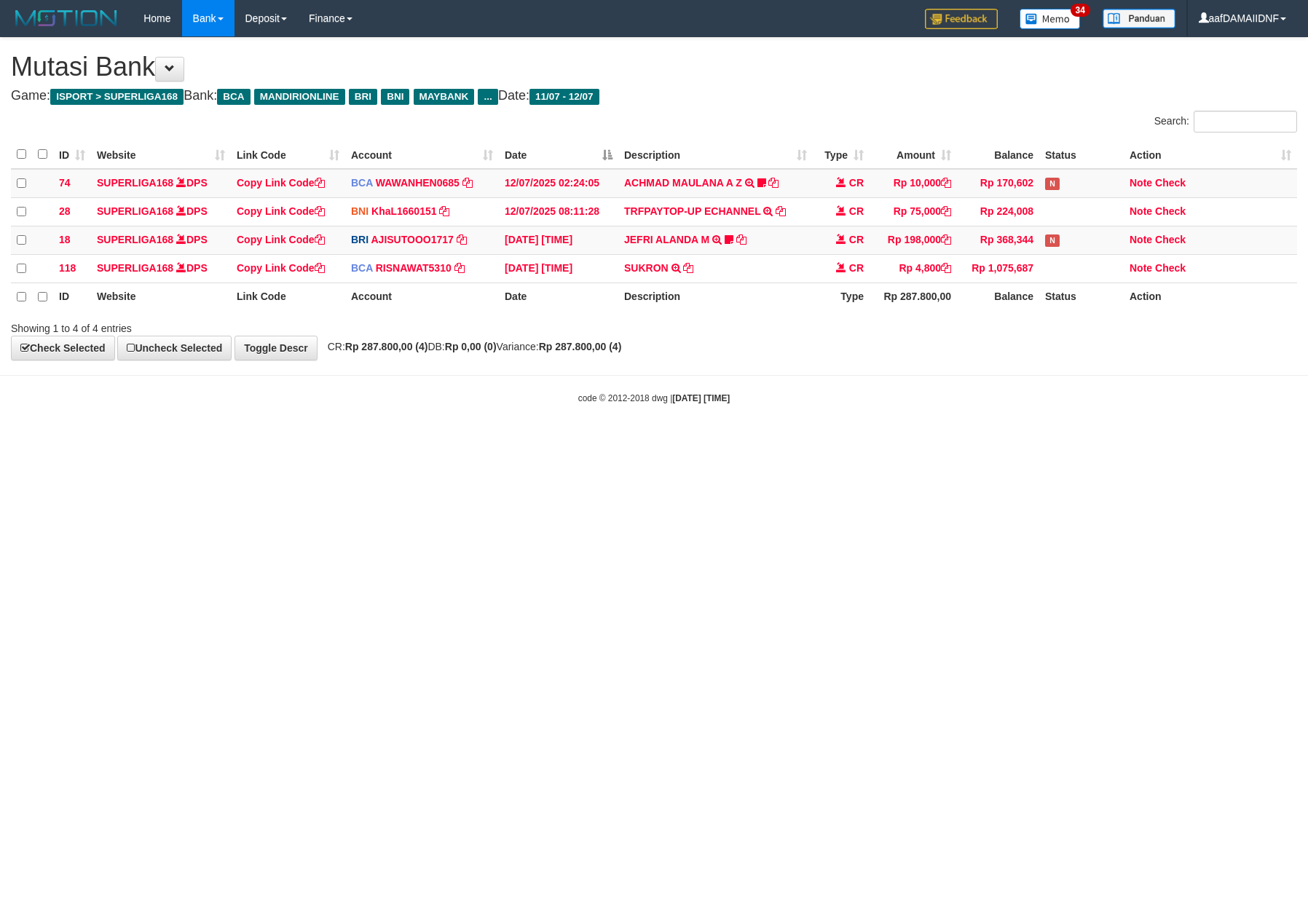 scroll, scrollTop: 0, scrollLeft: 0, axis: both 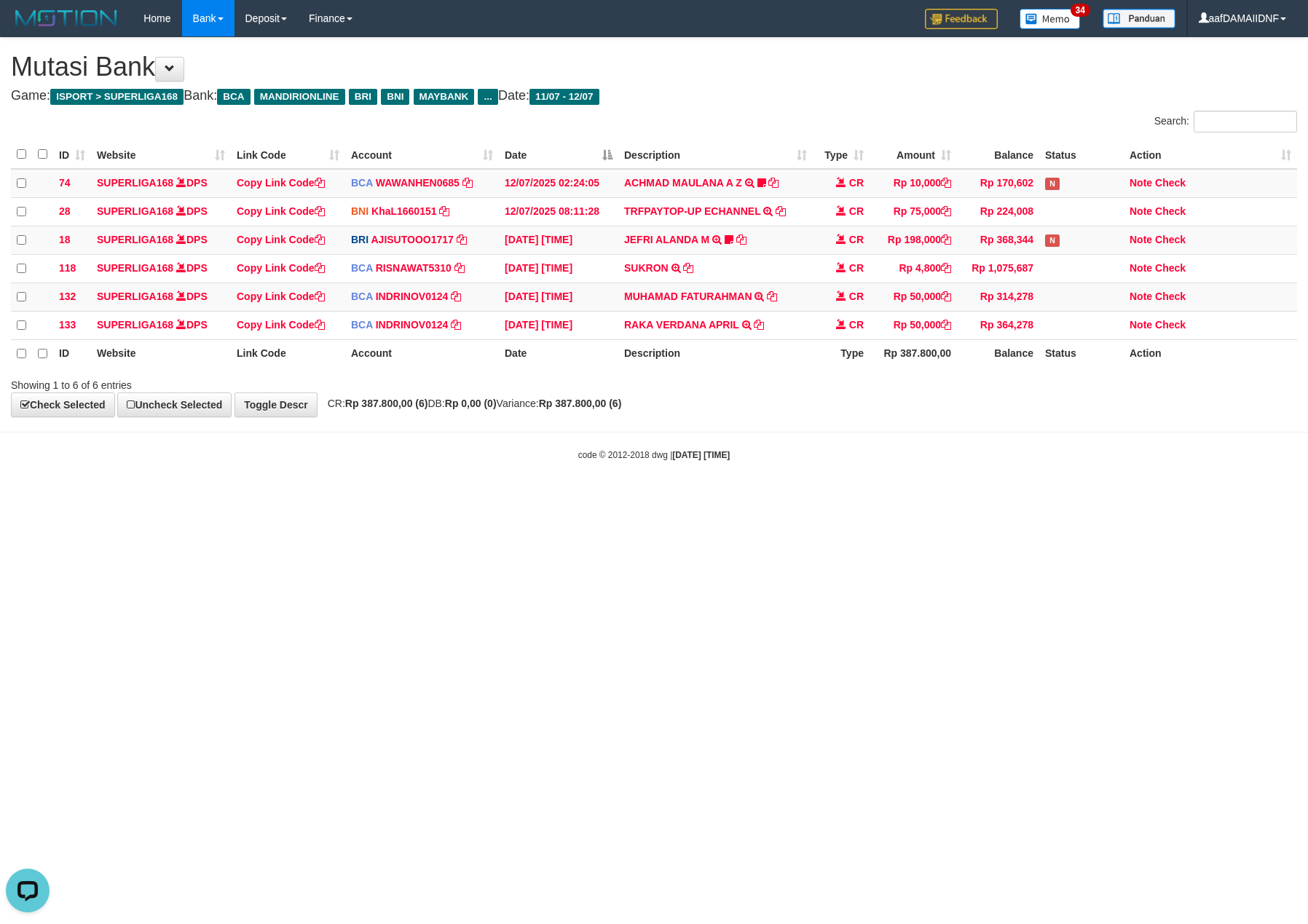 click on "Toggle navigation
Home
Bank
Account List
Load
By Website
Group
[ISPORT]													SUPERLIGA168
By Load Group (DPS)" at bounding box center (654, 249) 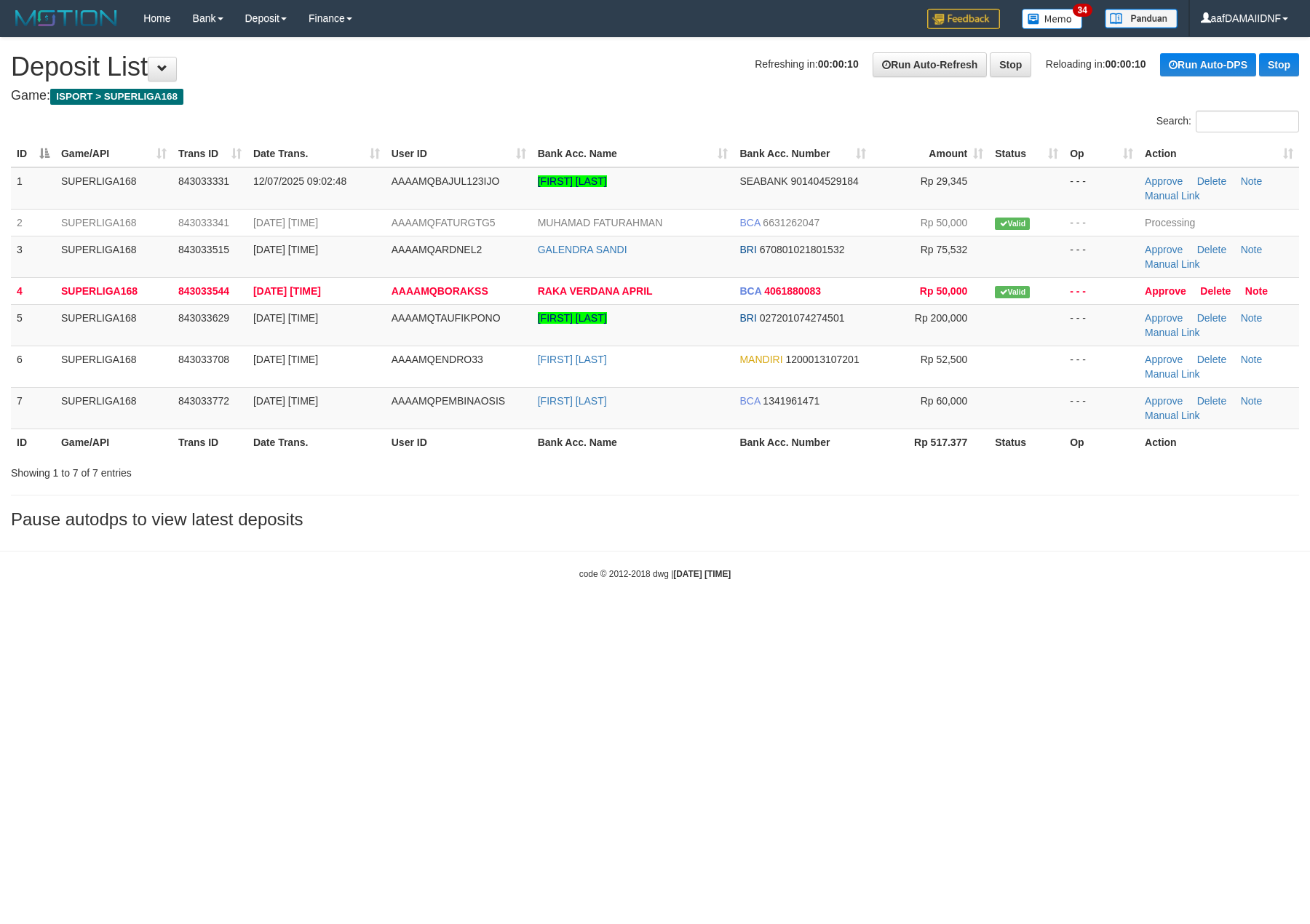 scroll, scrollTop: 0, scrollLeft: 0, axis: both 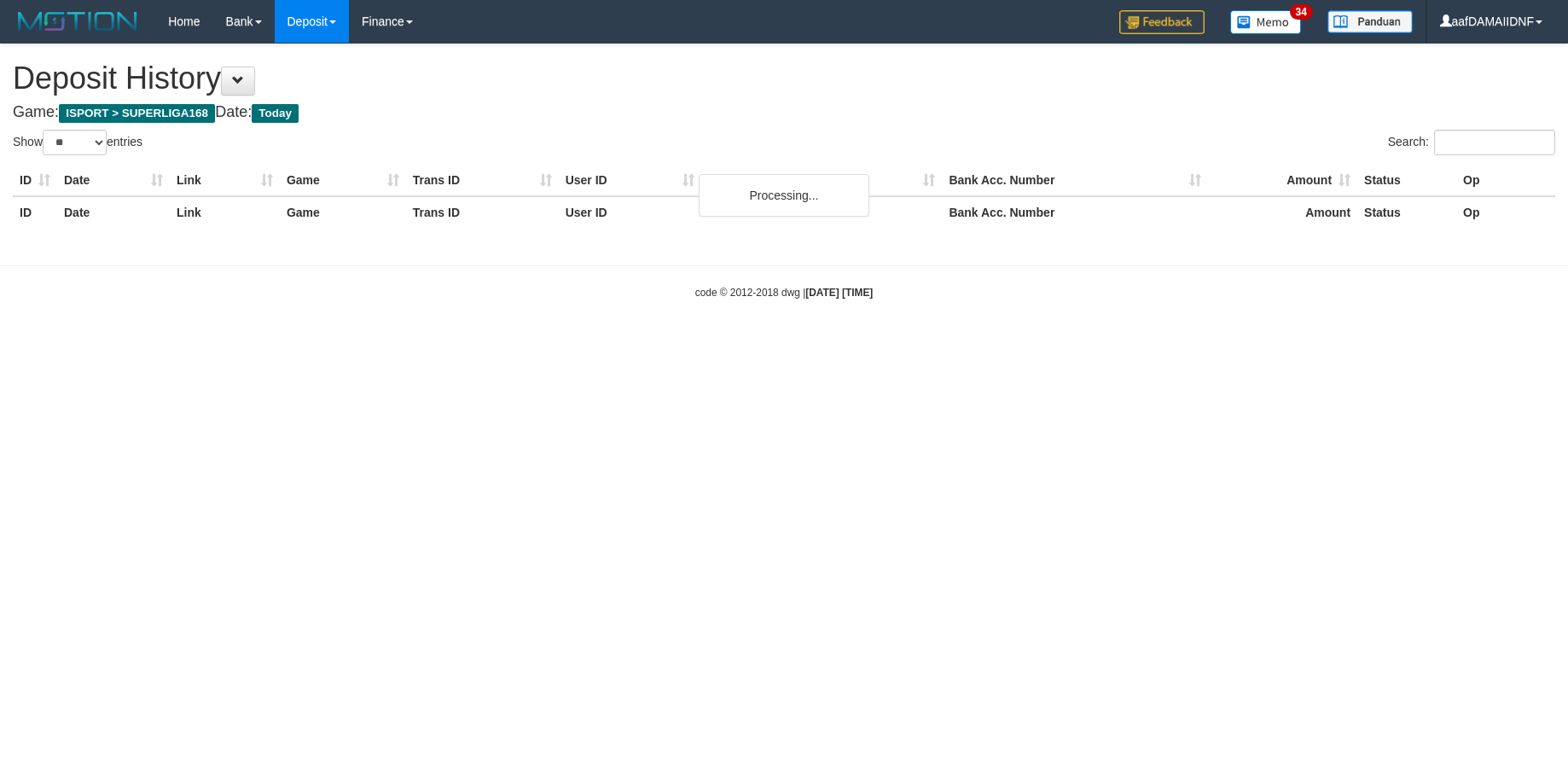 select on "**" 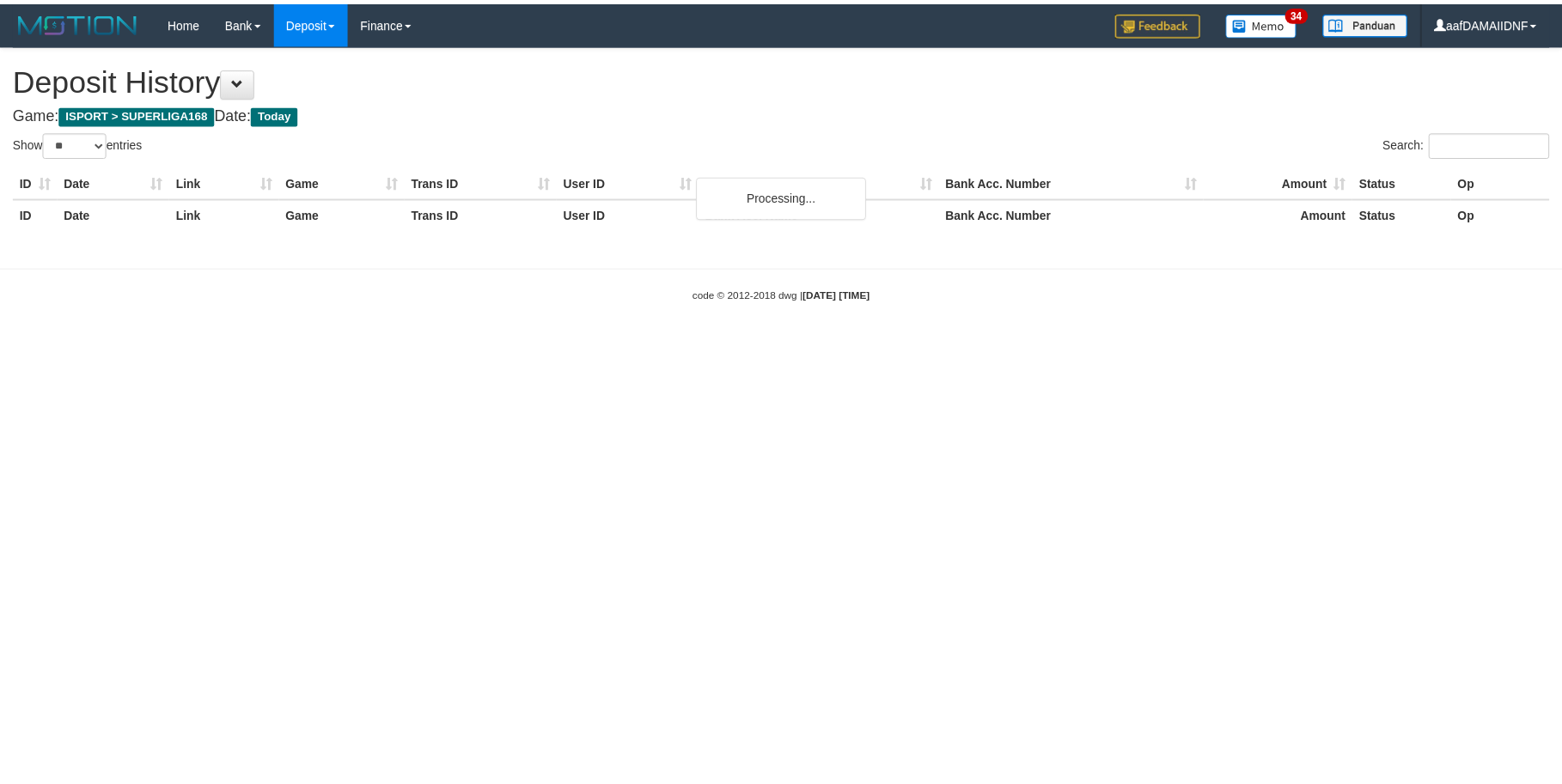 scroll, scrollTop: 0, scrollLeft: 0, axis: both 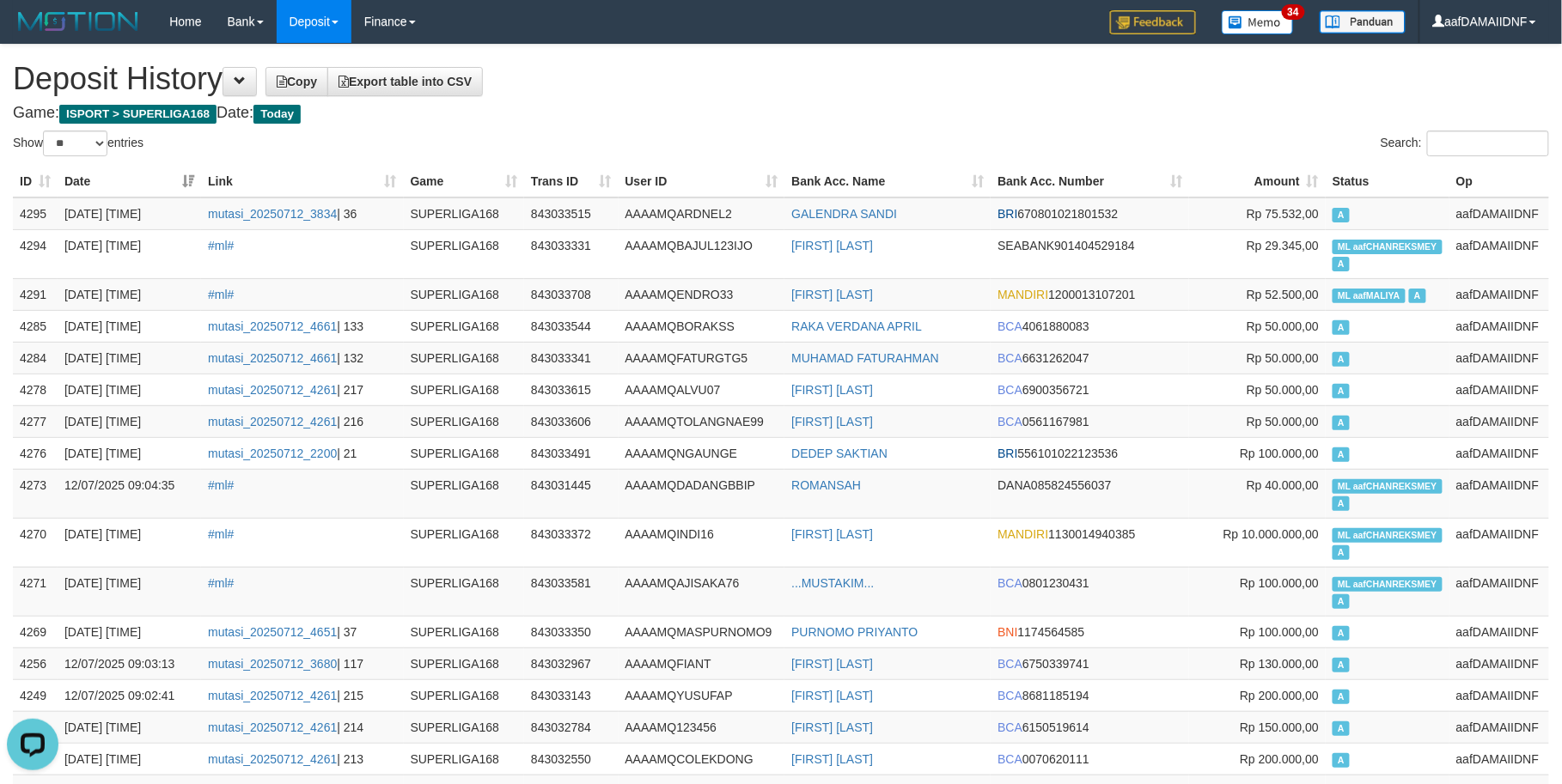 click on "**********" at bounding box center (781, 1029) 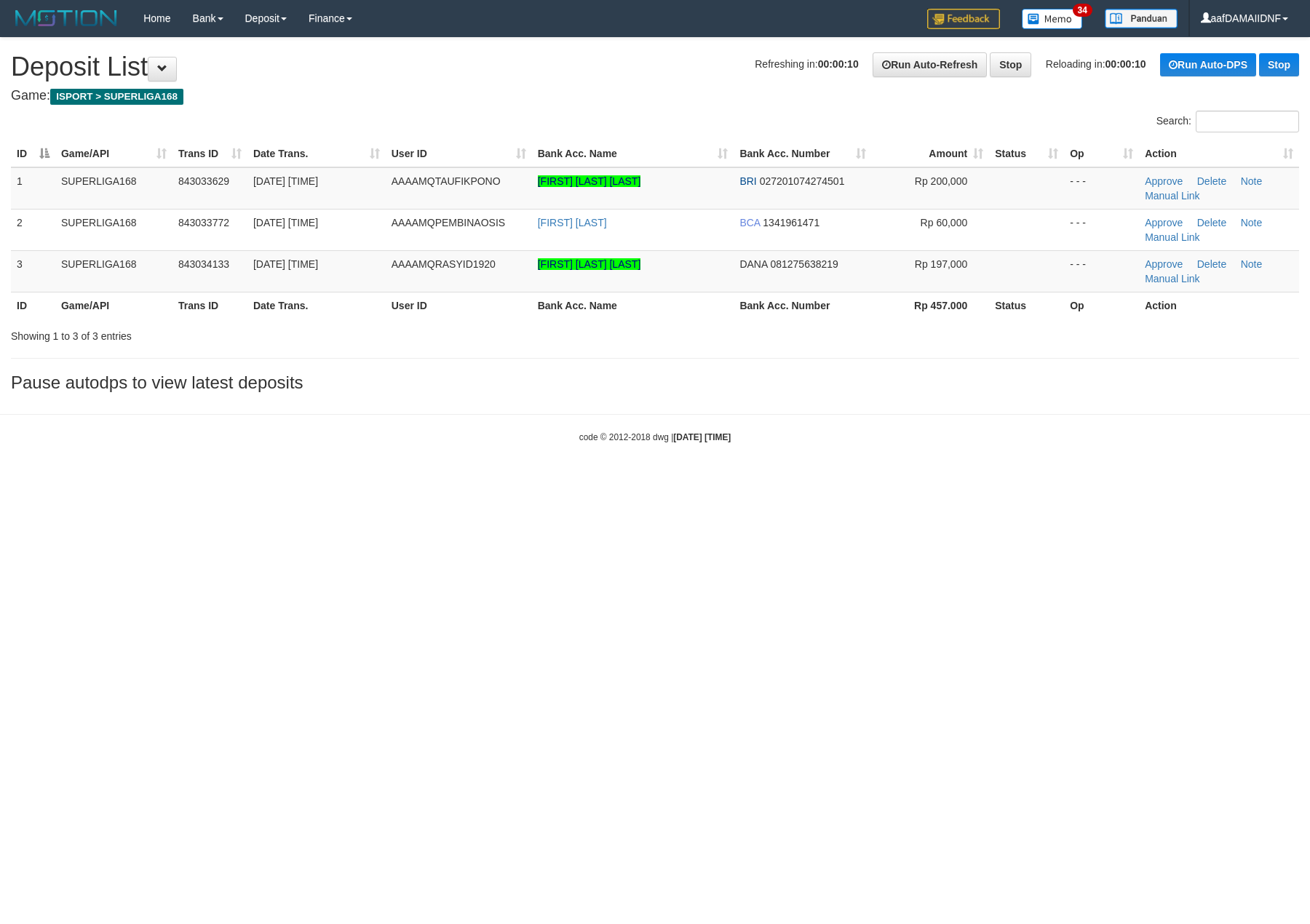 scroll, scrollTop: 0, scrollLeft: 0, axis: both 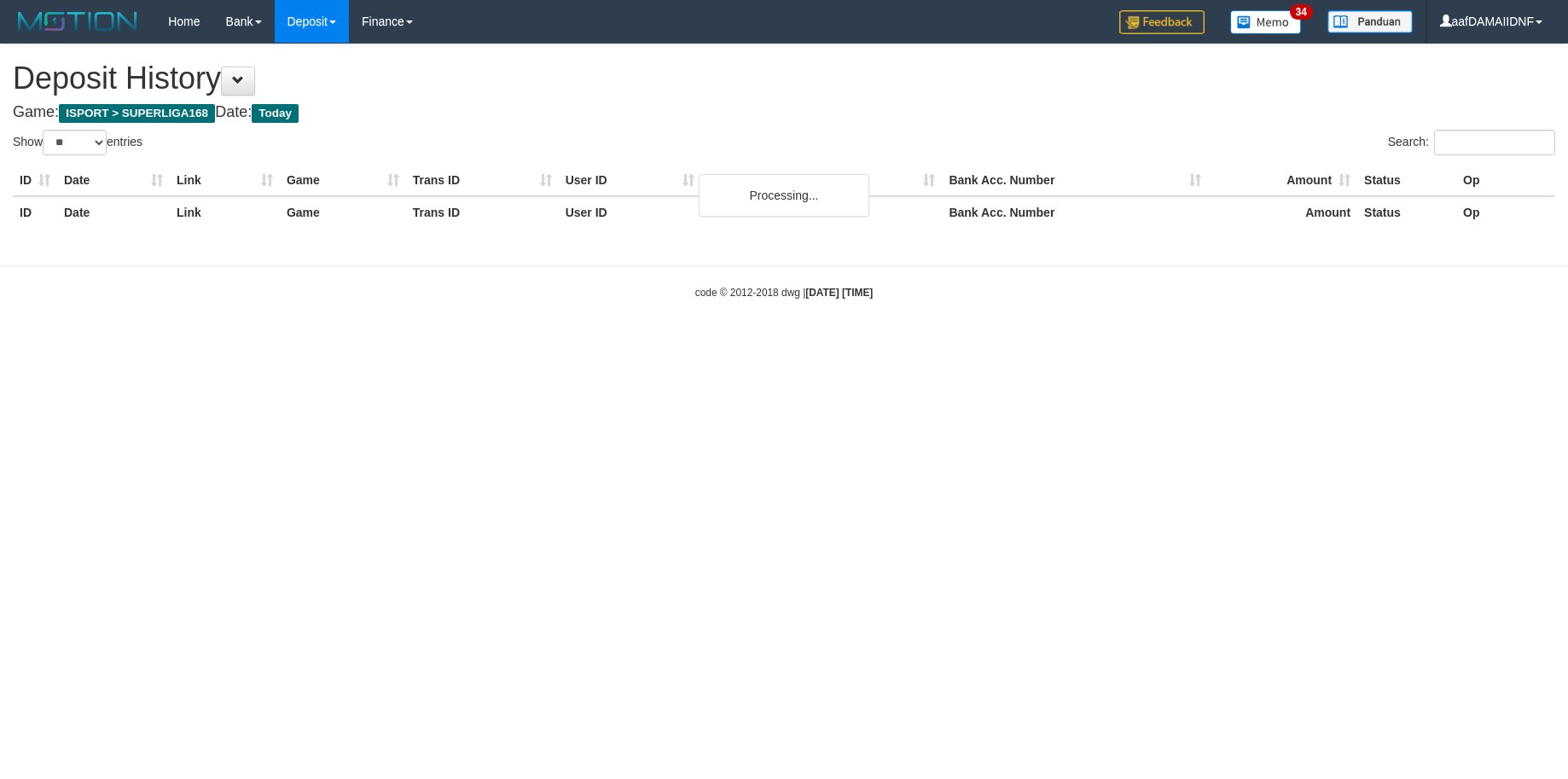 select on "**" 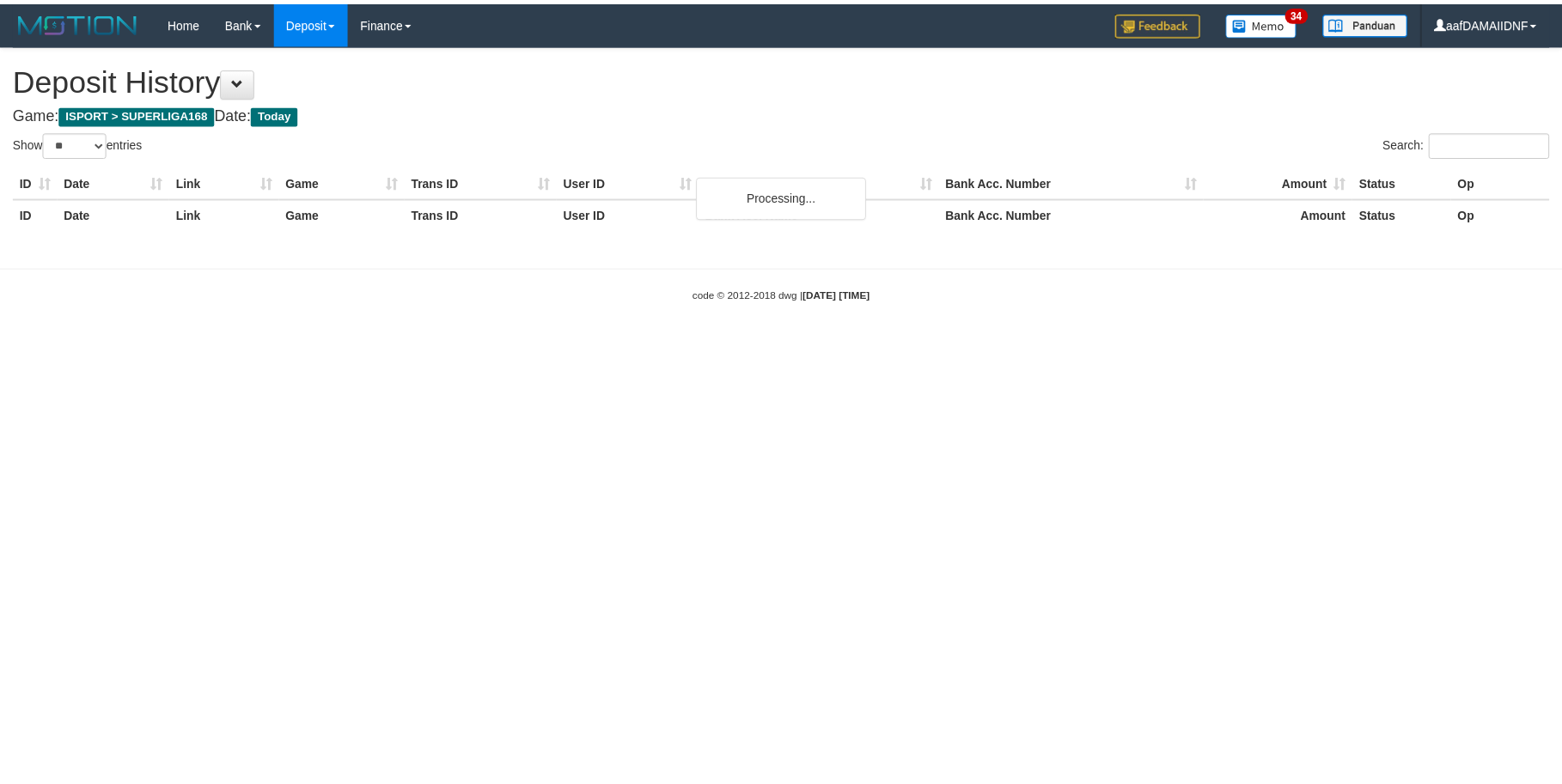 scroll, scrollTop: 0, scrollLeft: 0, axis: both 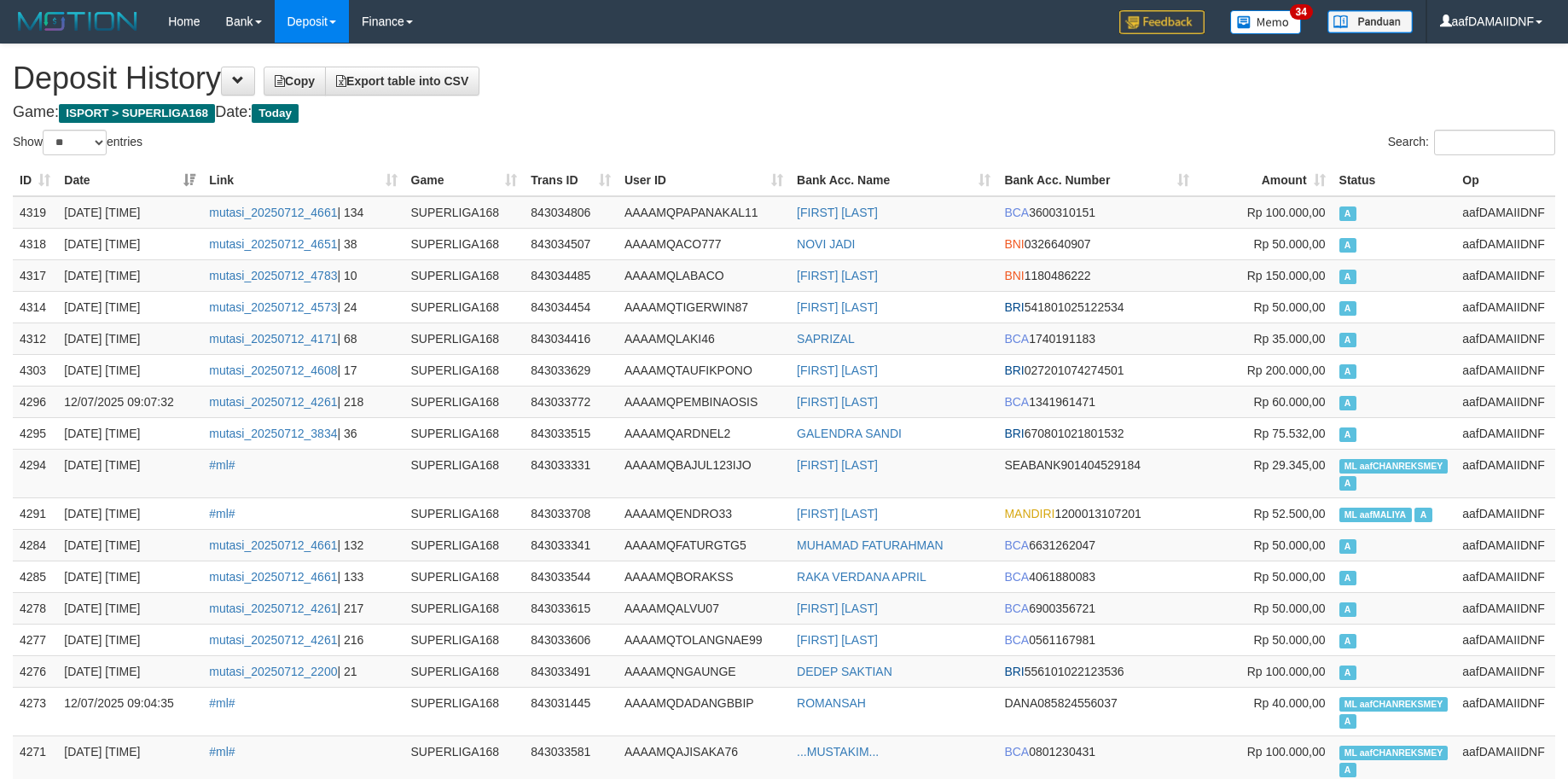 select on "**" 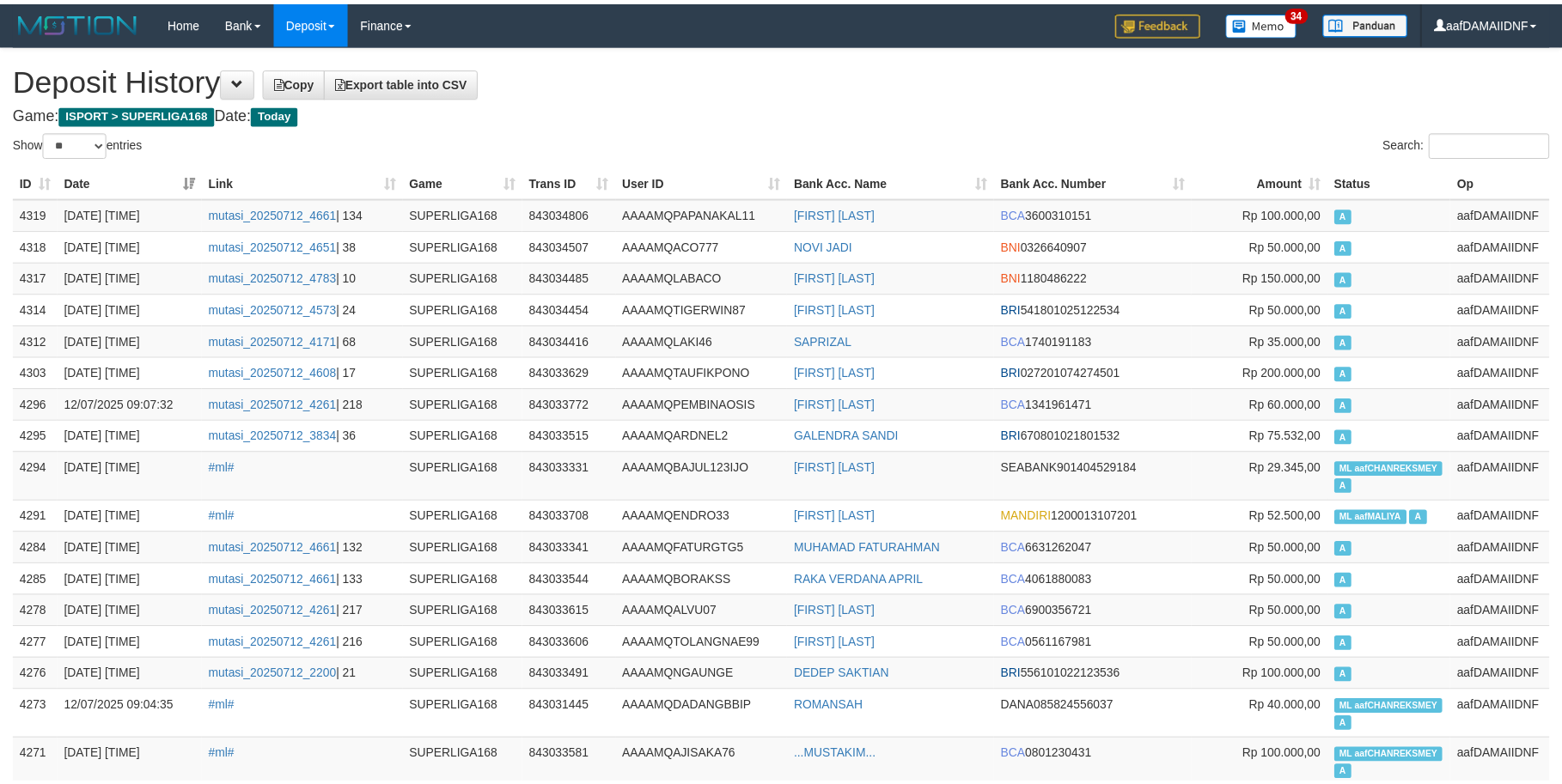 scroll, scrollTop: 0, scrollLeft: 0, axis: both 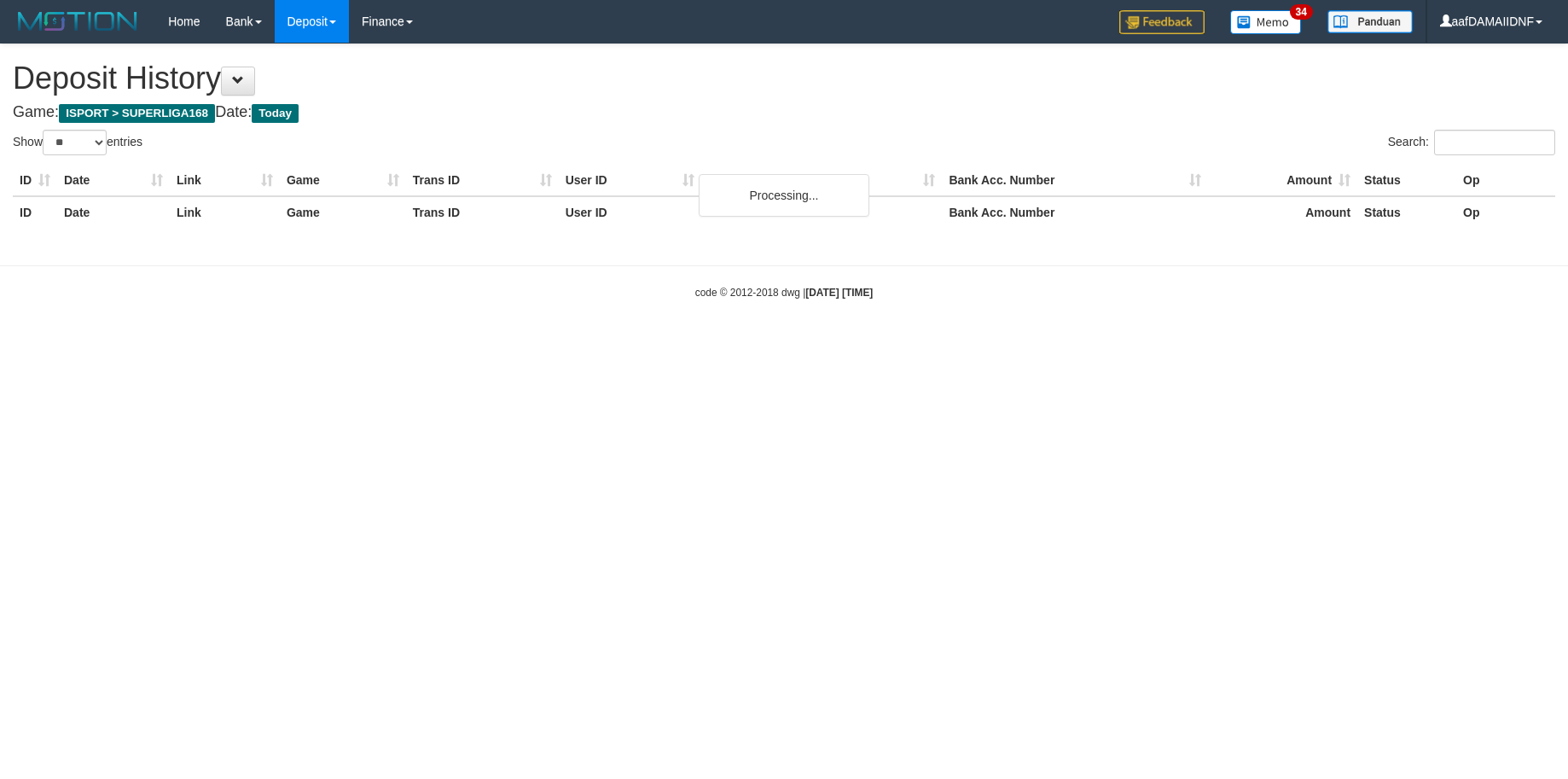 select on "**" 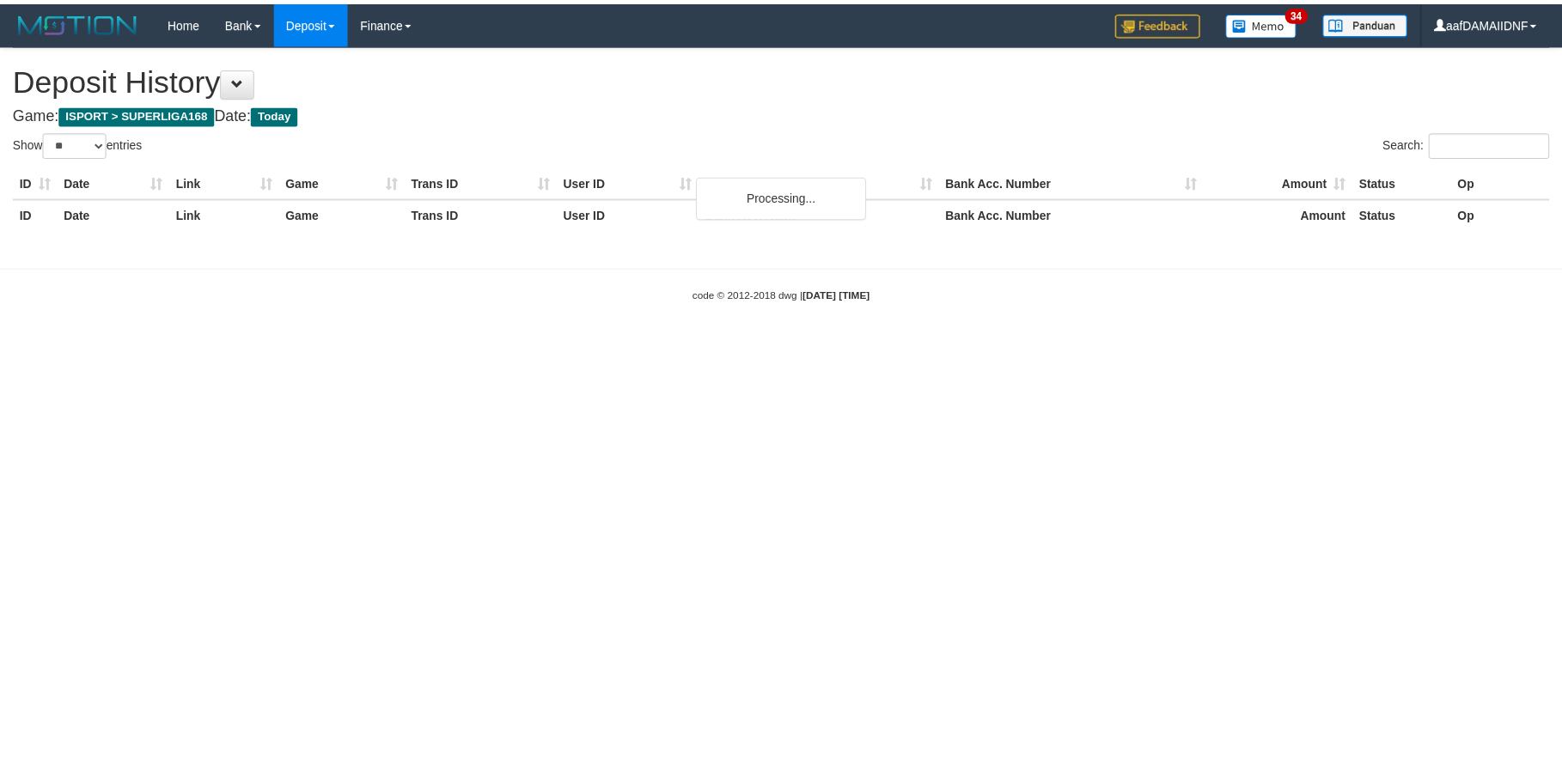 scroll, scrollTop: 0, scrollLeft: 0, axis: both 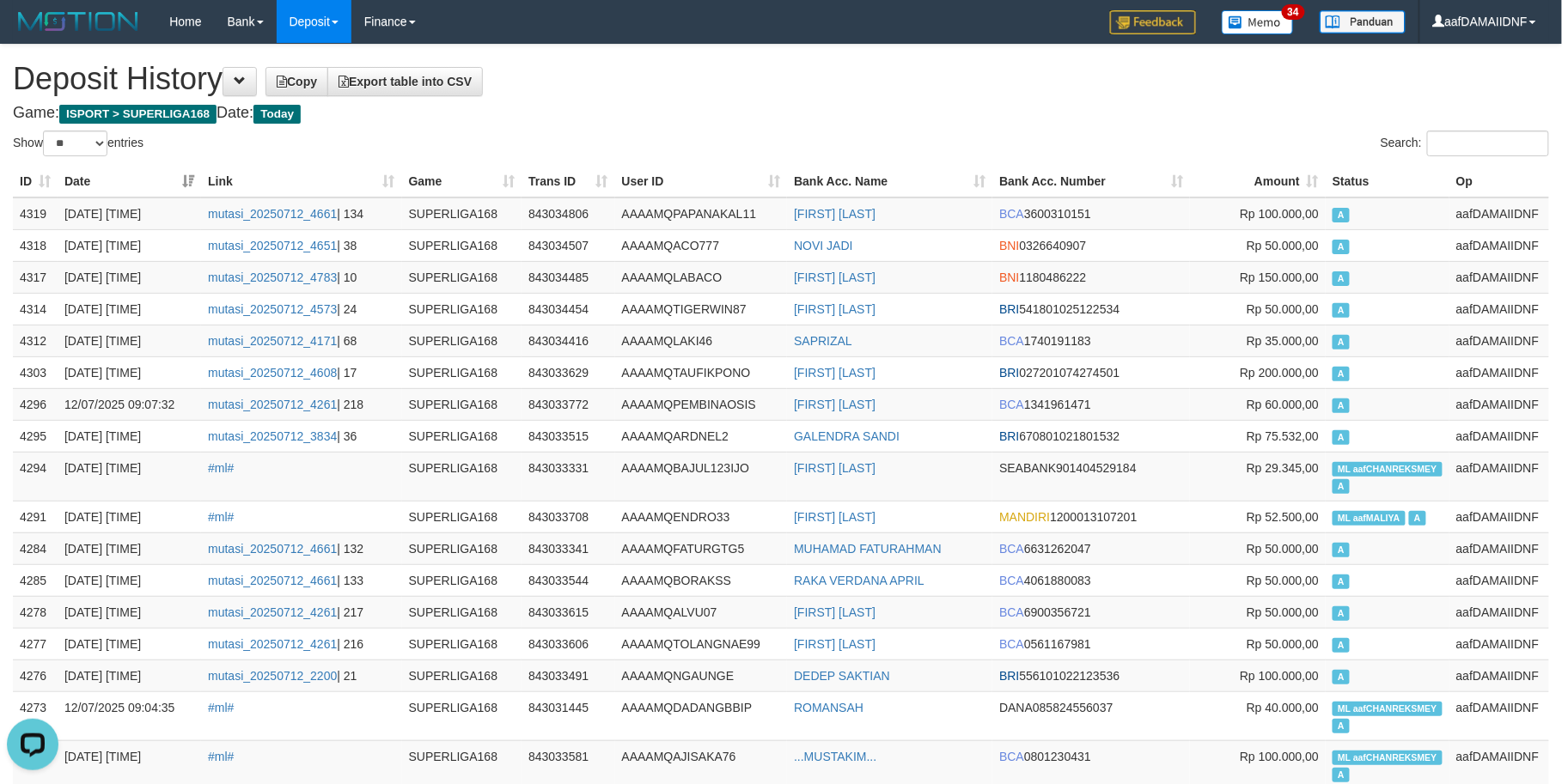 click on "Game:   ISPORT > SUPERLIGA168    				Date:  Today" at bounding box center [781, 113] 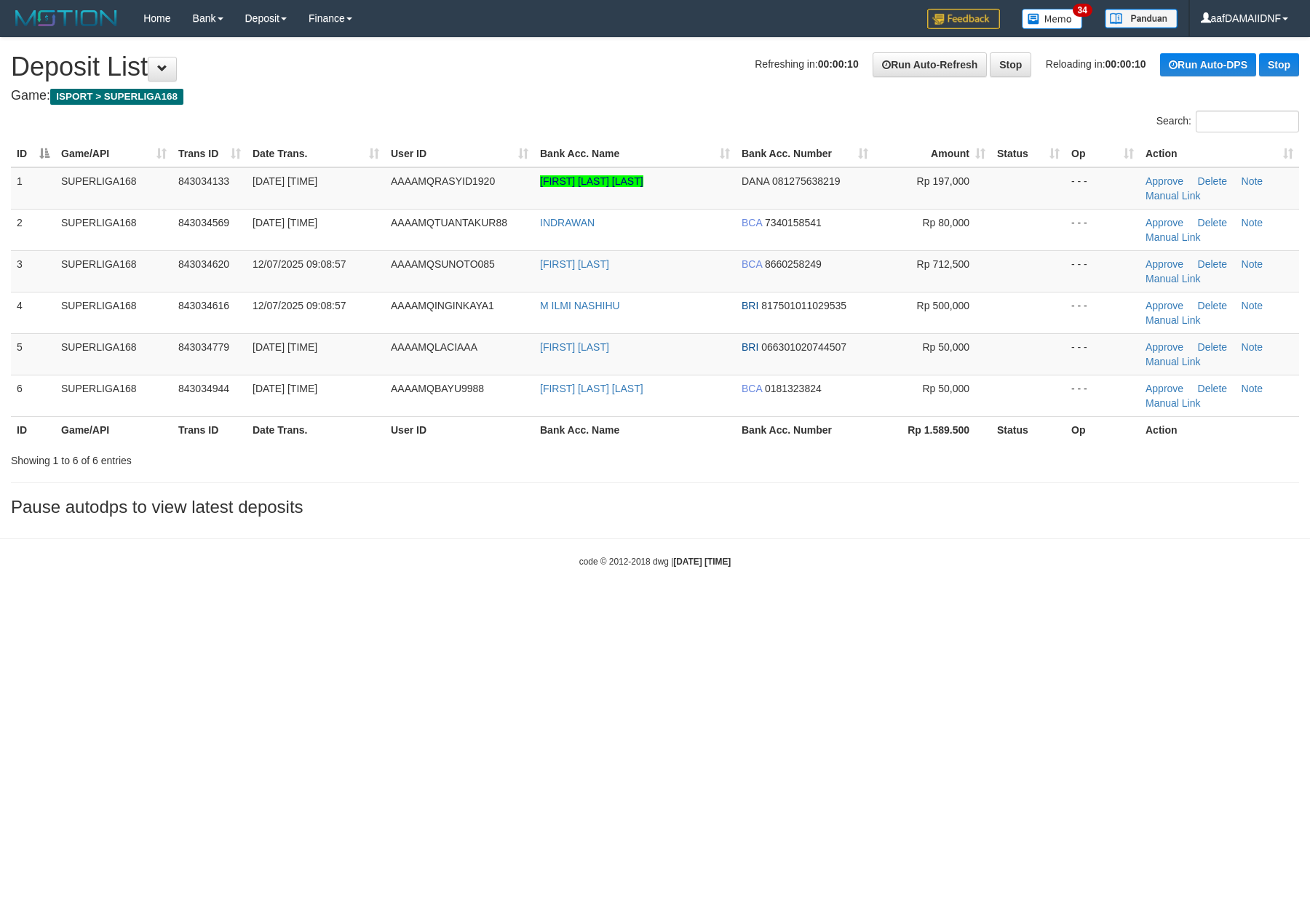 scroll, scrollTop: 0, scrollLeft: 0, axis: both 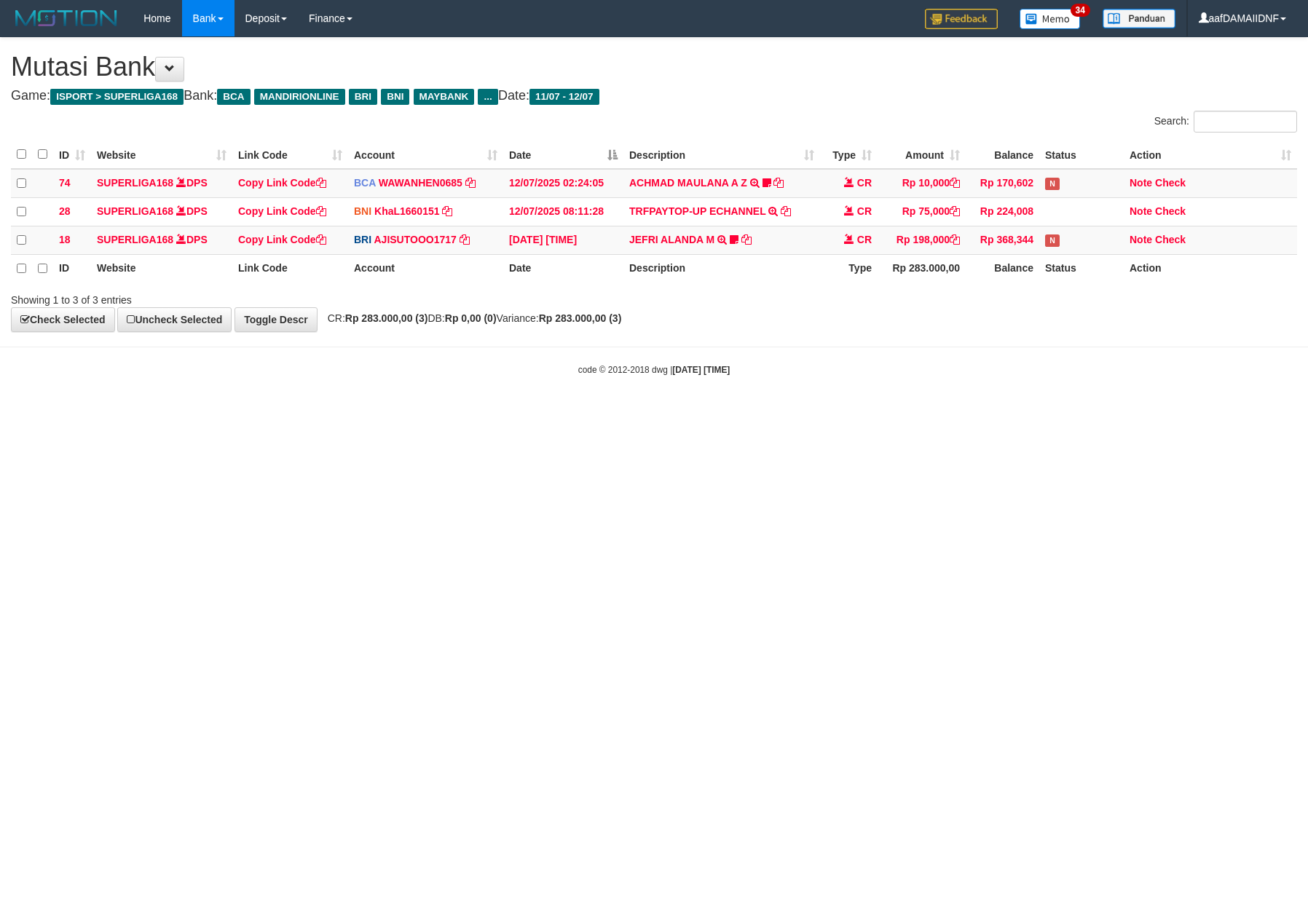 click on "Toggle navigation
Home
Bank
Account List
Load
By Website
Group
[ISPORT]													SUPERLIGA168
By Load Group (DPS)" at bounding box center [654, 206] 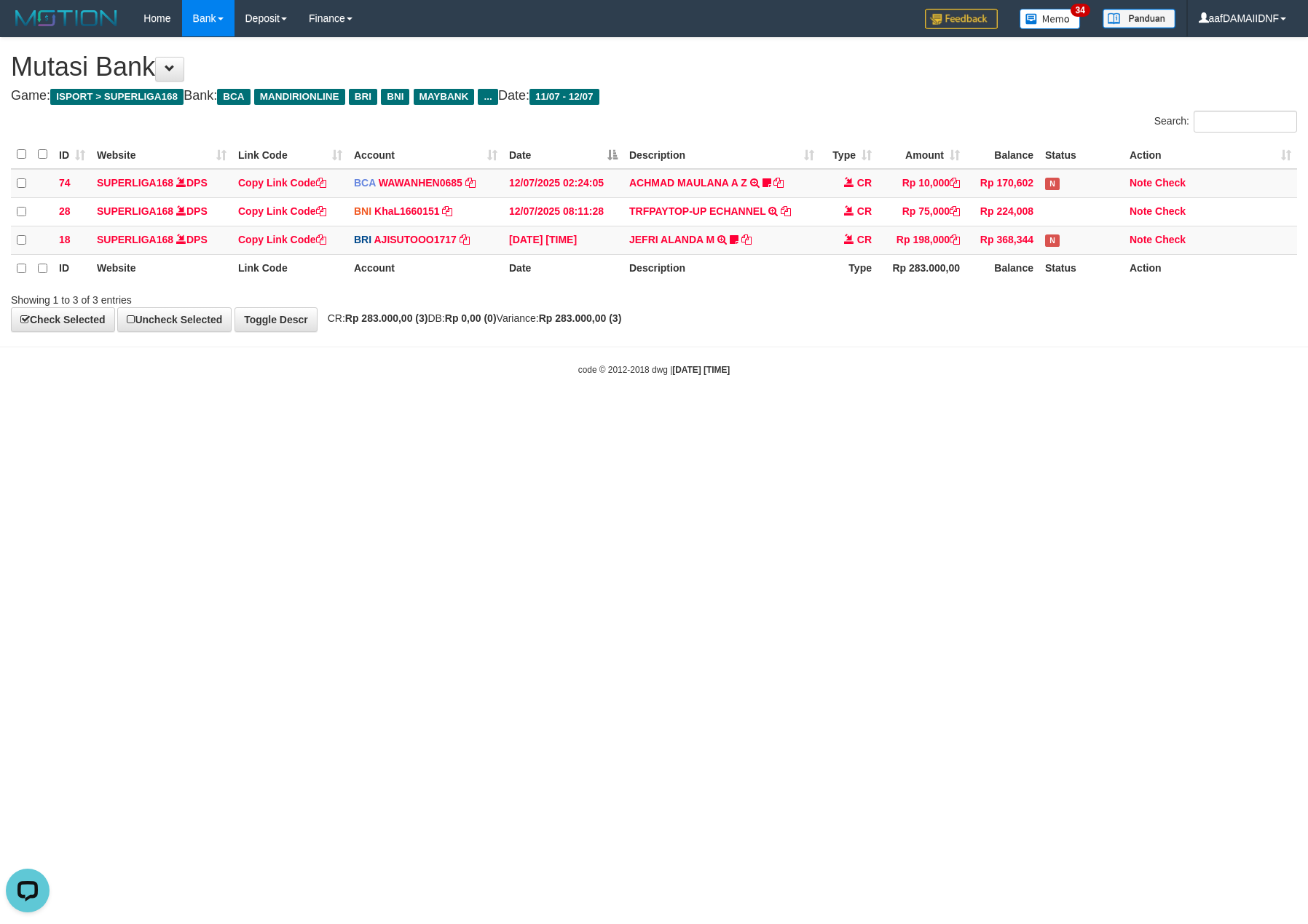 scroll, scrollTop: 0, scrollLeft: 0, axis: both 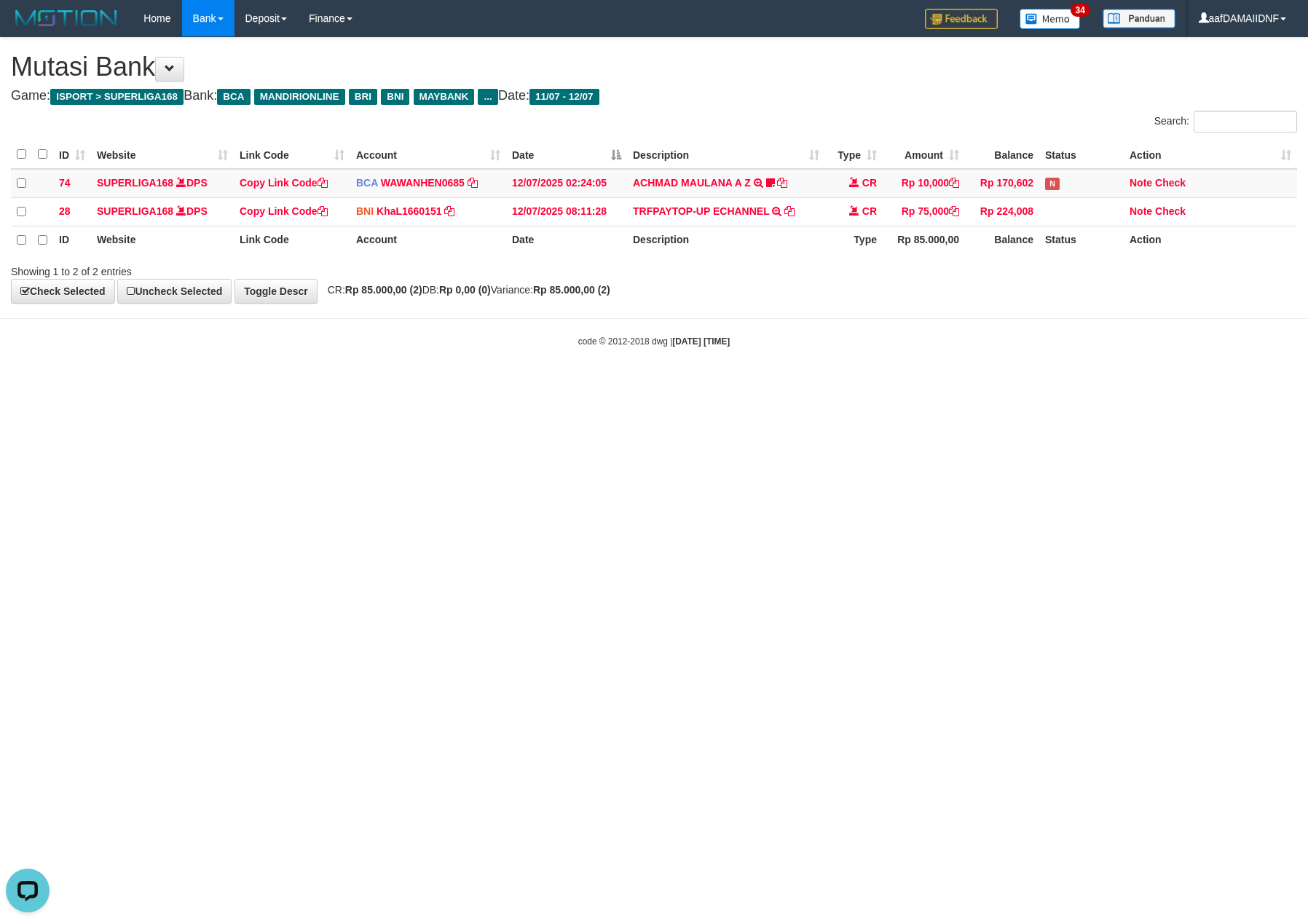 click on "Toggle navigation
Home
Bank
Account List
Load
By Website
Group
[ISPORT]													SUPERLIGA168
By Load Group (DPS)
34" at bounding box center [654, 192] 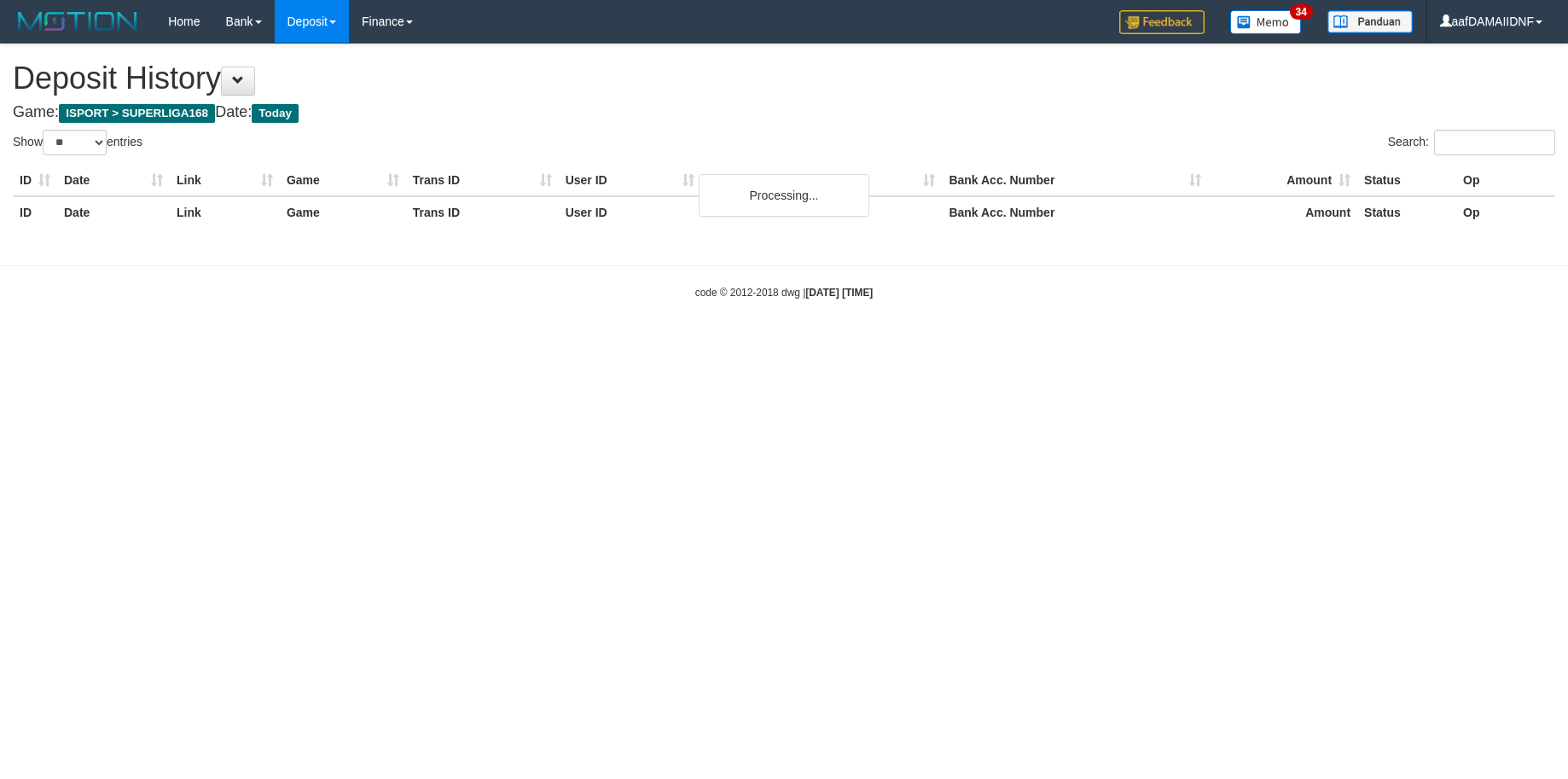 select on "**" 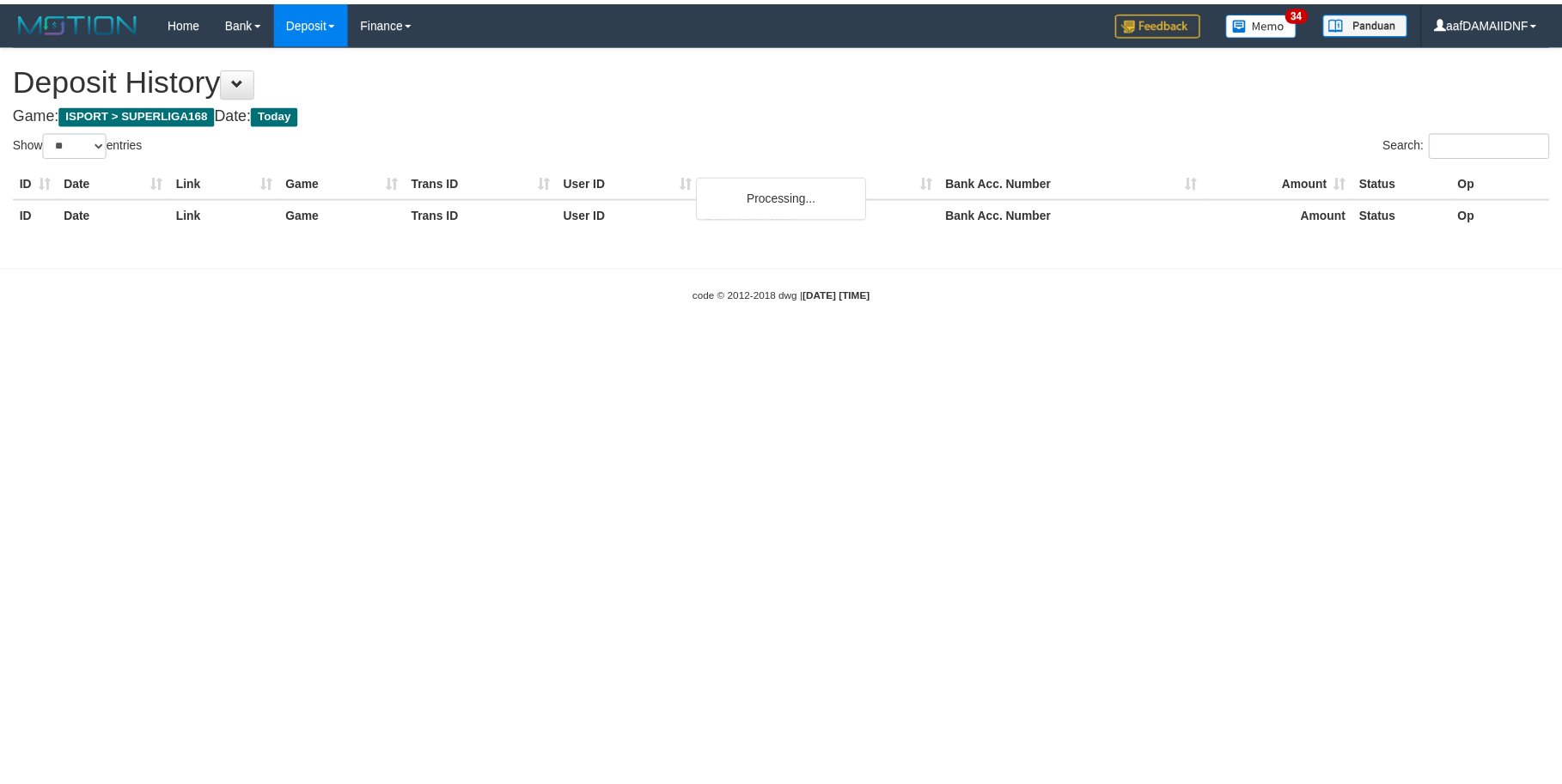 scroll, scrollTop: 0, scrollLeft: 0, axis: both 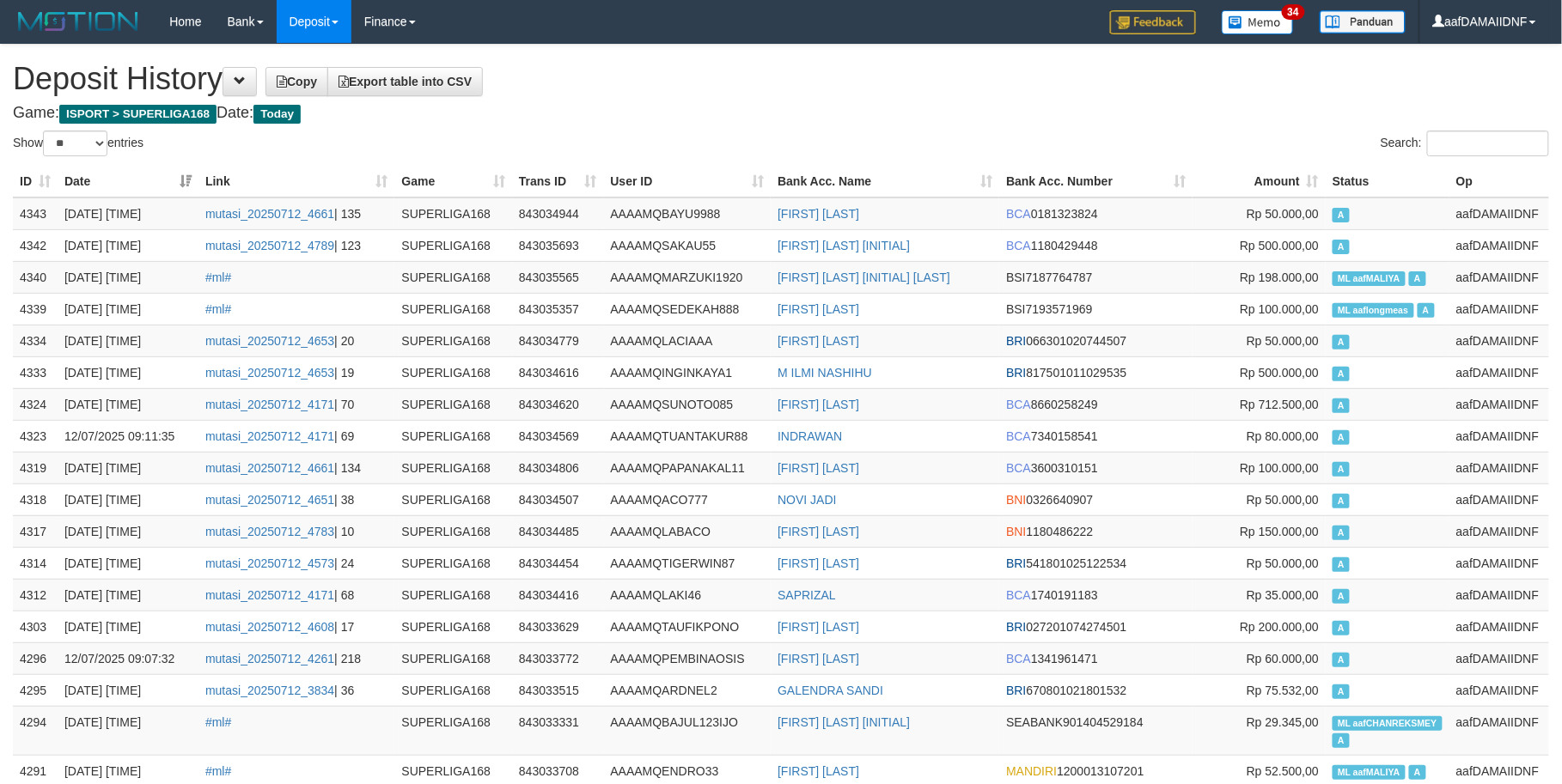 drag, startPoint x: 851, startPoint y: 115, endPoint x: 833, endPoint y: 155, distance: 43.863424 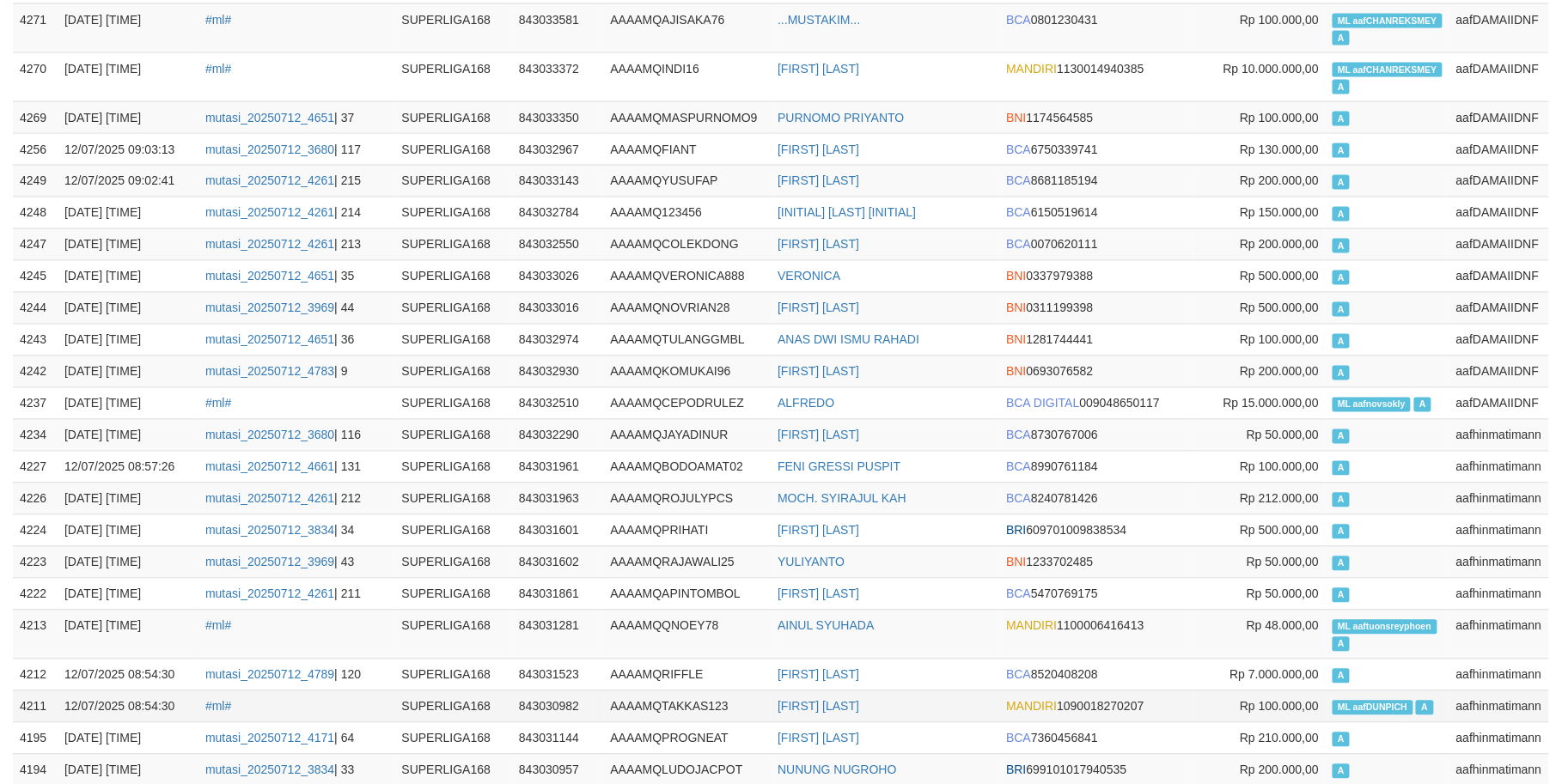 scroll, scrollTop: 1306, scrollLeft: 0, axis: vertical 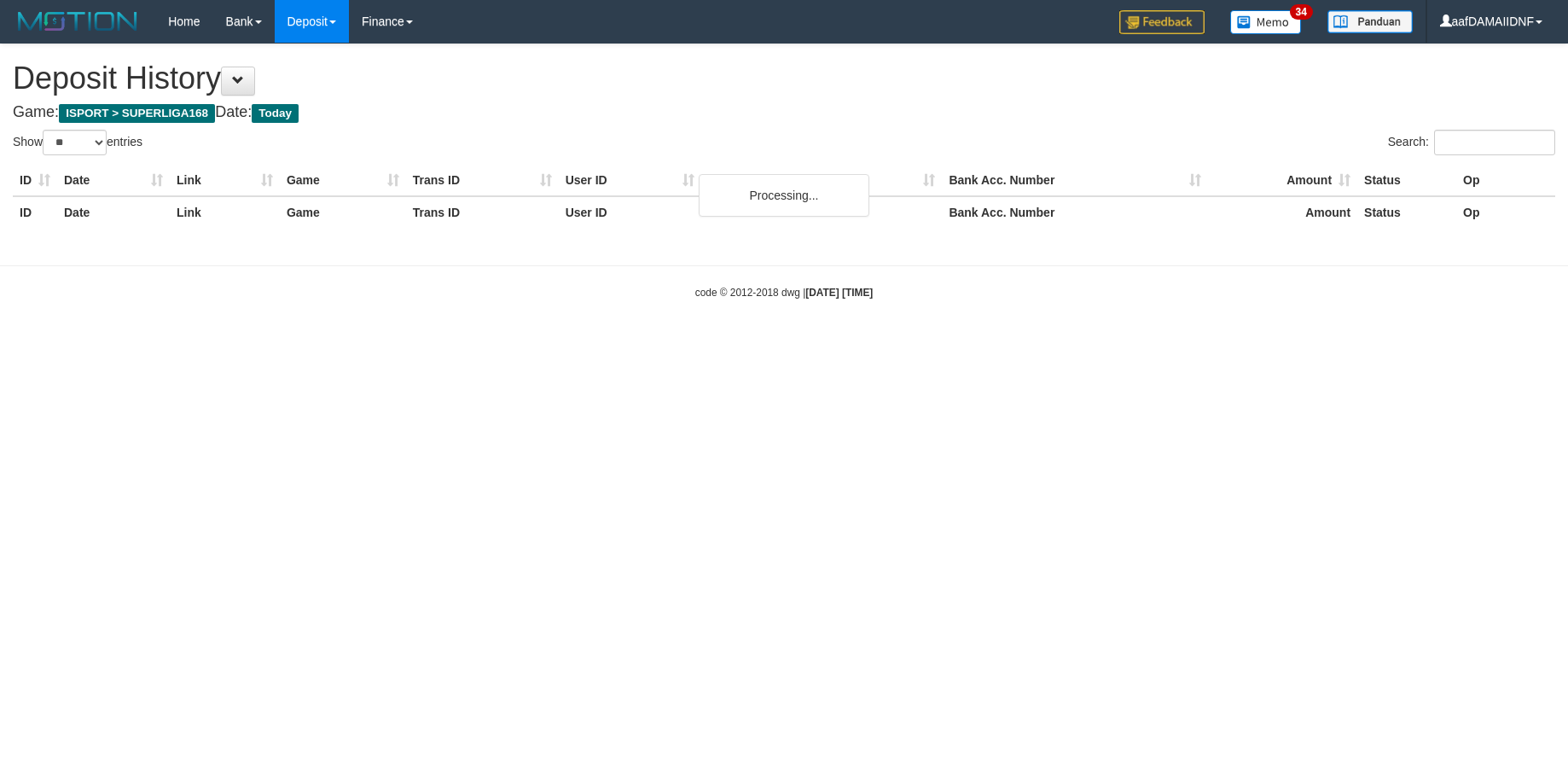 select on "**" 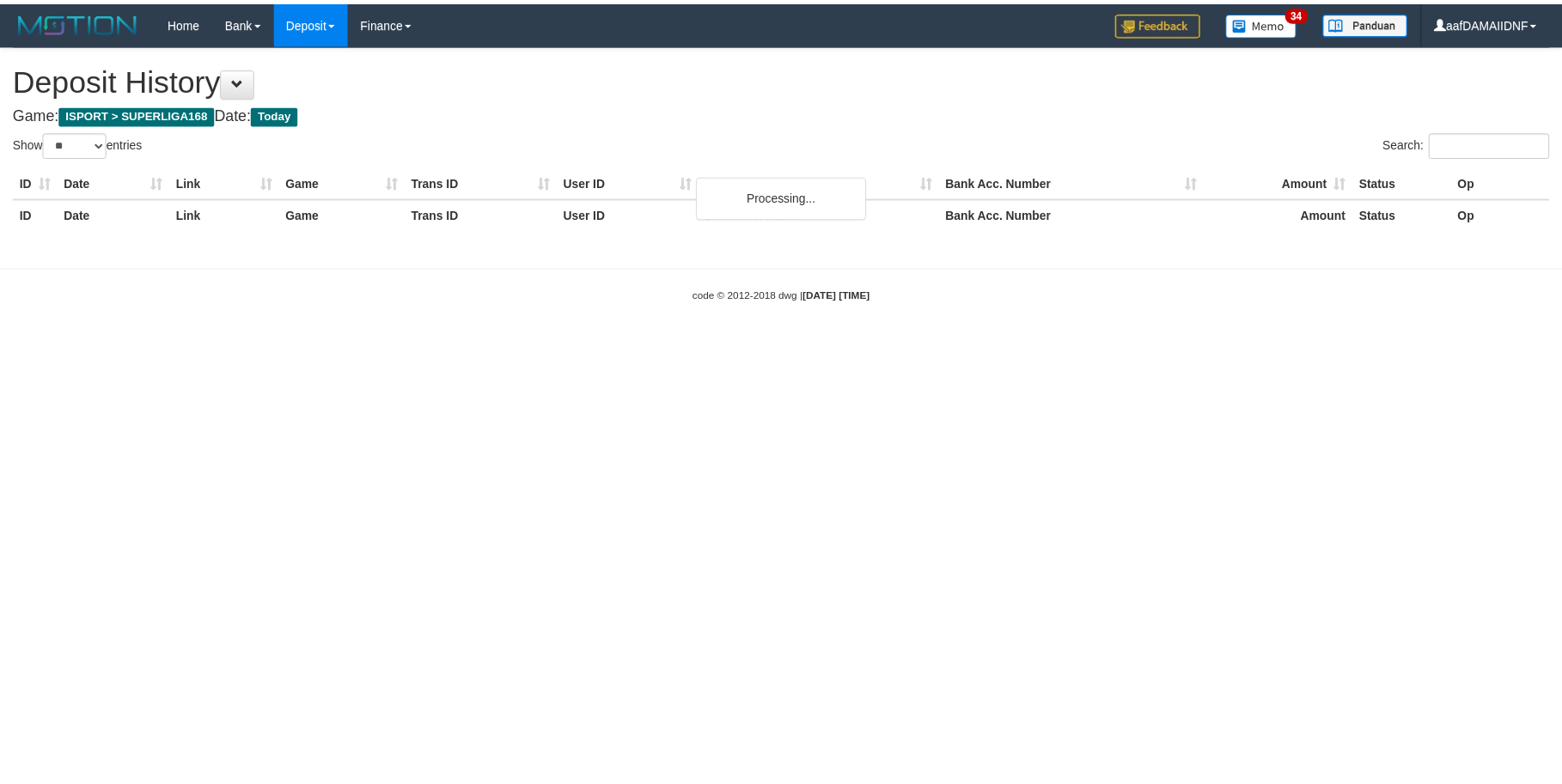 scroll, scrollTop: 0, scrollLeft: 0, axis: both 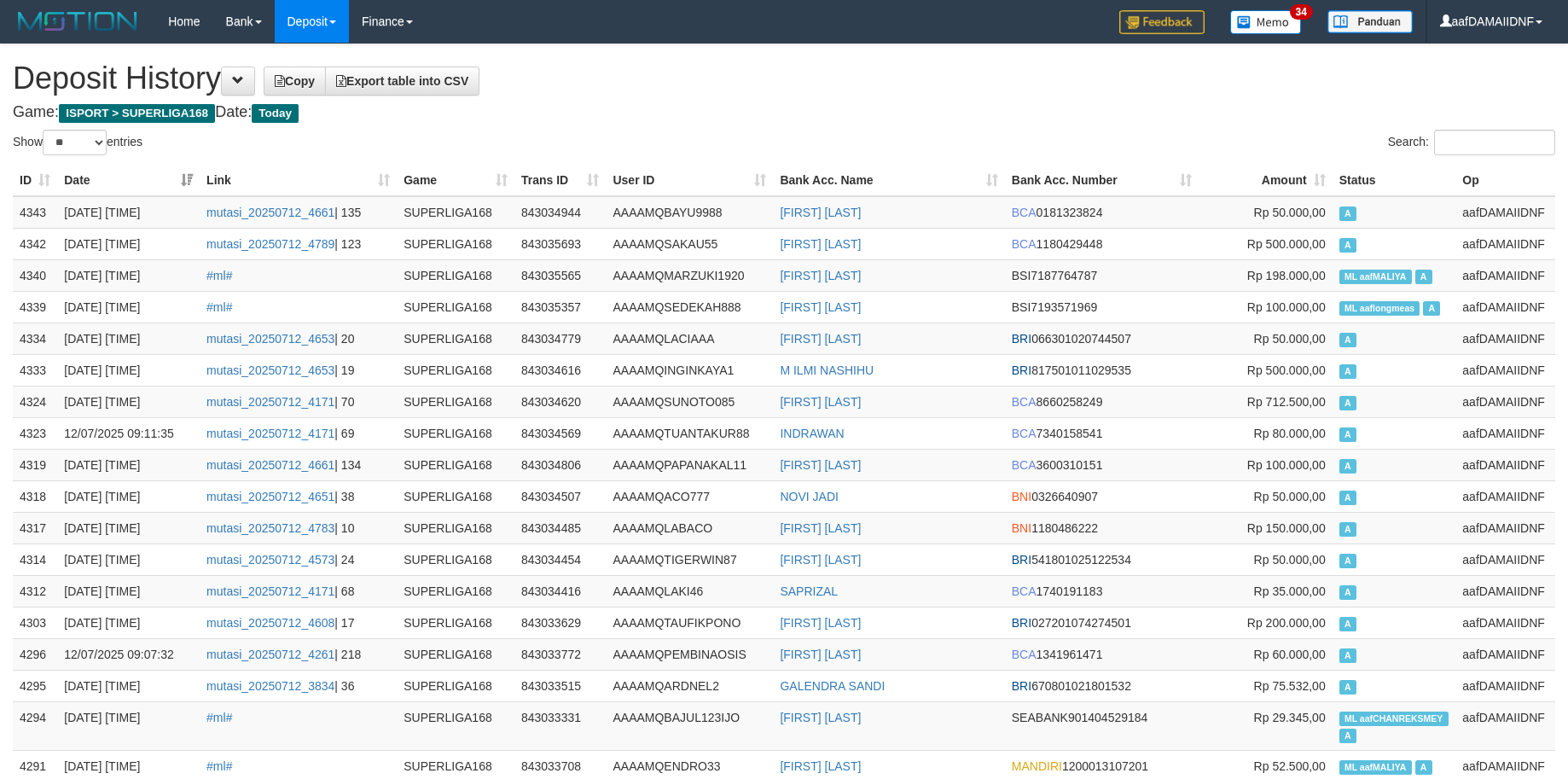 select on "**" 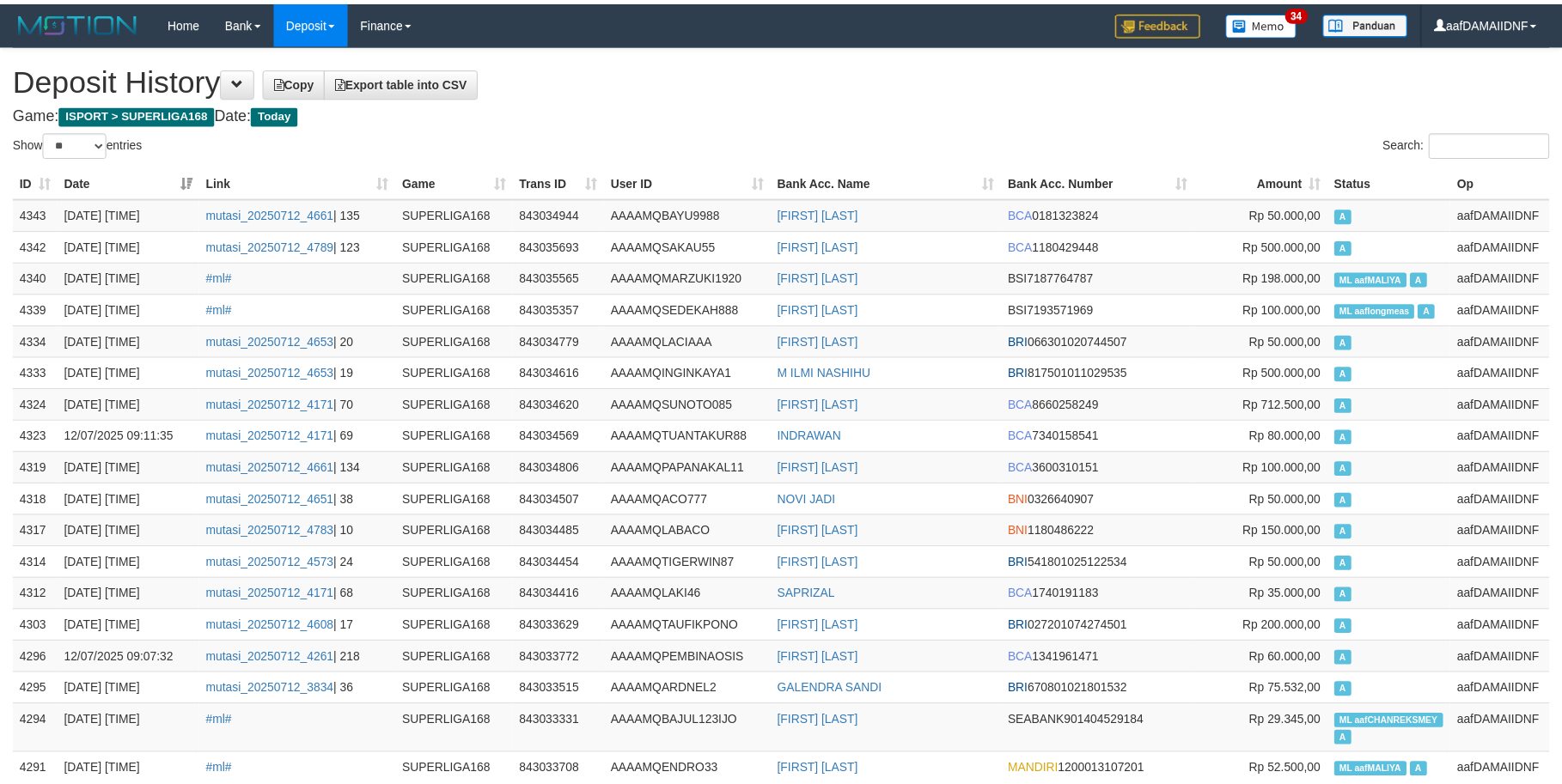scroll, scrollTop: 0, scrollLeft: 0, axis: both 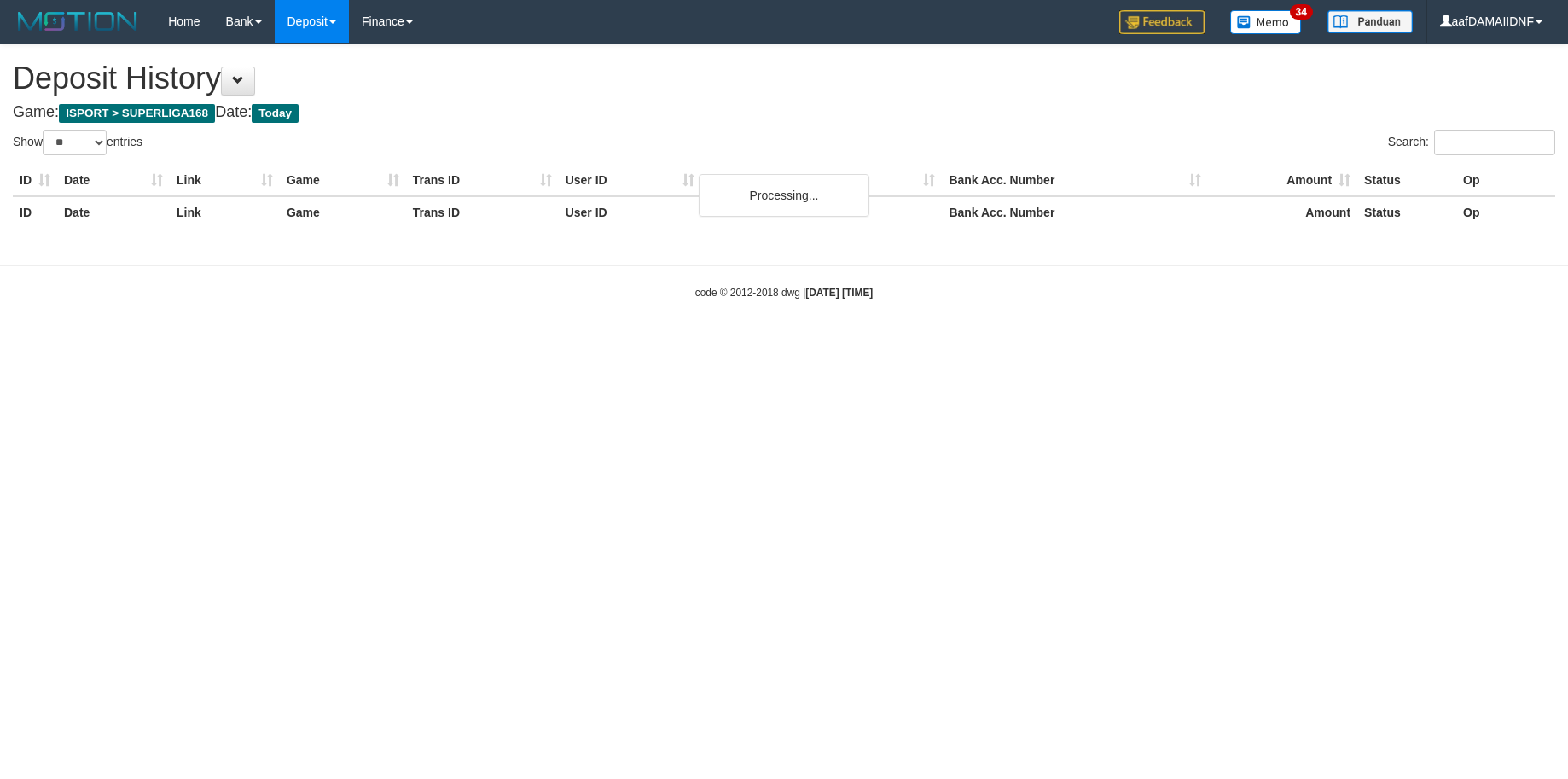 select on "**" 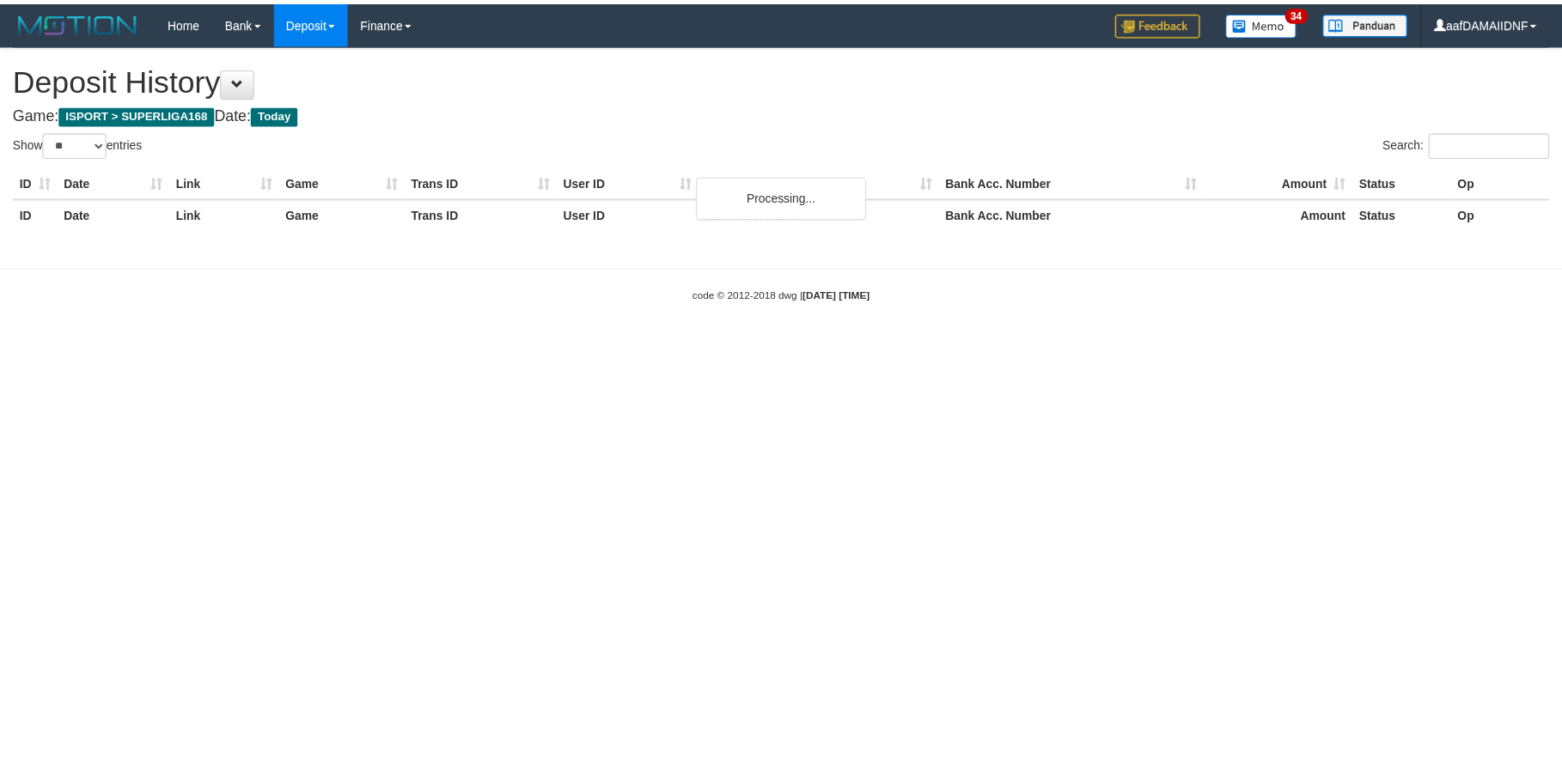 scroll, scrollTop: 0, scrollLeft: 0, axis: both 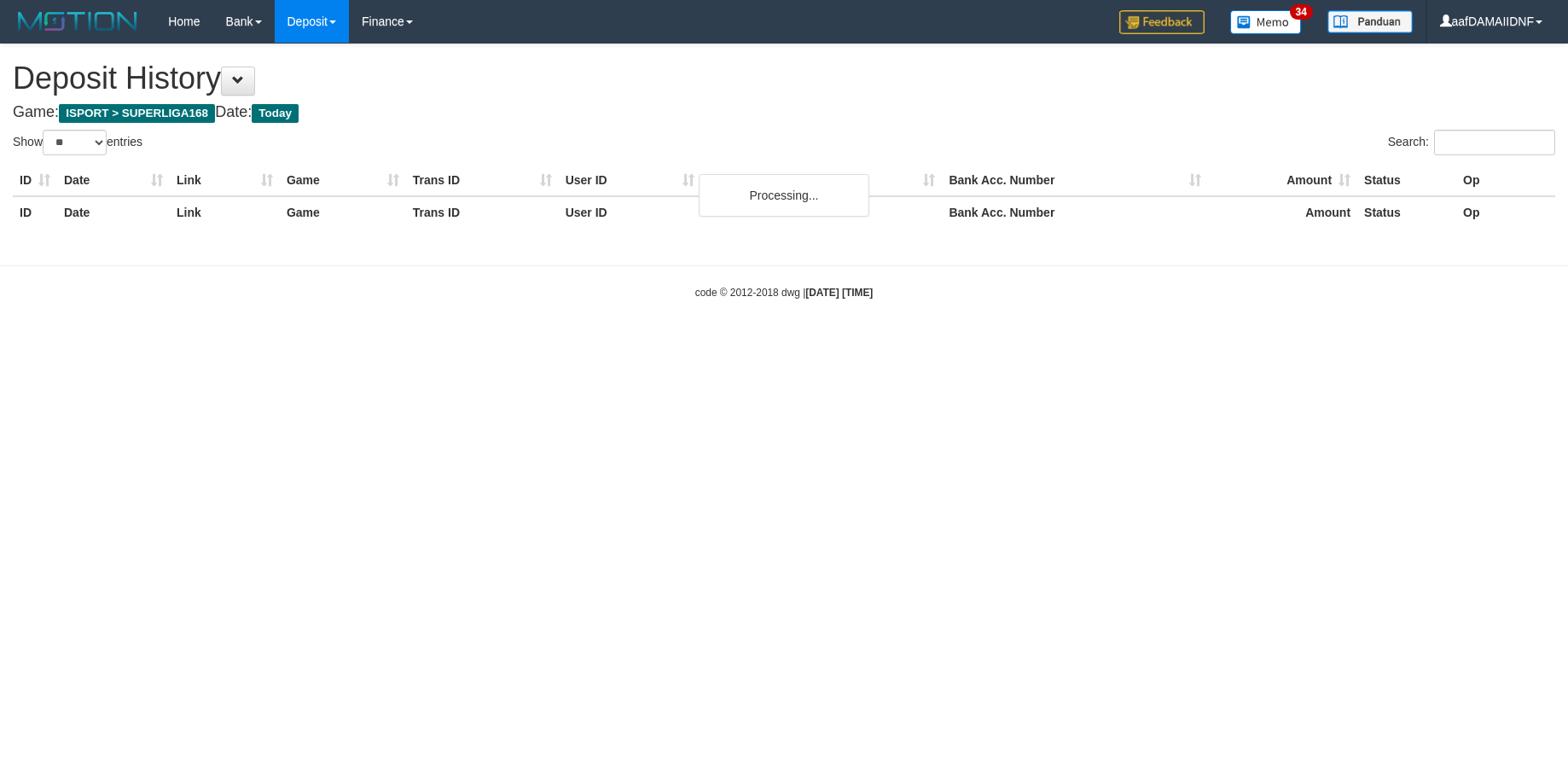 select on "**" 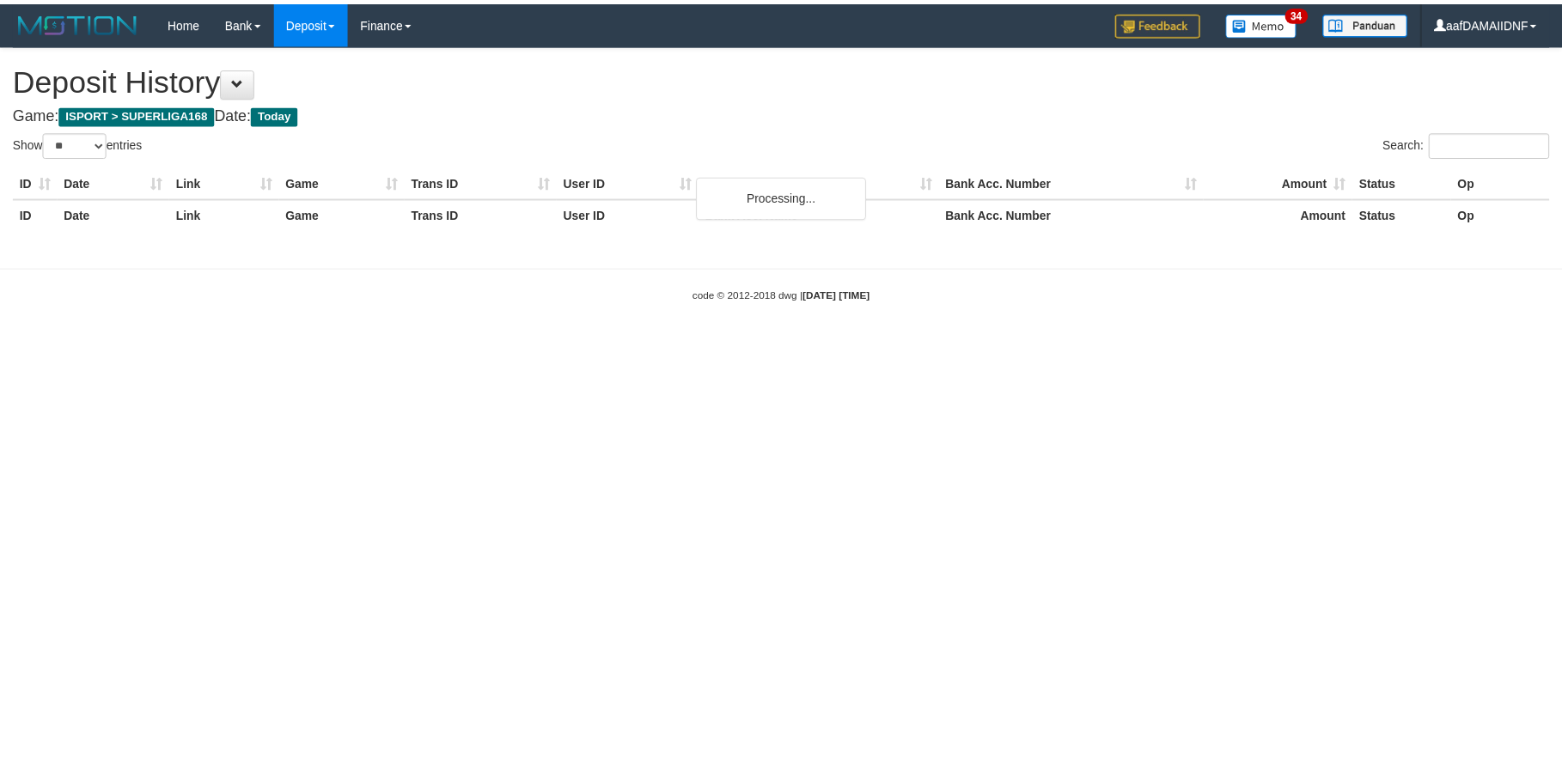 scroll, scrollTop: 0, scrollLeft: 0, axis: both 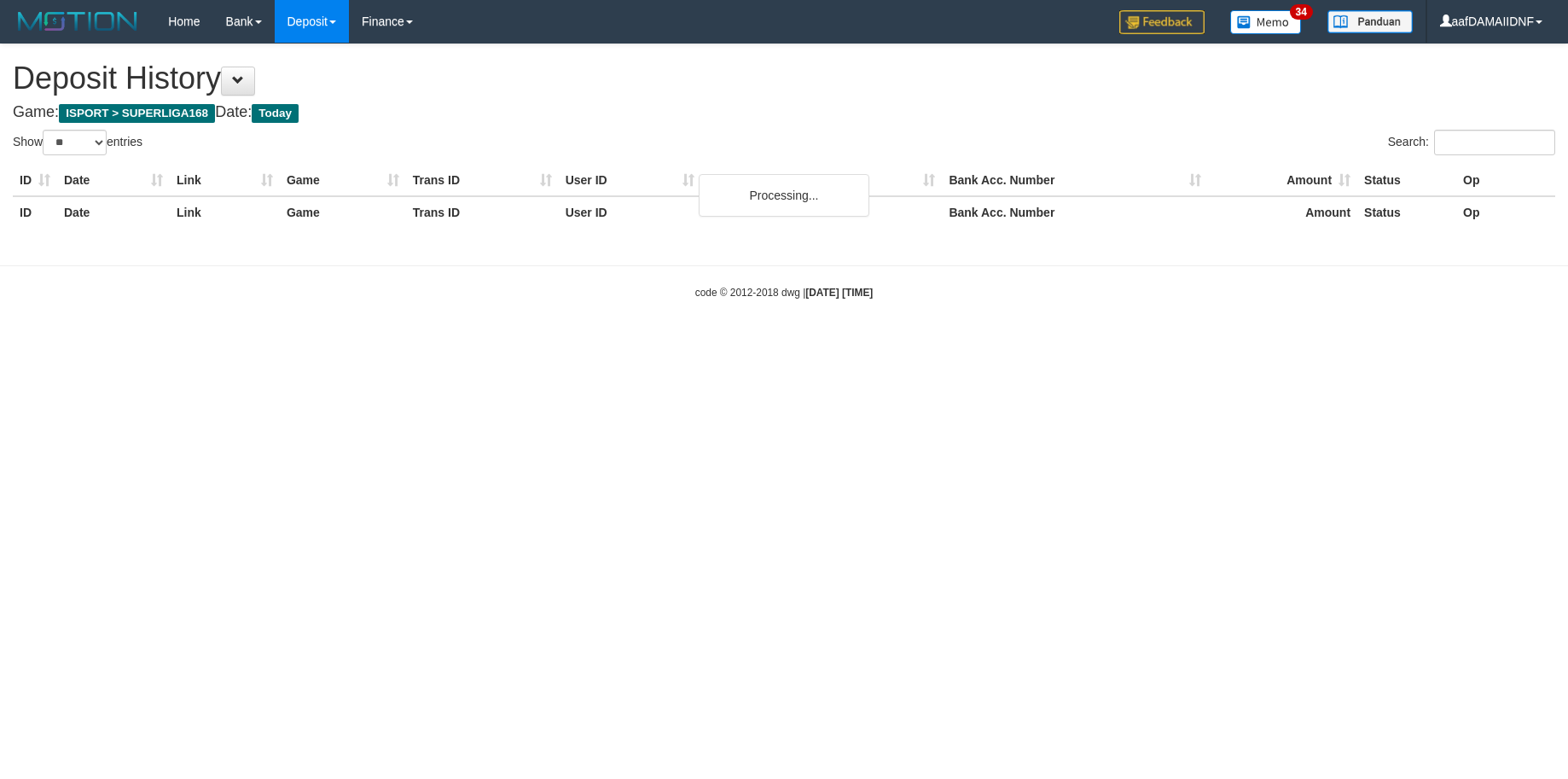 select on "**" 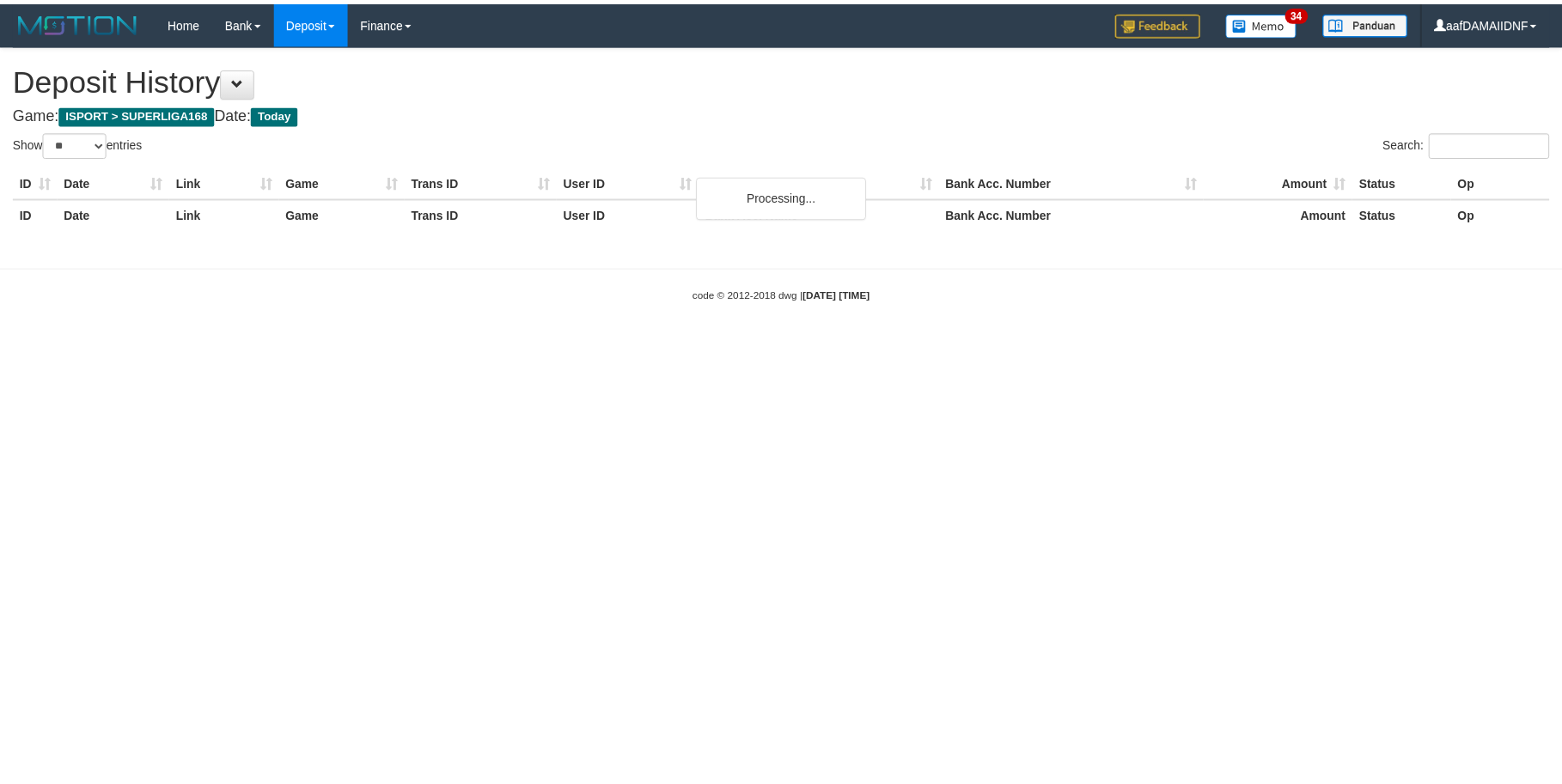 scroll, scrollTop: 0, scrollLeft: 0, axis: both 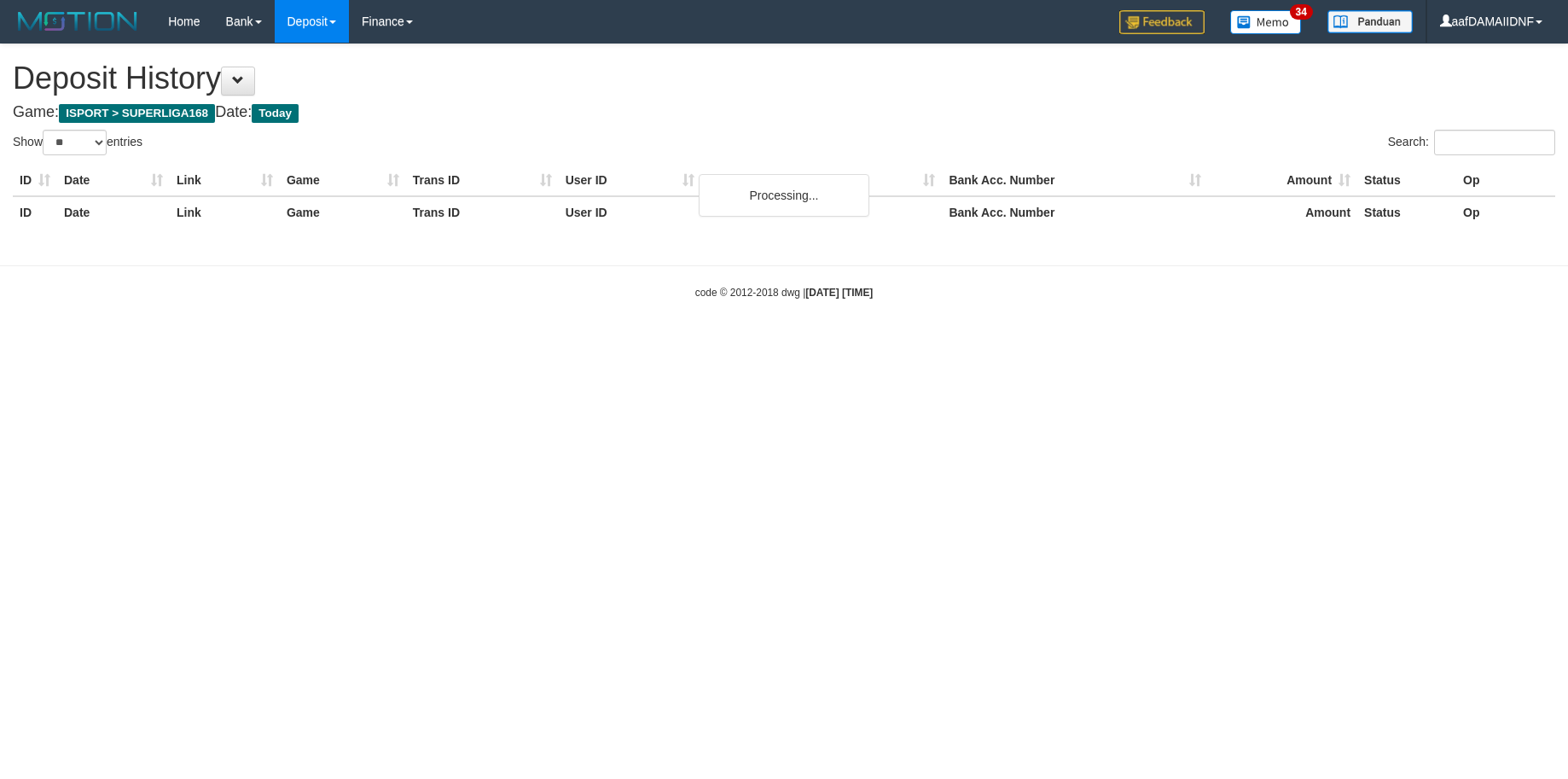 select on "**" 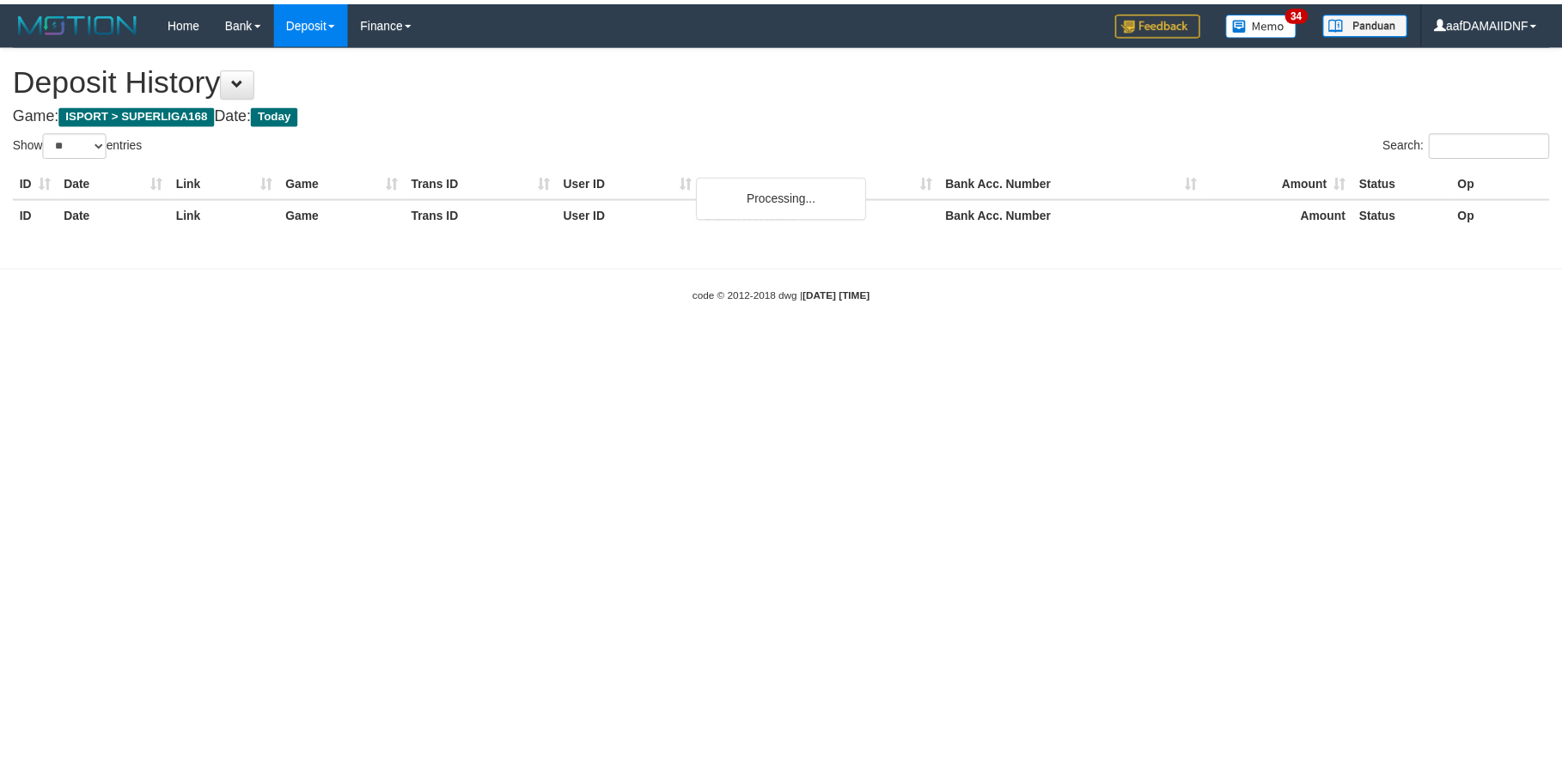 scroll, scrollTop: 0, scrollLeft: 0, axis: both 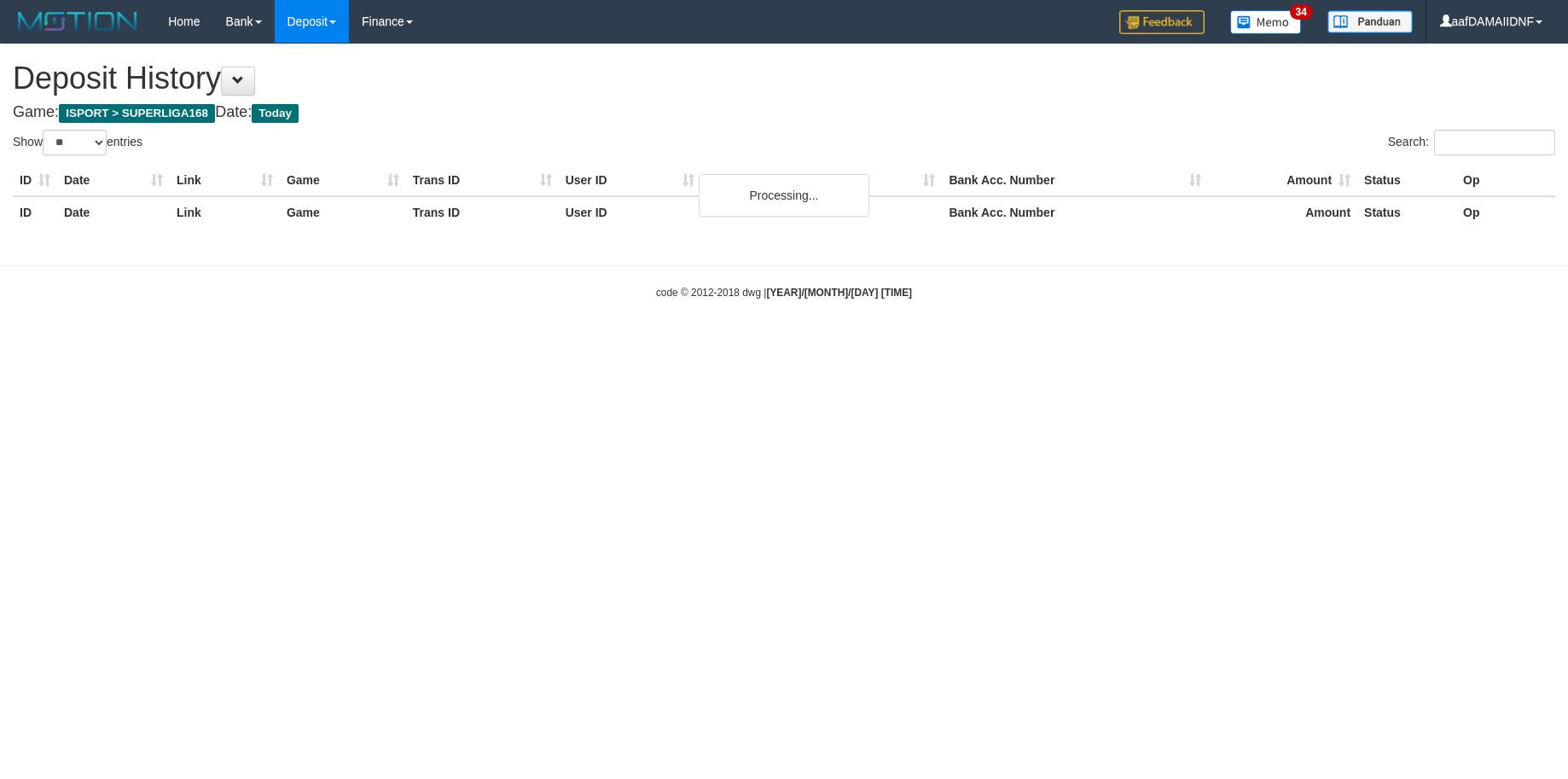 select on "**" 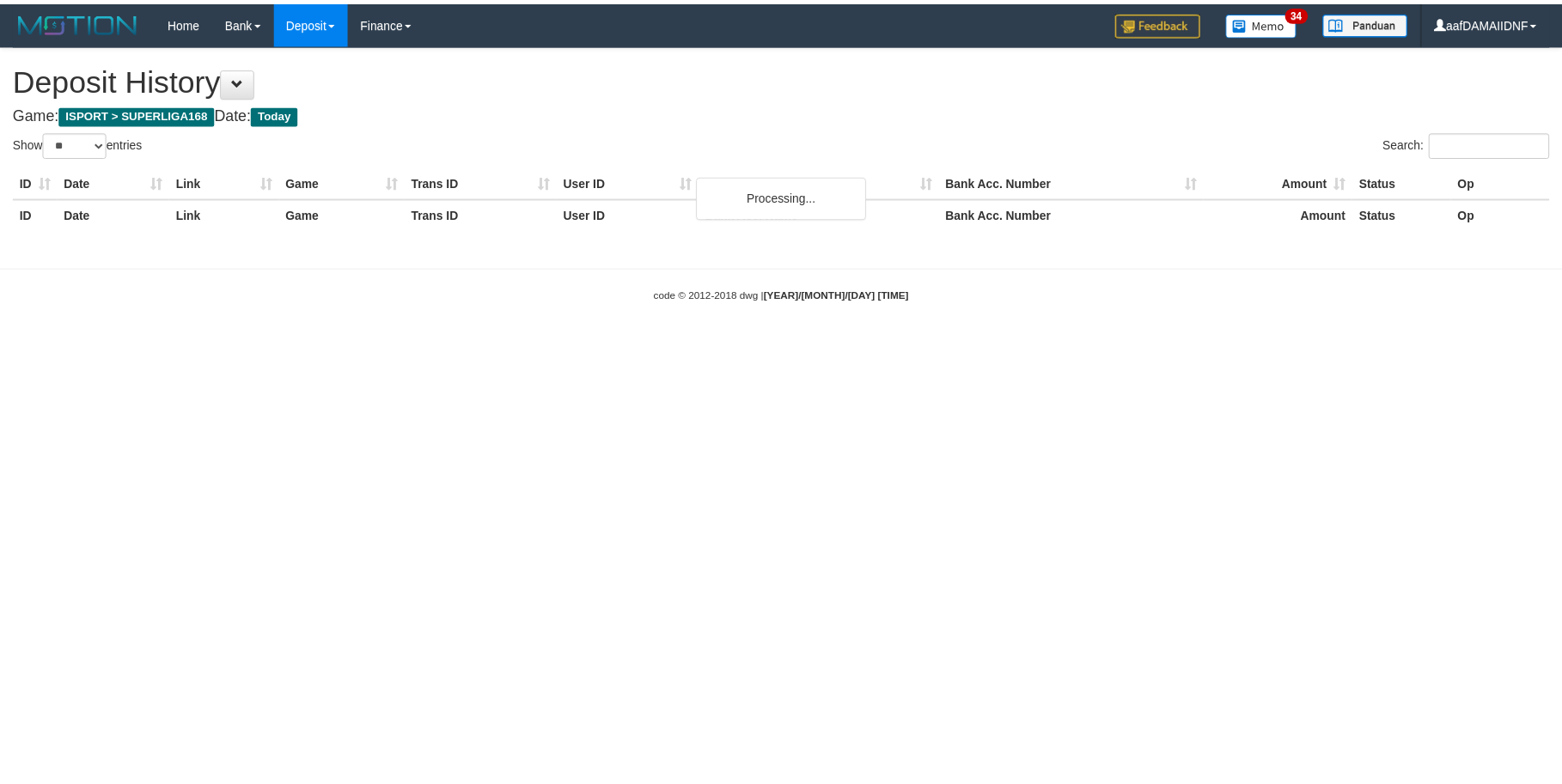 scroll, scrollTop: 0, scrollLeft: 0, axis: both 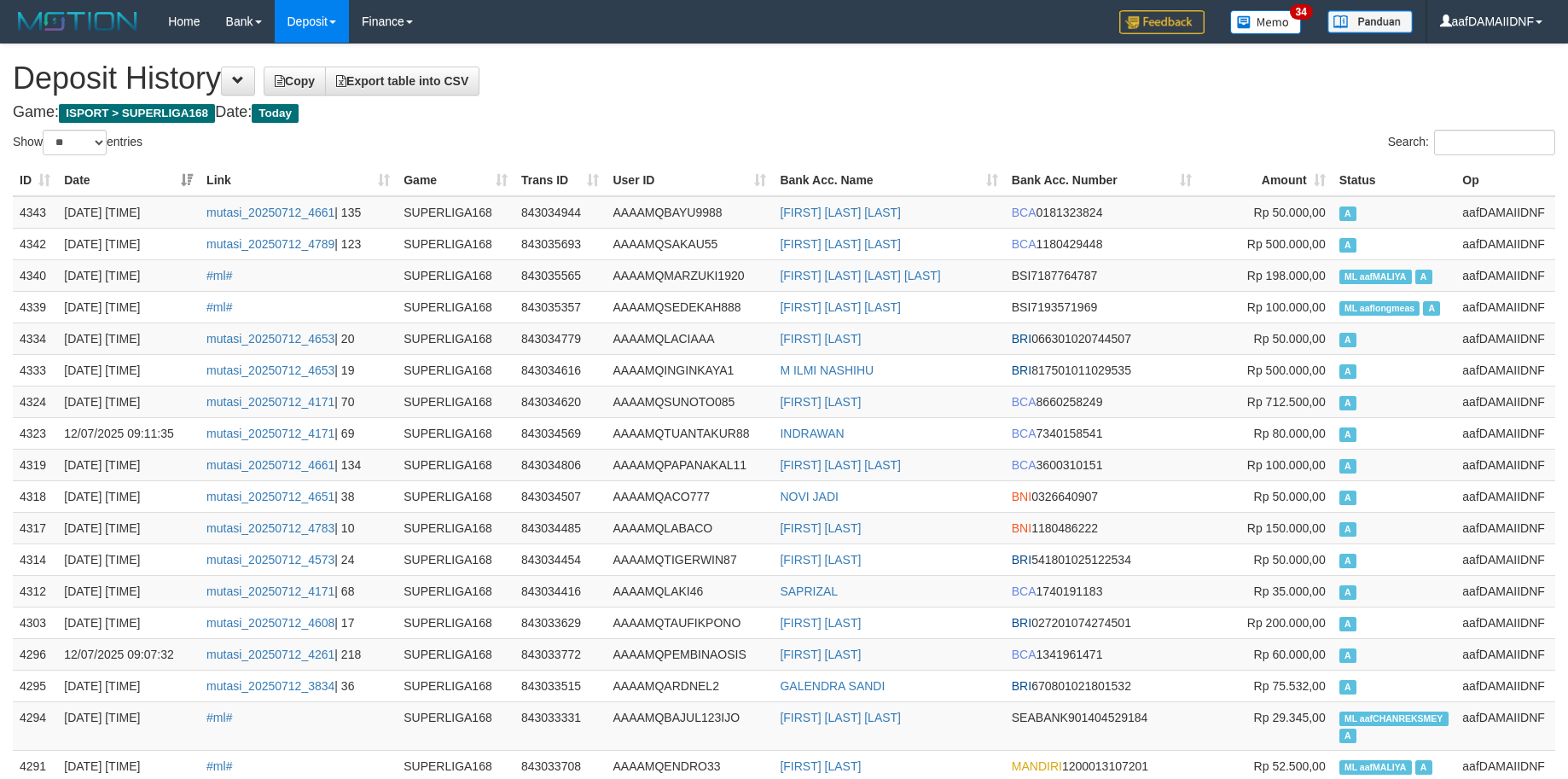 select on "**" 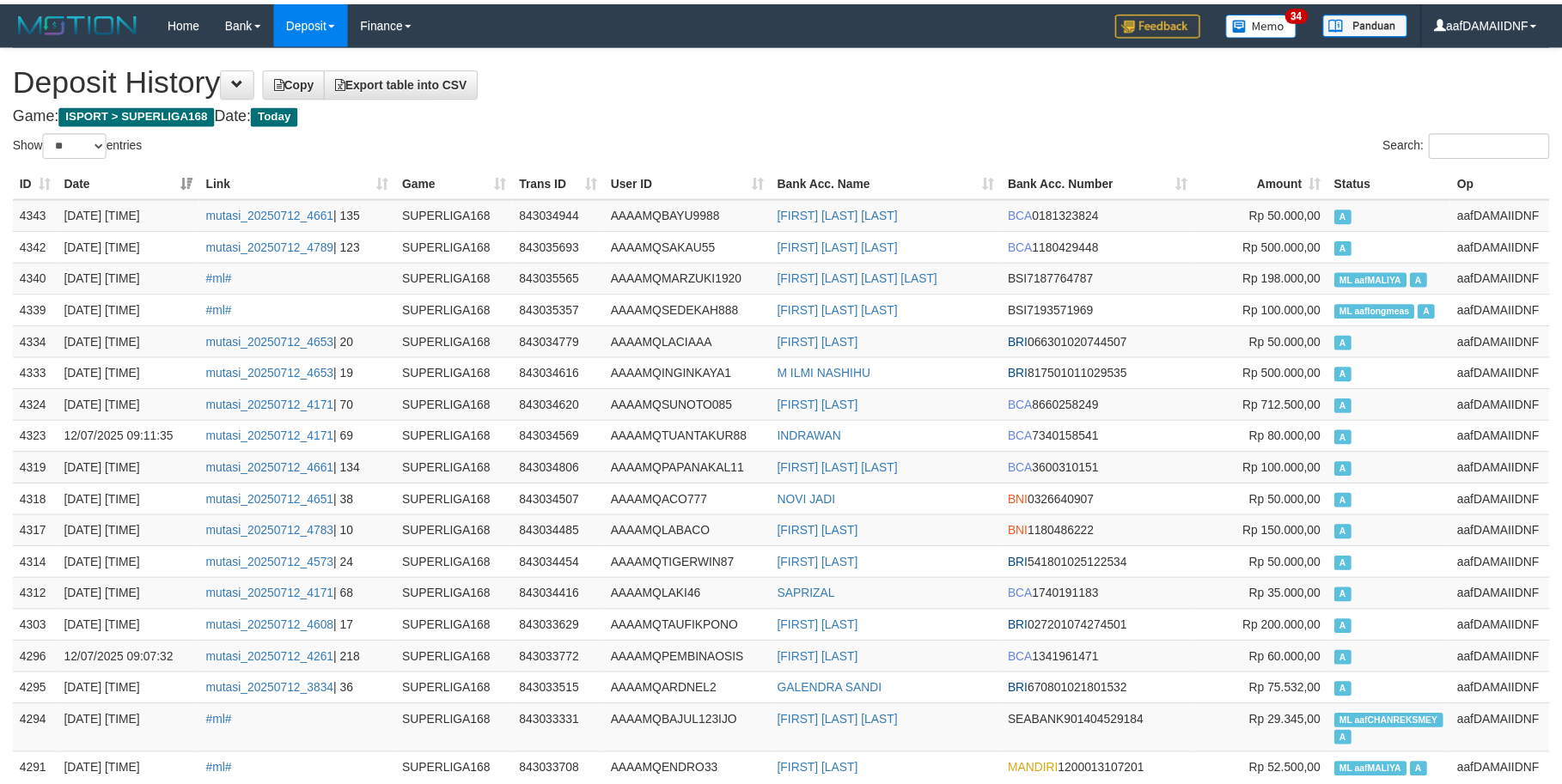 scroll, scrollTop: 0, scrollLeft: 0, axis: both 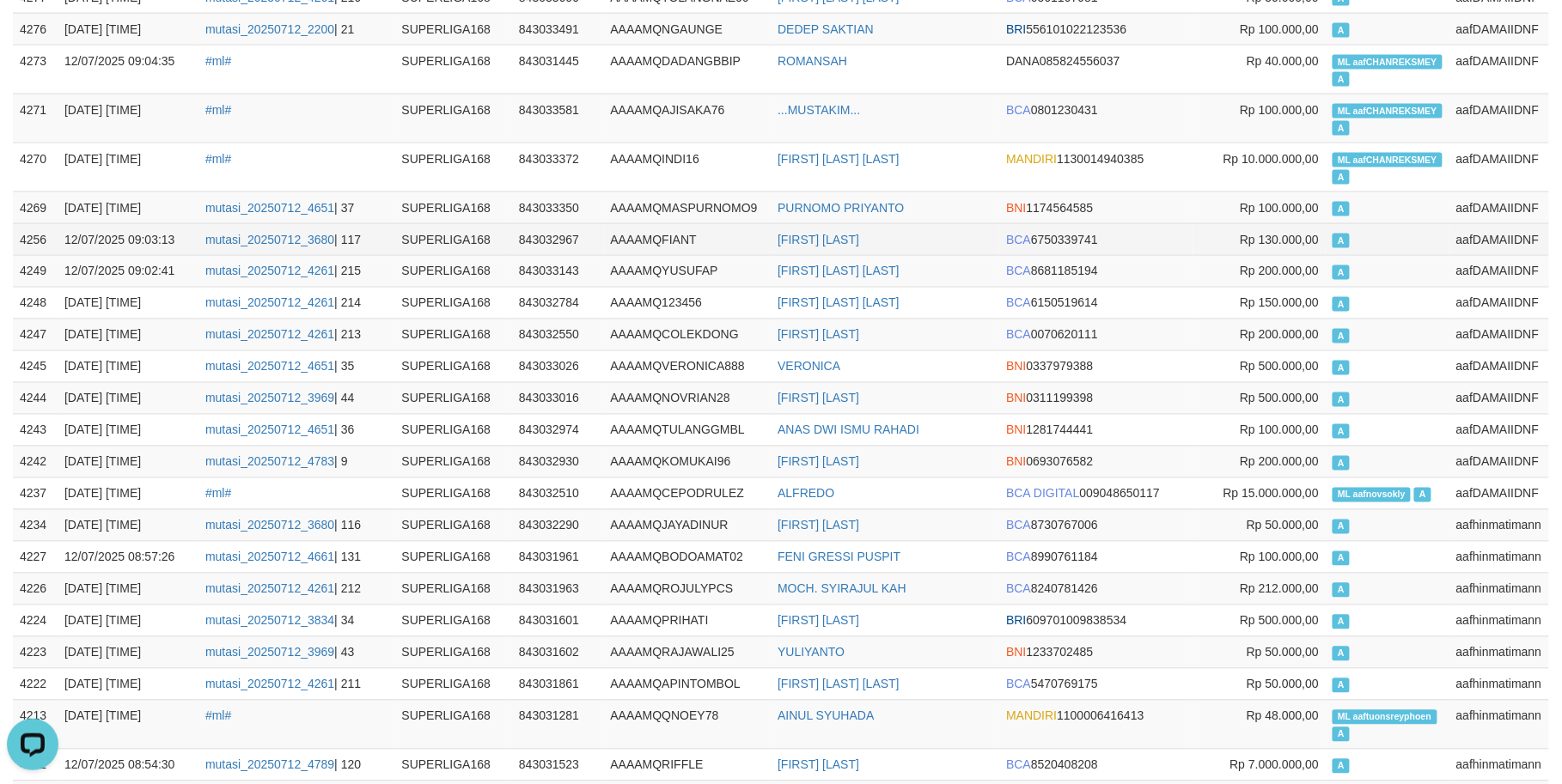 click on "SUPERLIGA168" at bounding box center [453, 239] 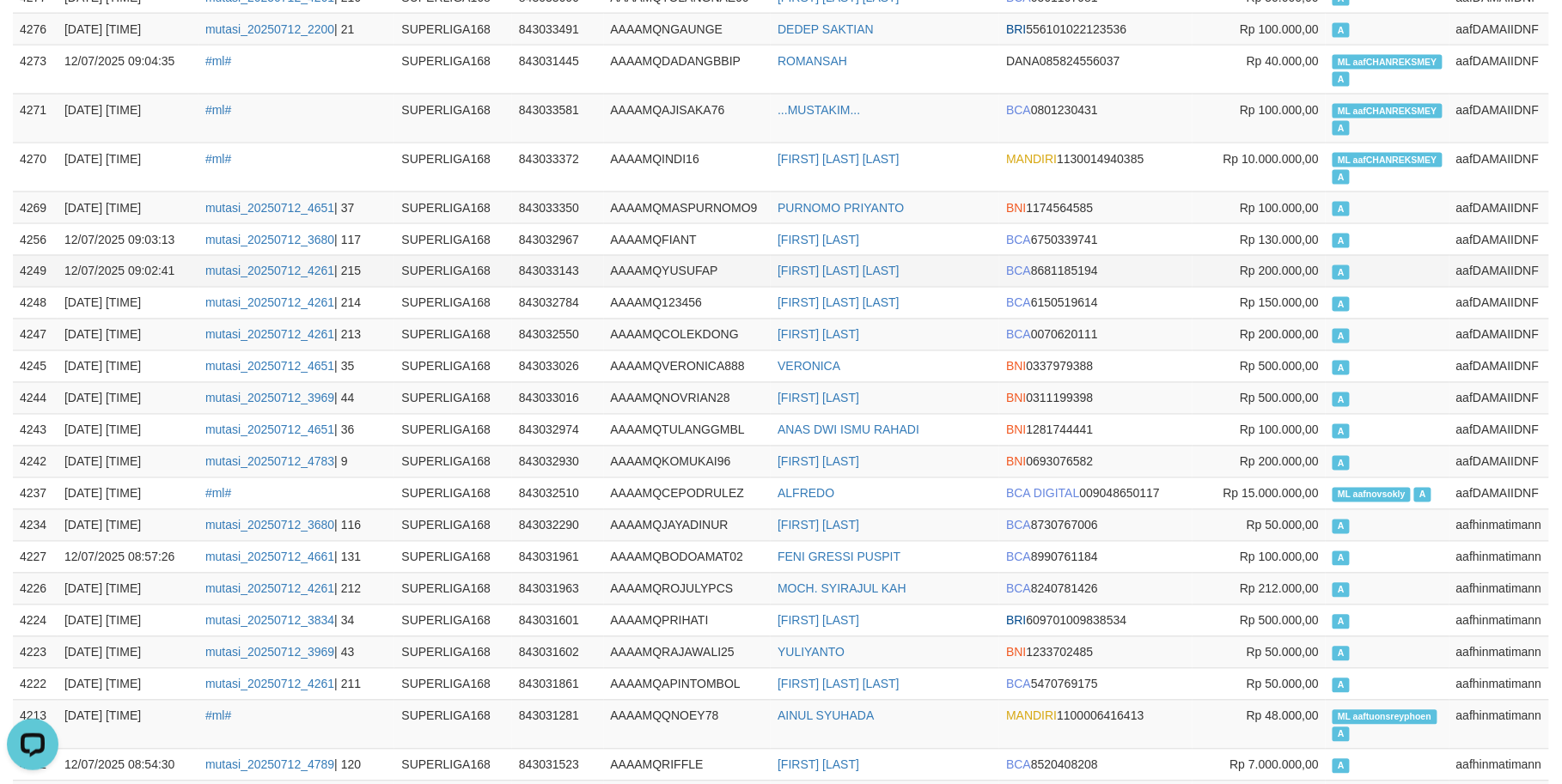 click on "AAAAMQYUSUFAP" at bounding box center [687, 270] 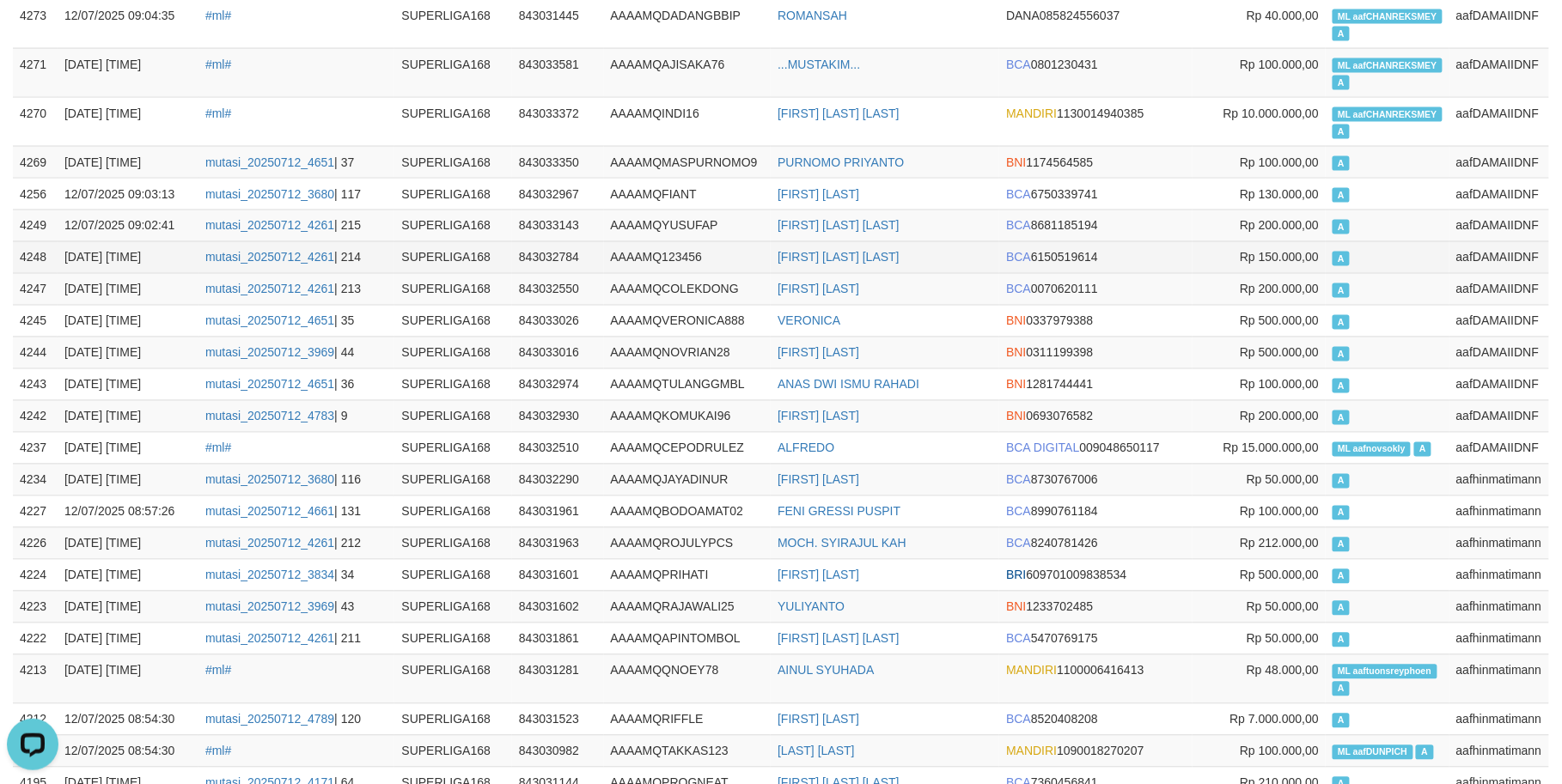 scroll, scrollTop: 982, scrollLeft: 0, axis: vertical 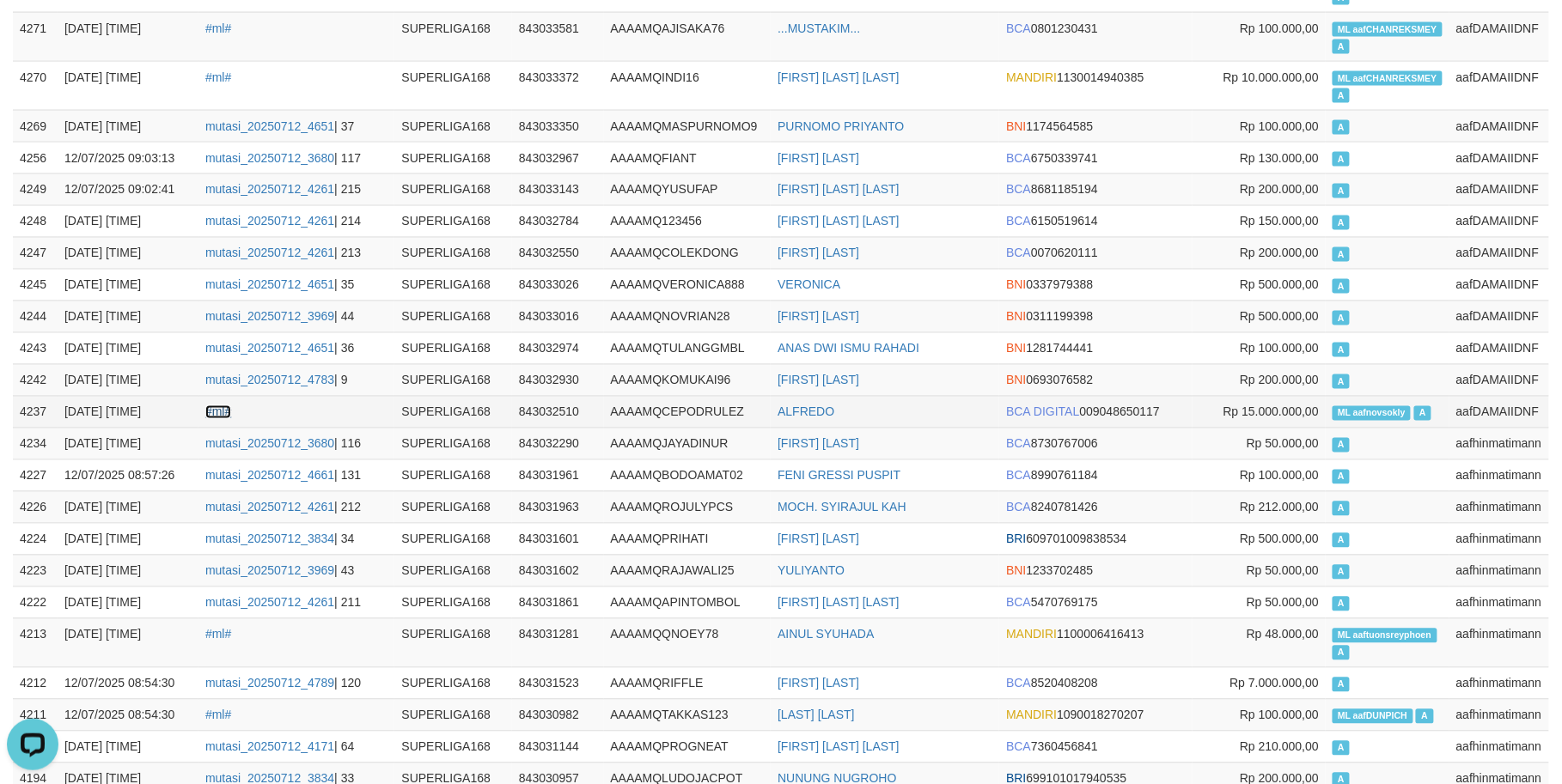 click on "#ml#" at bounding box center (218, 412) 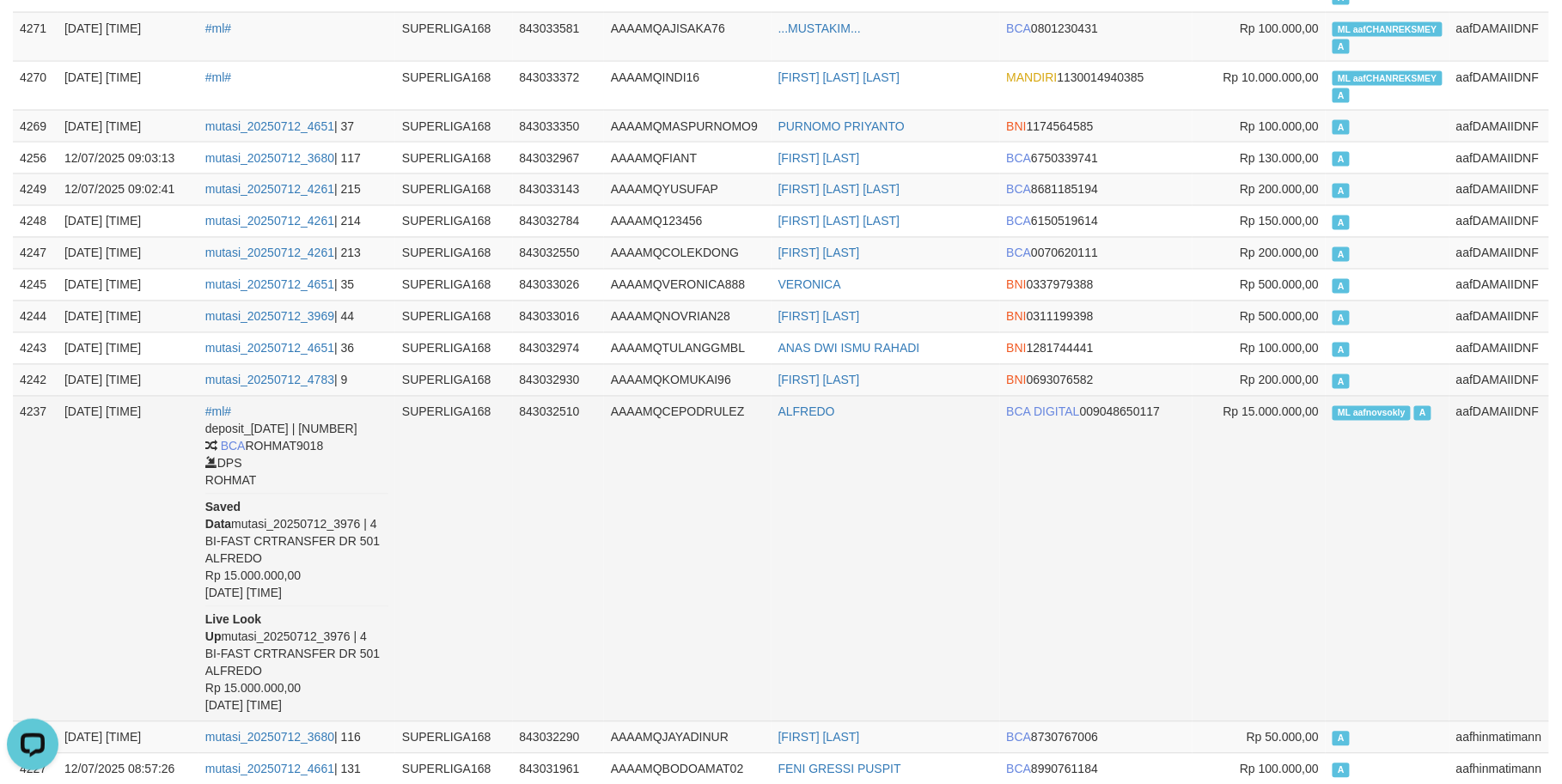 click on "ALFREDO" at bounding box center (886, 558) 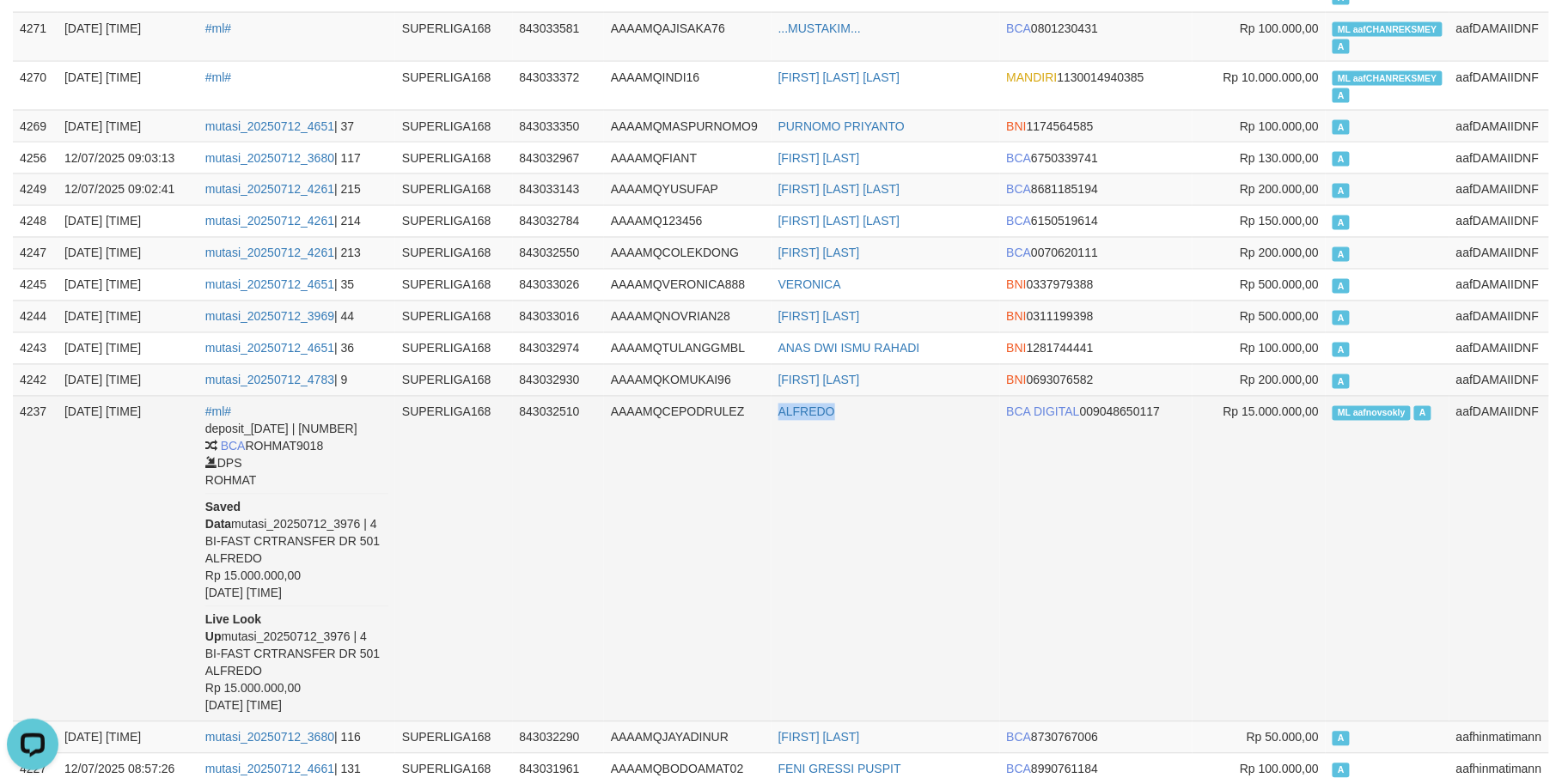 copy on "ALFREDO" 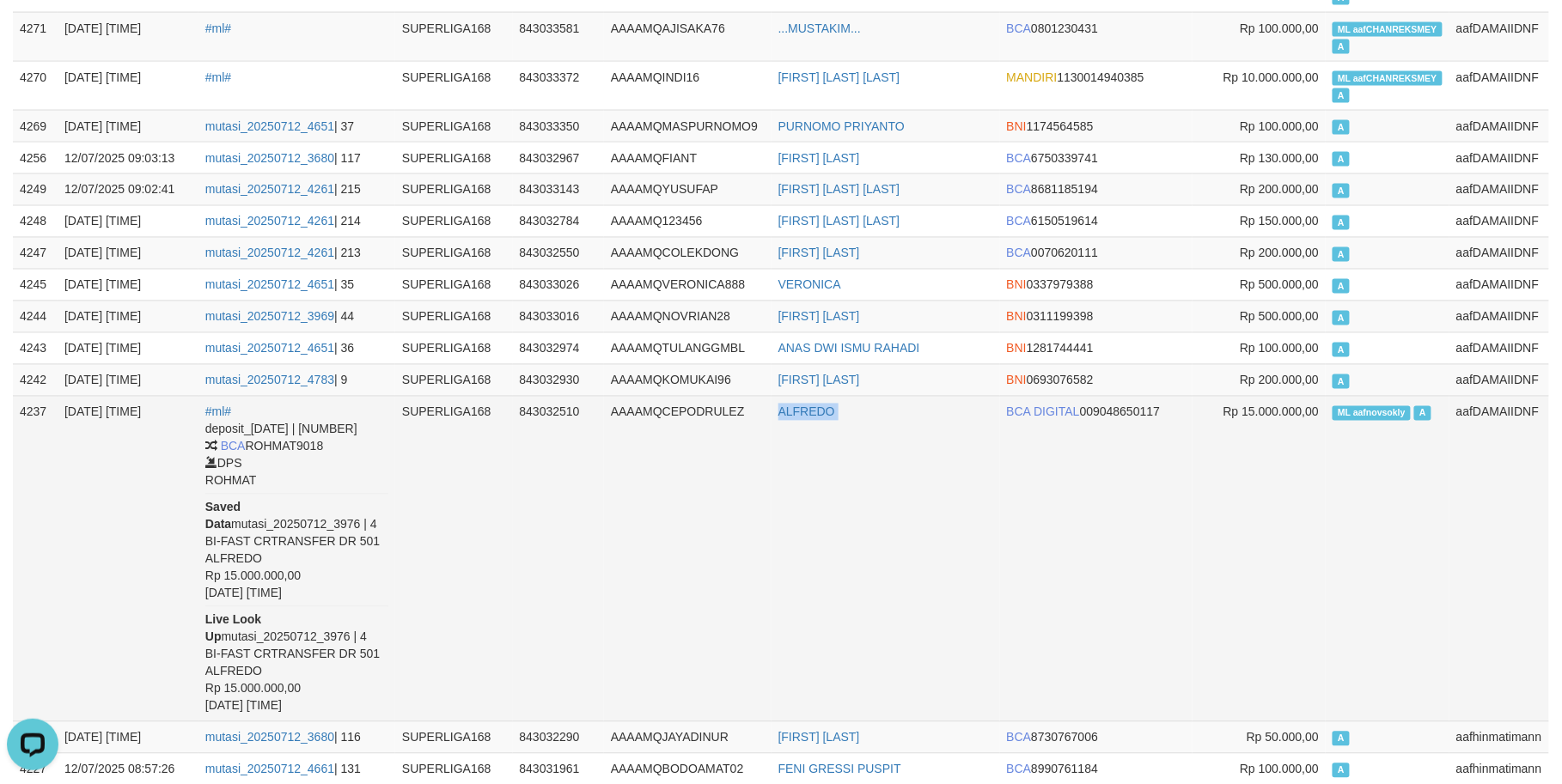 copy on "ALFREDO" 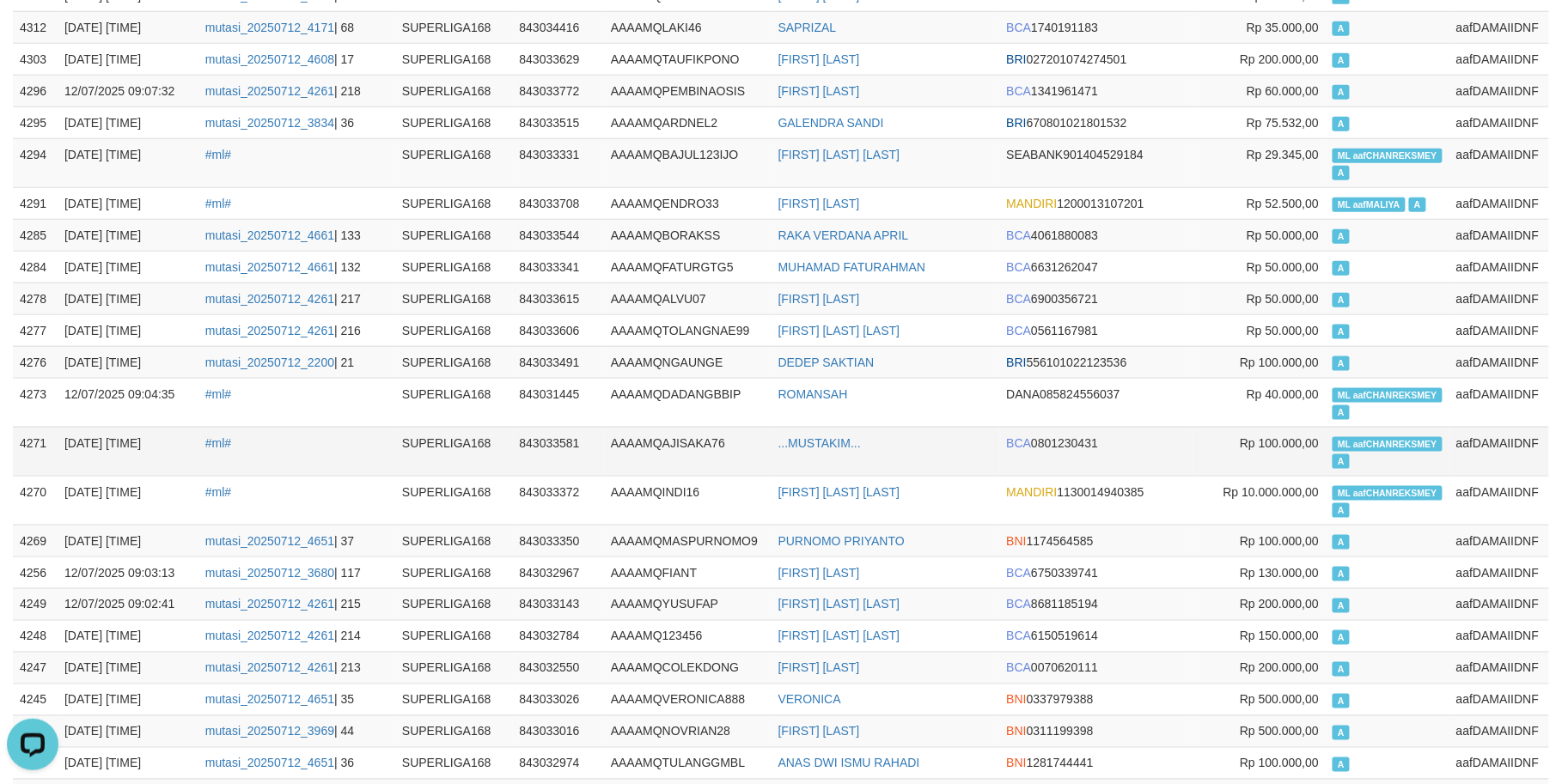 scroll, scrollTop: 554, scrollLeft: 0, axis: vertical 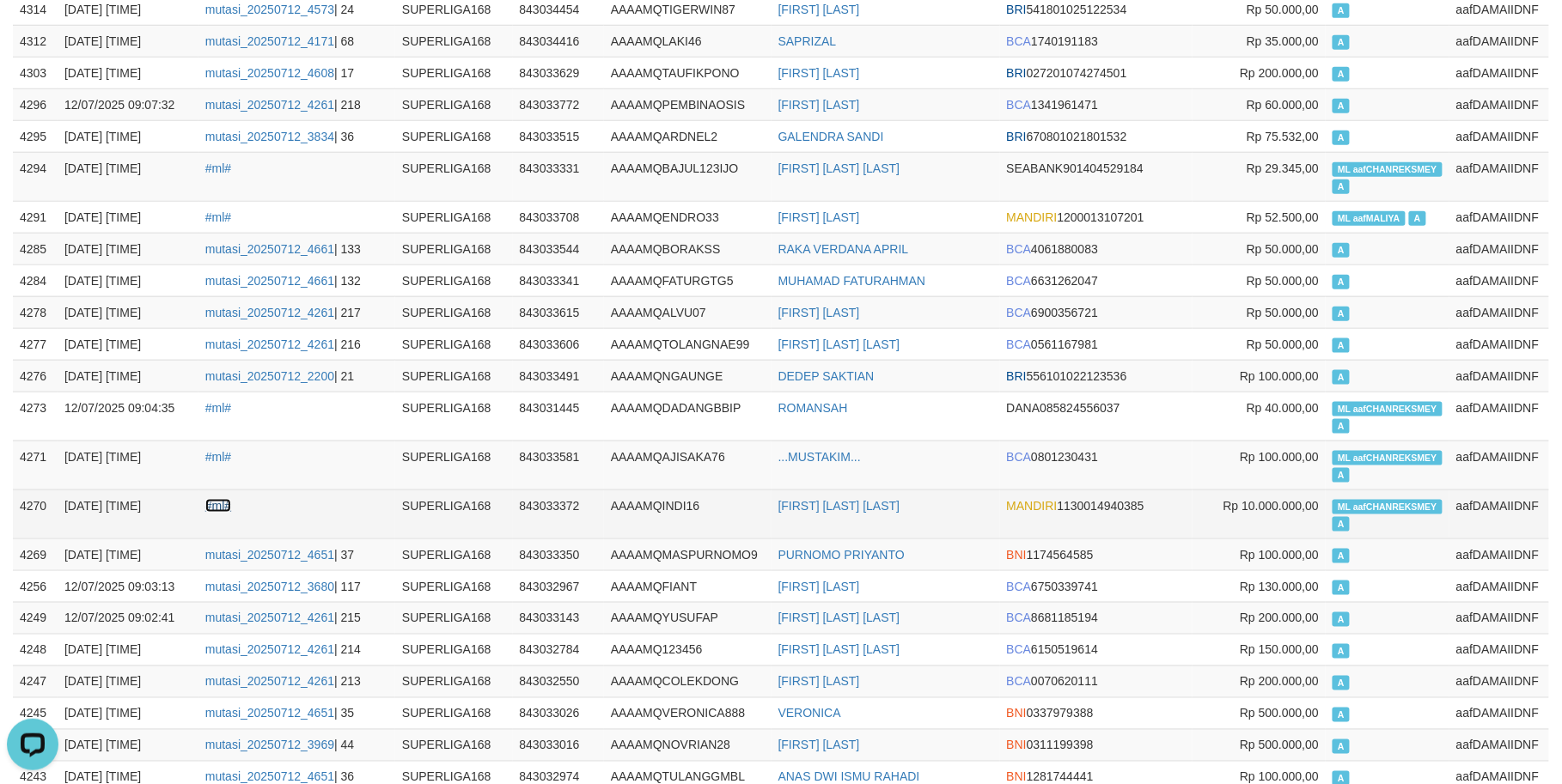 click on "#ml#" at bounding box center (218, 506) 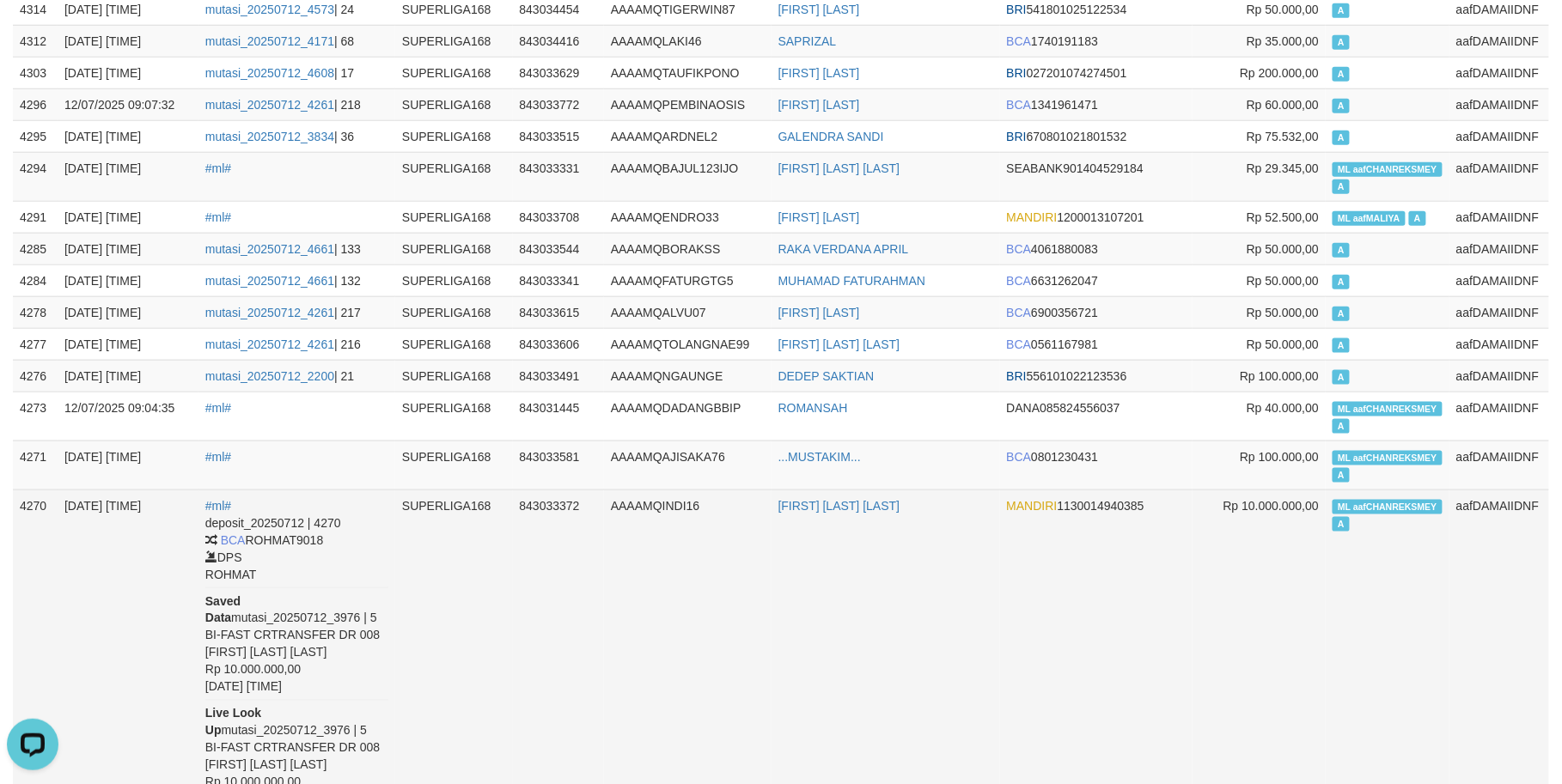 click on "ANDY JAYA SAPUTRA" at bounding box center (886, 652) 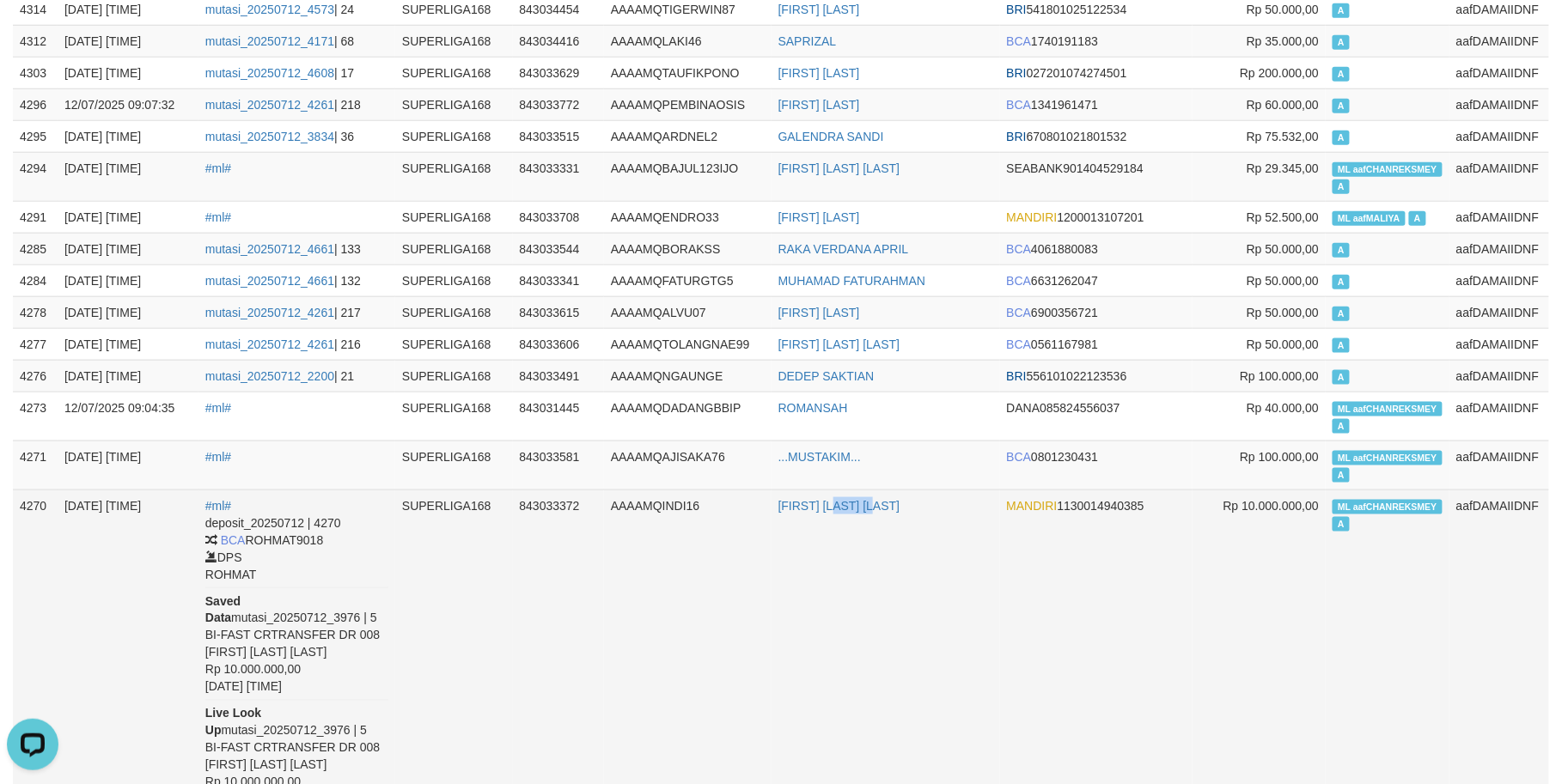 click on "ANDY JAYA SAPUTRA" at bounding box center [886, 652] 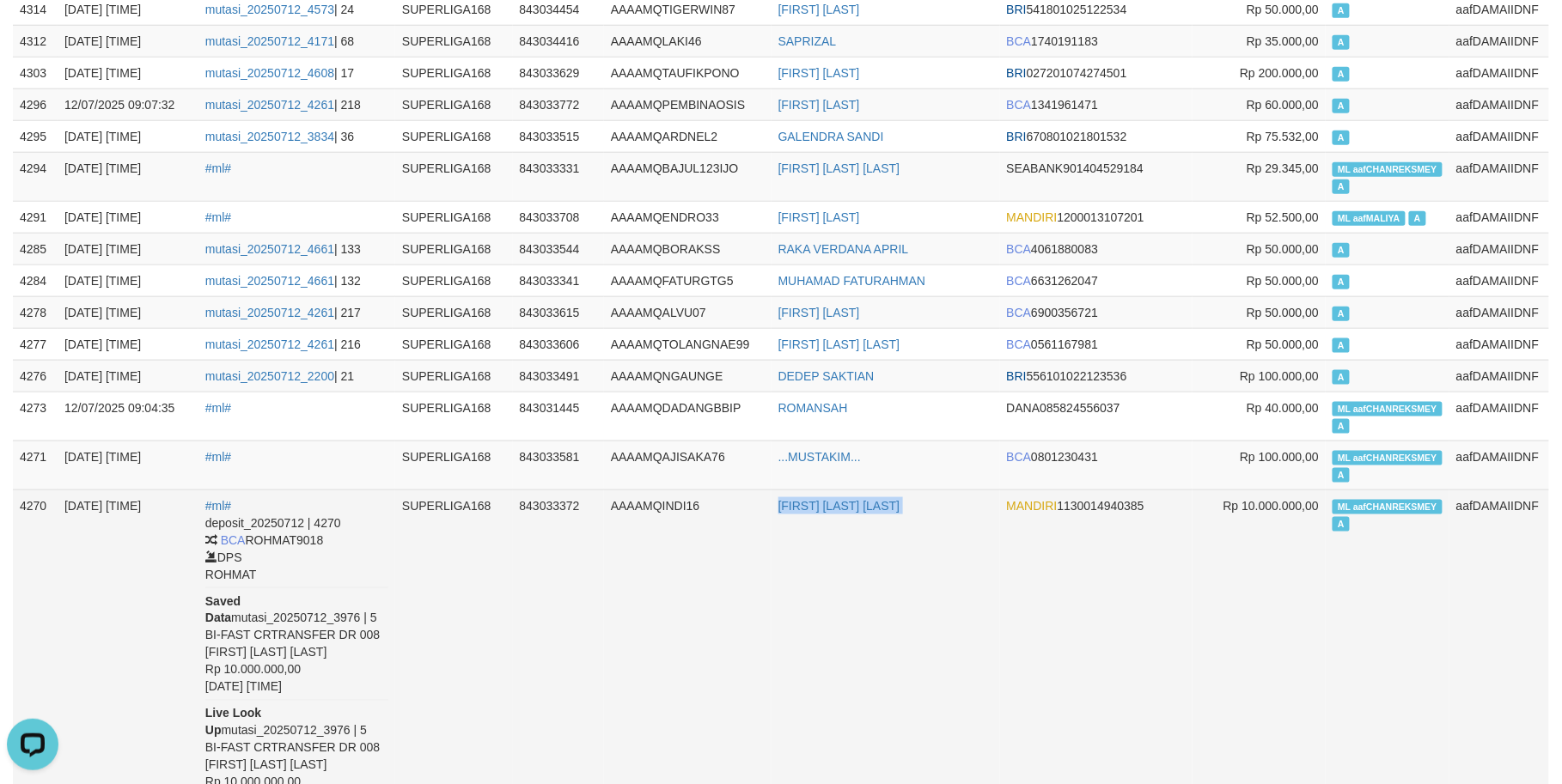click on "ANDY JAYA SAPUTRA" at bounding box center [886, 652] 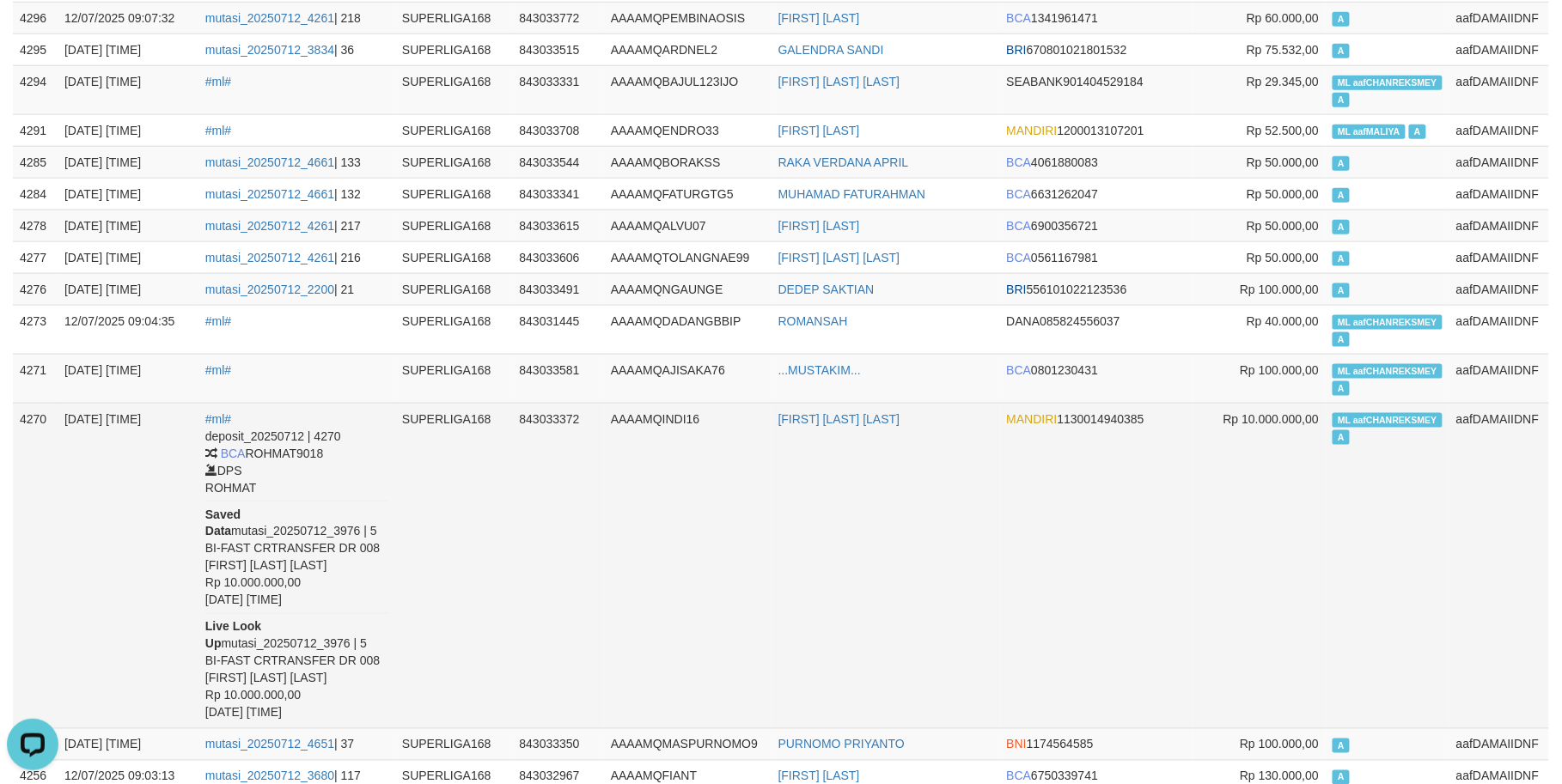 scroll, scrollTop: 678, scrollLeft: 0, axis: vertical 